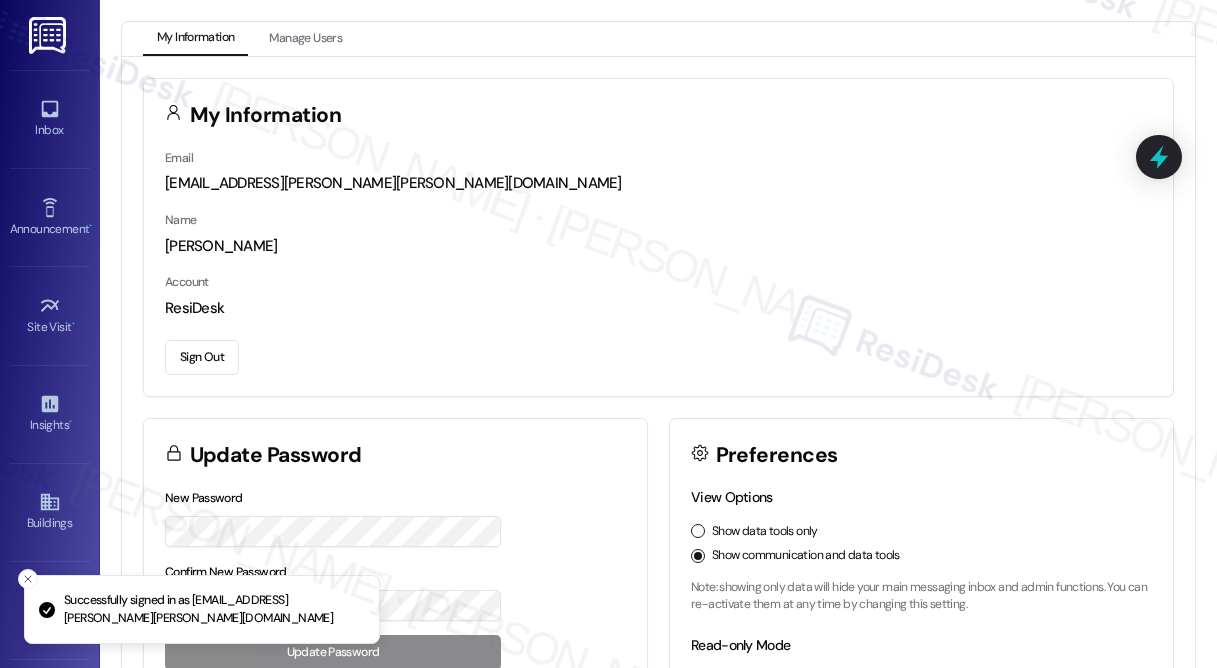 scroll, scrollTop: 0, scrollLeft: 0, axis: both 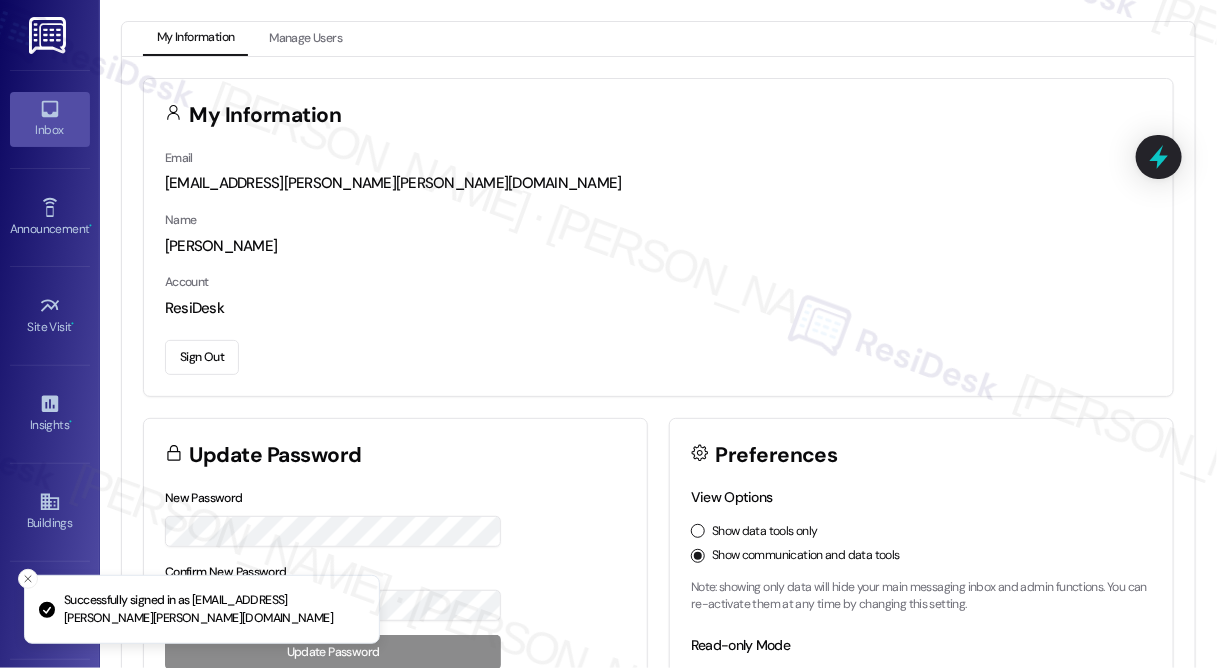 click 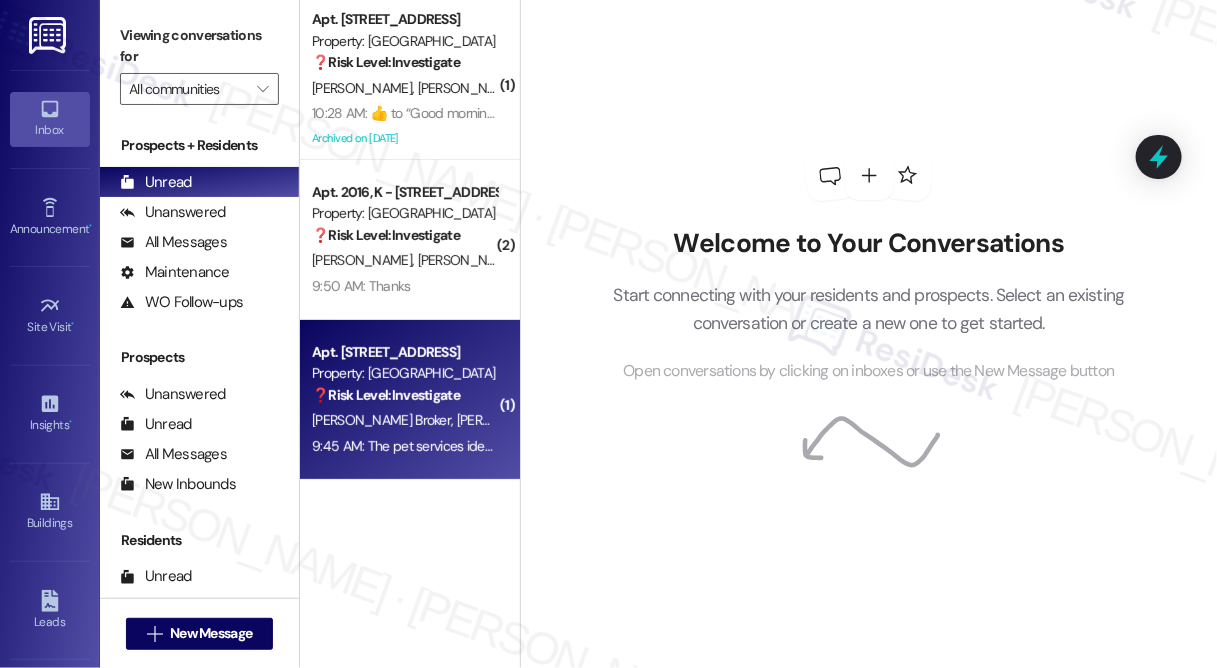 click on "Property: [GEOGRAPHIC_DATA]" at bounding box center (404, 373) 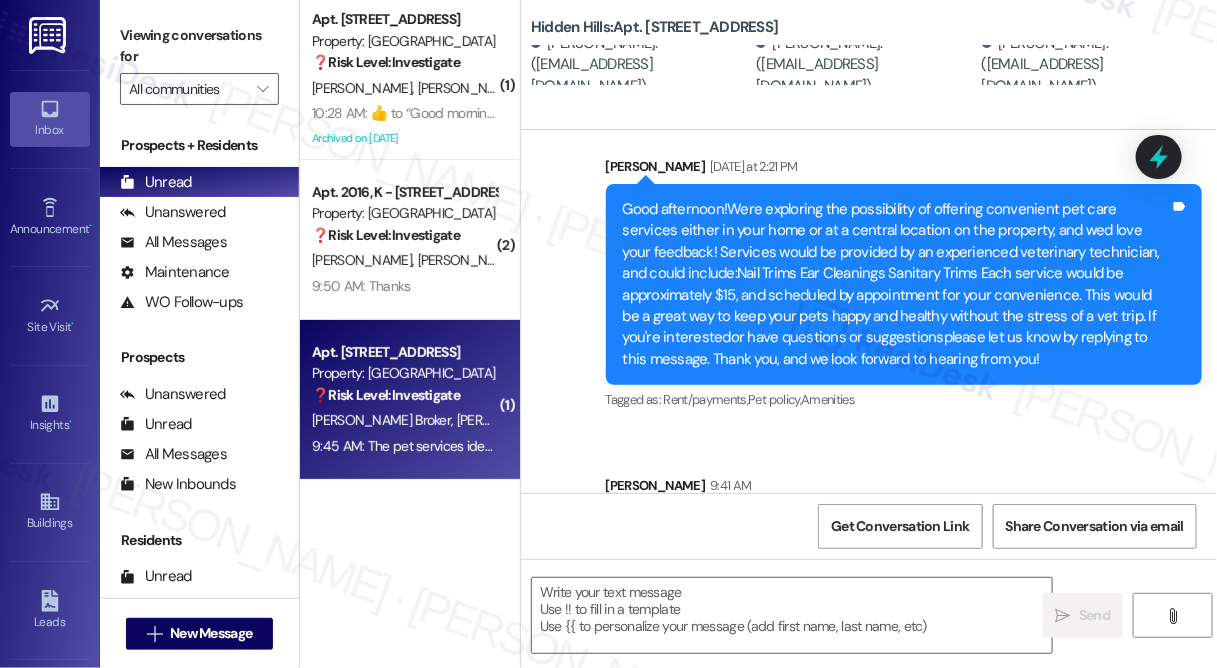 type on "Fetching suggested responses. Please feel free to read through the conversation in the meantime." 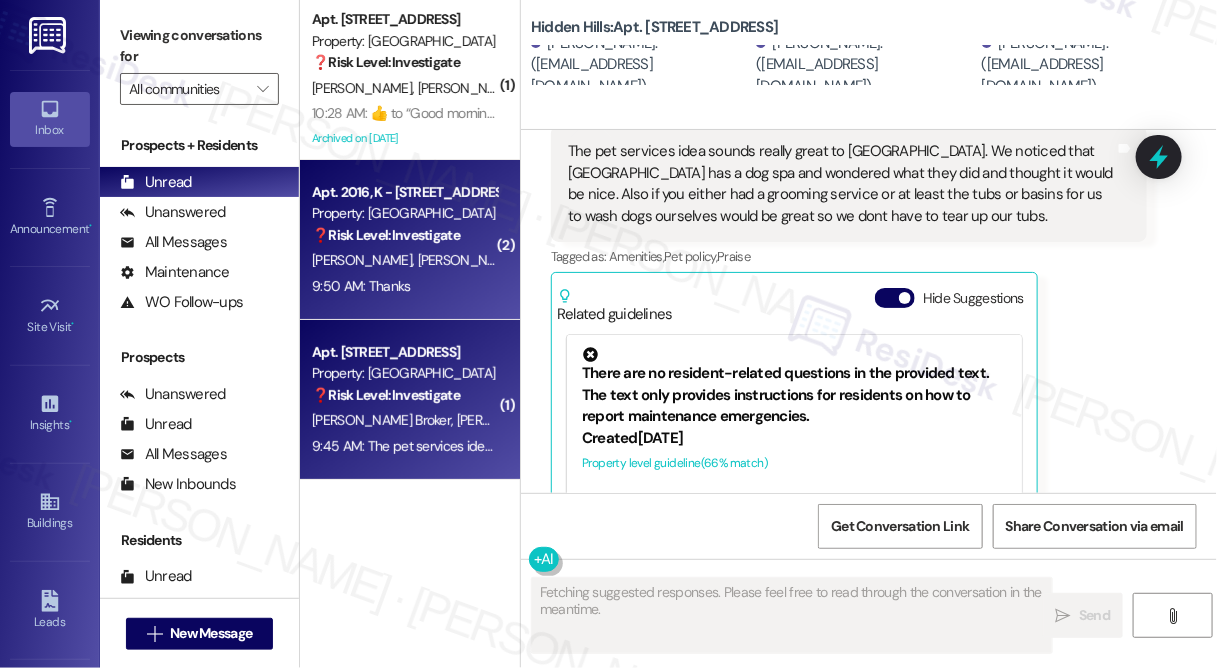 scroll, scrollTop: 1161, scrollLeft: 0, axis: vertical 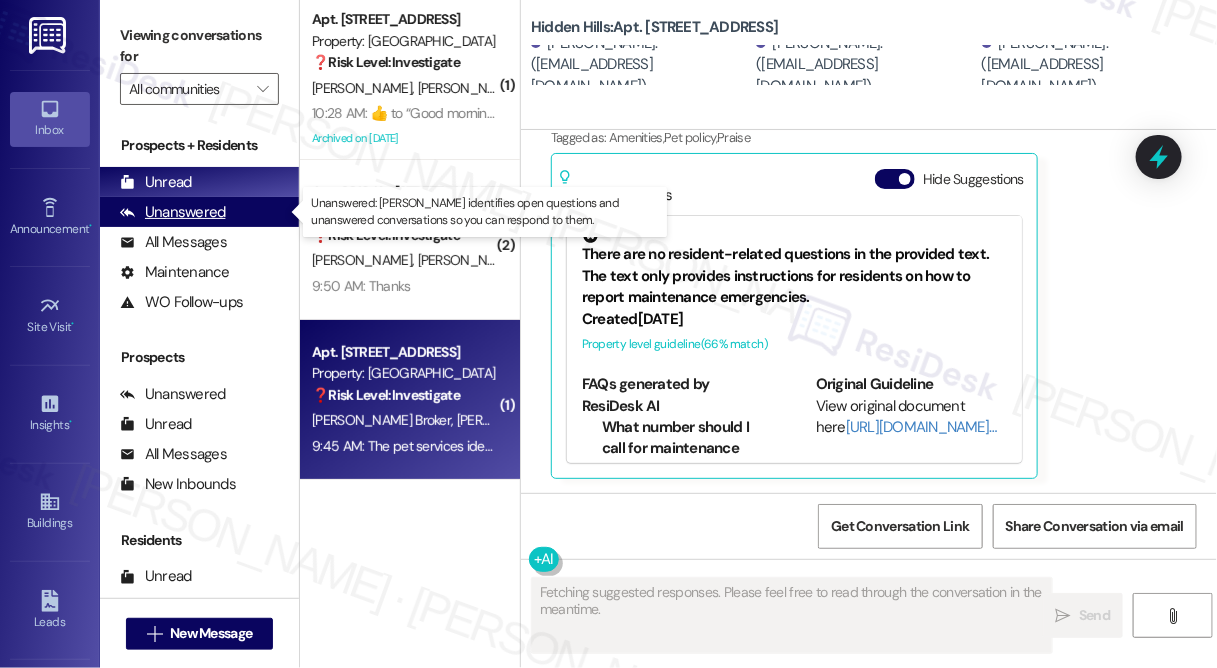 click on "Unanswered" at bounding box center (173, 212) 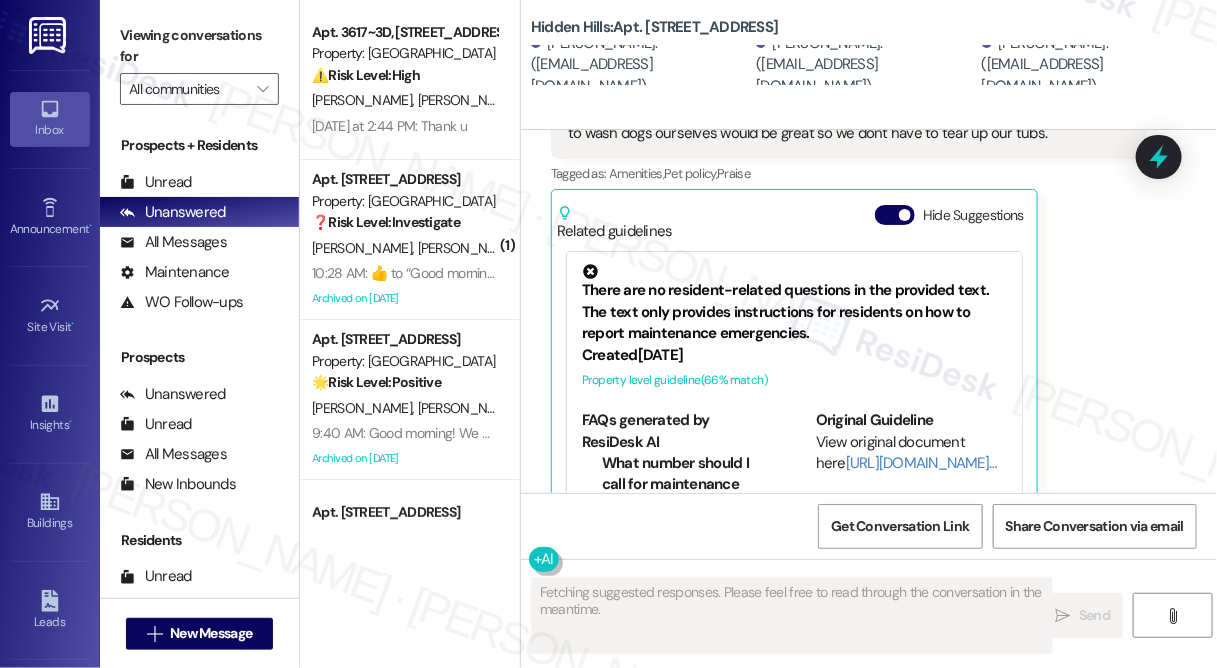 scroll, scrollTop: 1161, scrollLeft: 0, axis: vertical 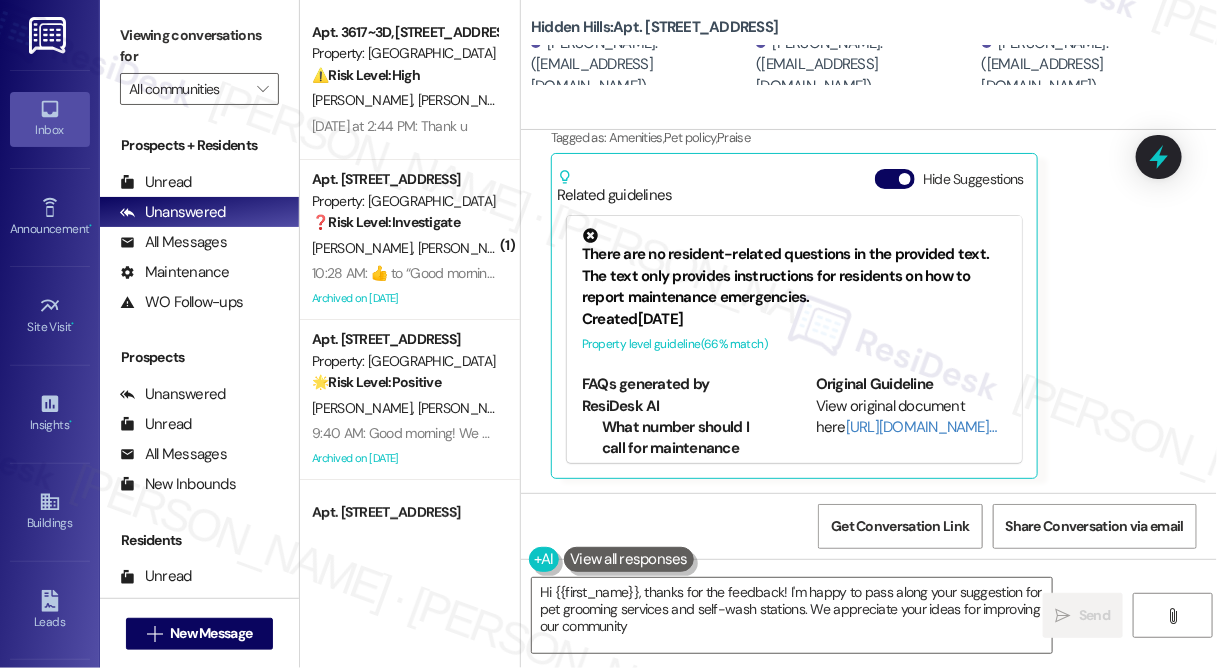 type on "Hi {{first_name}}, thanks for the feedback! I'm happy to pass along your suggestion for pet grooming services and self-wash stations. We appreciate your ideas for improving our community!" 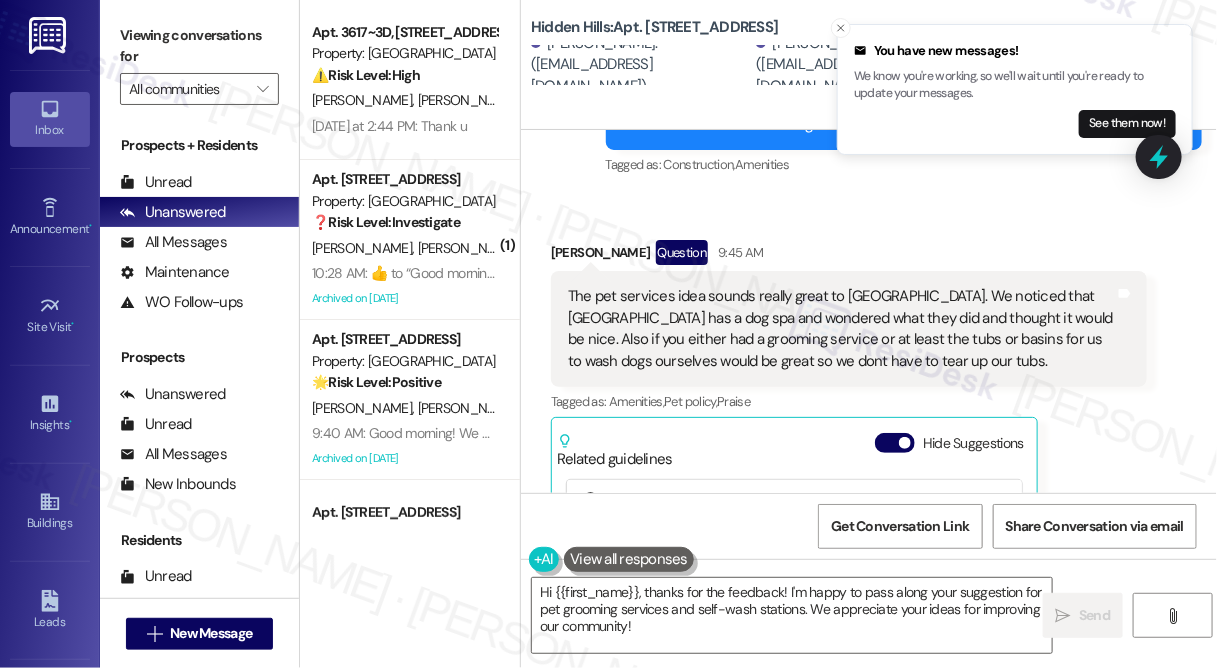 scroll, scrollTop: 888, scrollLeft: 0, axis: vertical 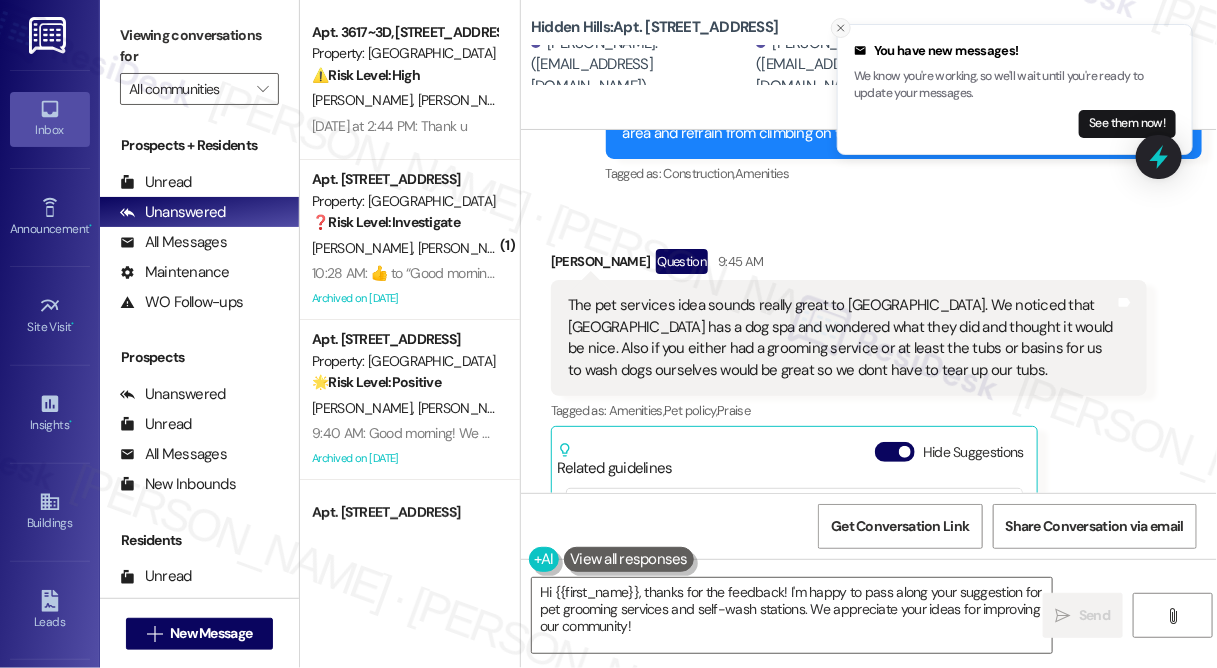 click 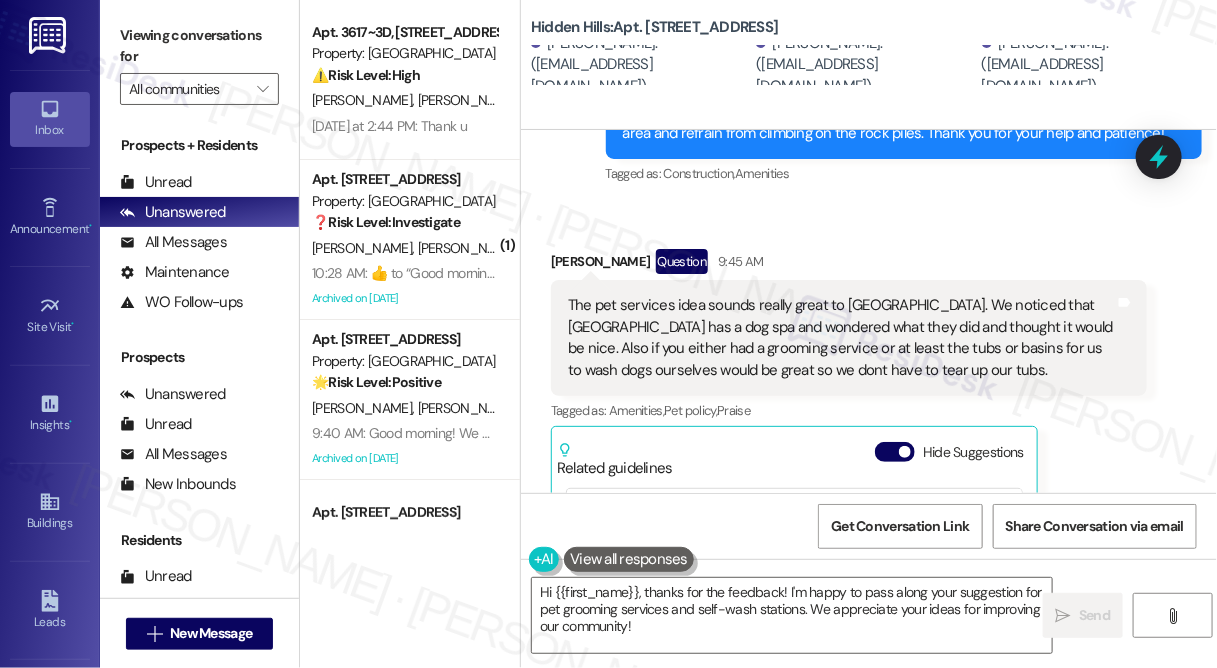 click on "The pet services idea sounds really great to [GEOGRAPHIC_DATA]. We noticed that [GEOGRAPHIC_DATA] has a dog spa and wondered what they did and thought it would be nice. Also if you either had a grooming service or at least the tubs or basins for us to wash dogs ourselves would be great so we dont have to tear up our tubs." at bounding box center [841, 338] 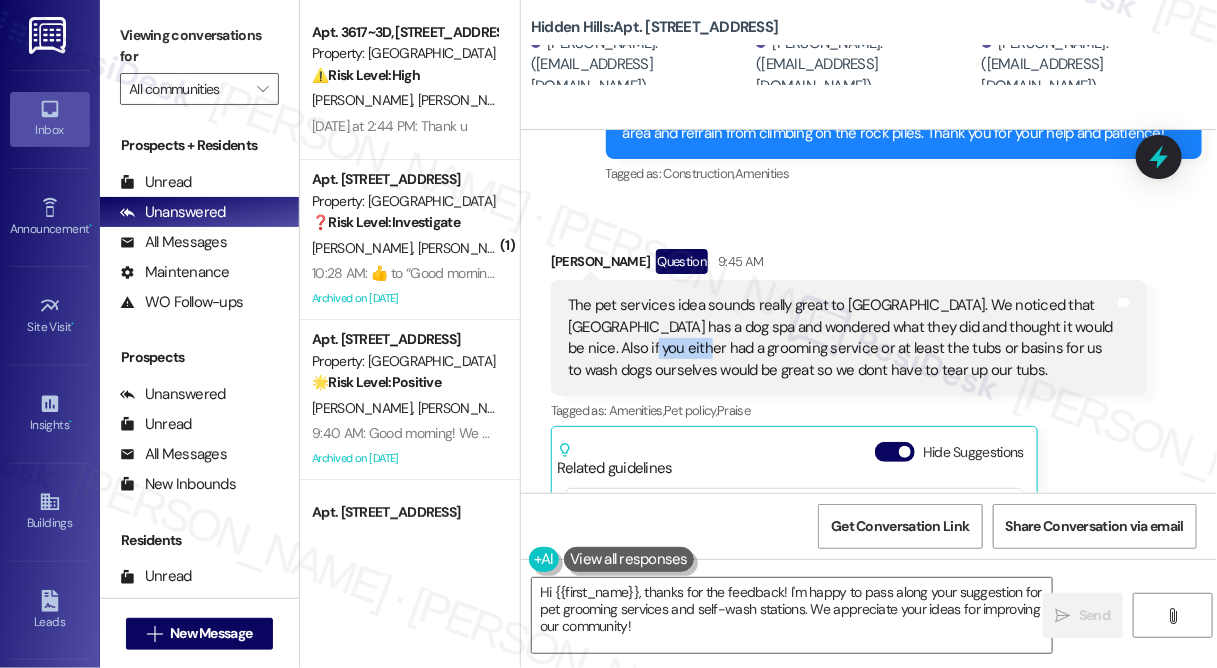 click on "The pet services idea sounds really great to [GEOGRAPHIC_DATA]. We noticed that [GEOGRAPHIC_DATA] has a dog spa and wondered what they did and thought it would be nice. Also if you either had a grooming service or at least the tubs or basins for us to wash dogs ourselves would be great so we dont have to tear up our tubs." at bounding box center [841, 338] 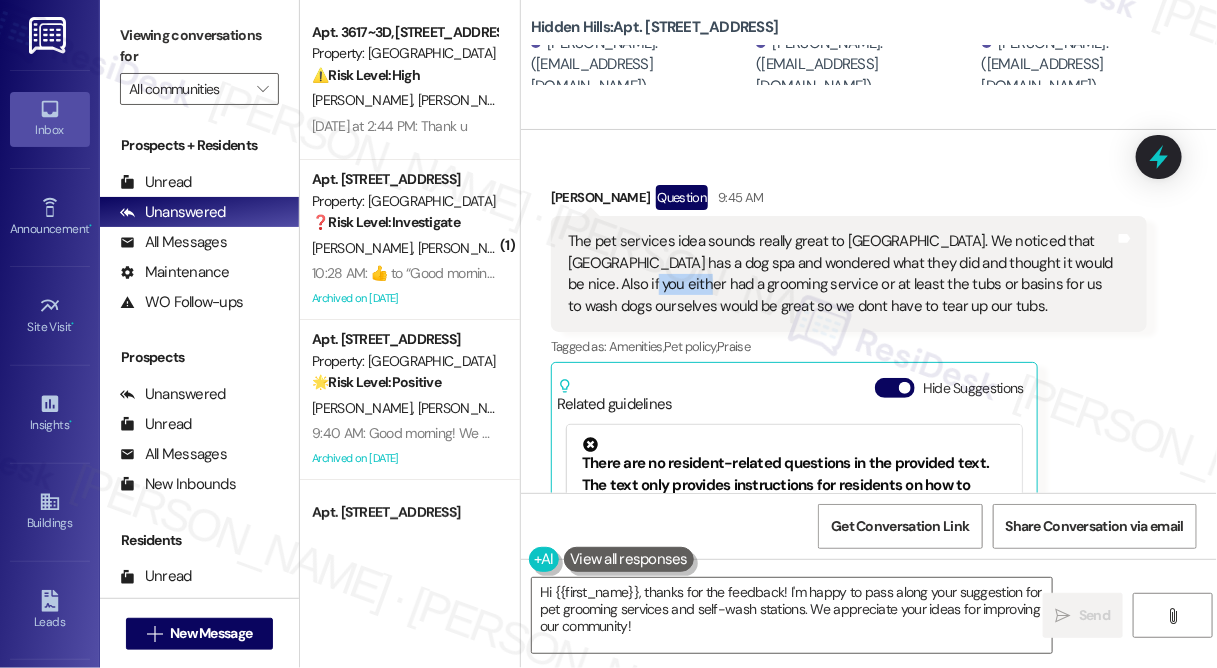 scroll, scrollTop: 798, scrollLeft: 0, axis: vertical 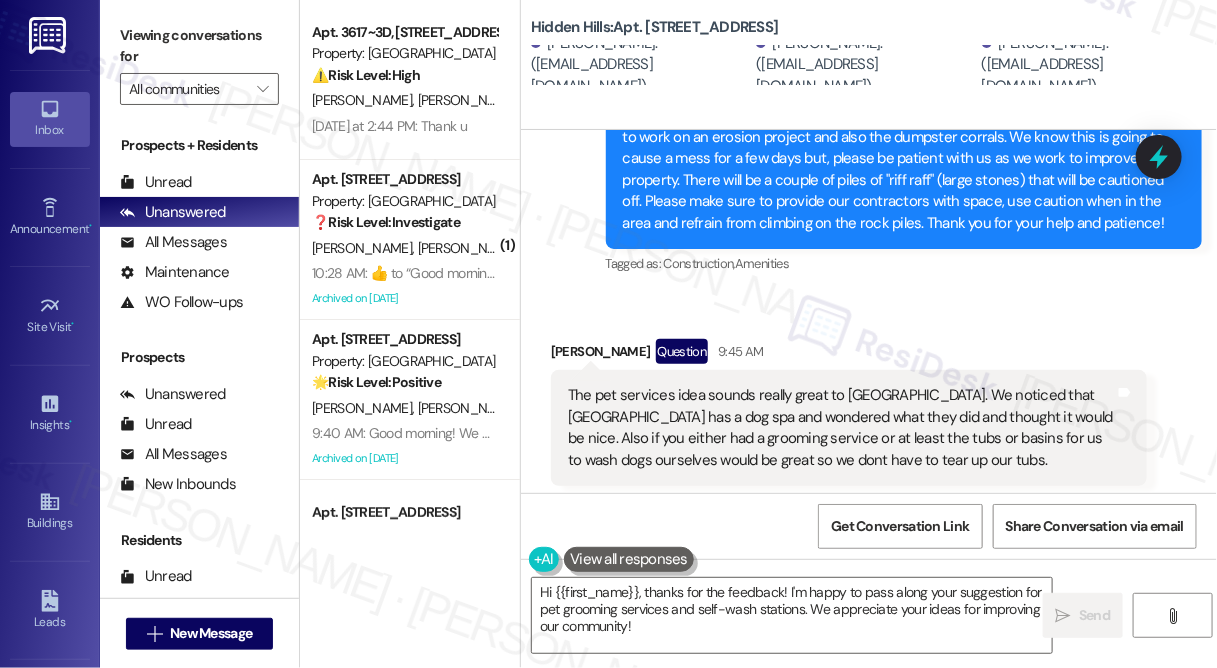 click on "The pet services idea sounds really great to [GEOGRAPHIC_DATA]. We noticed that [GEOGRAPHIC_DATA] has a dog spa and wondered what they did and thought it would be nice. Also if you either had a grooming service or at least the tubs or basins for us to wash dogs ourselves would be great so we dont have to tear up our tubs." at bounding box center [841, 428] 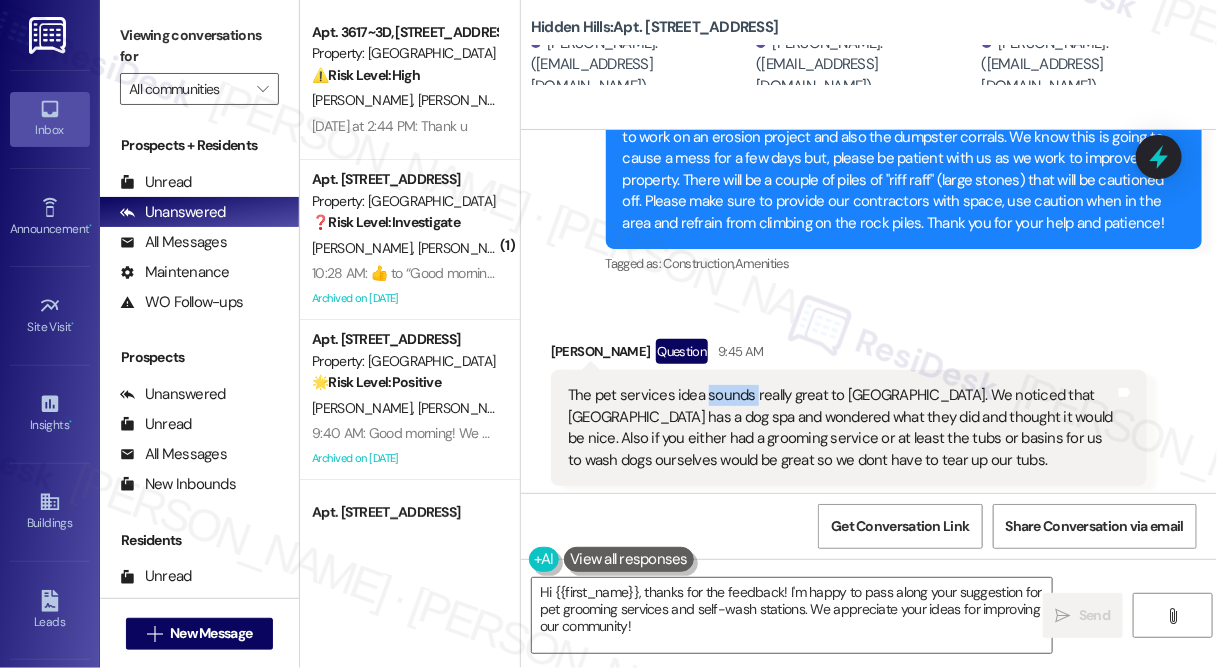 click on "The pet services idea sounds really great to [GEOGRAPHIC_DATA]. We noticed that [GEOGRAPHIC_DATA] has a dog spa and wondered what they did and thought it would be nice. Also if you either had a grooming service or at least the tubs or basins for us to wash dogs ourselves would be great so we dont have to tear up our tubs." at bounding box center [841, 428] 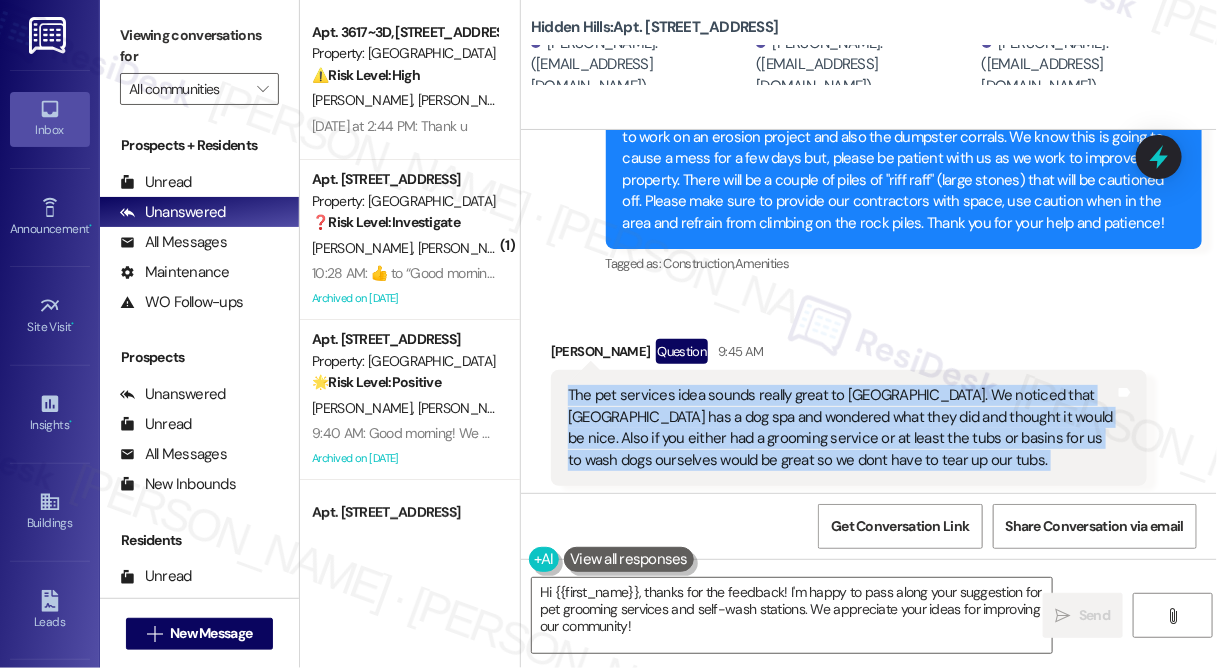 click on "The pet services idea sounds really great to [GEOGRAPHIC_DATA]. We noticed that [GEOGRAPHIC_DATA] has a dog spa and wondered what they did and thought it would be nice. Also if you either had a grooming service or at least the tubs or basins for us to wash dogs ourselves would be great so we dont have to tear up our tubs." at bounding box center [841, 428] 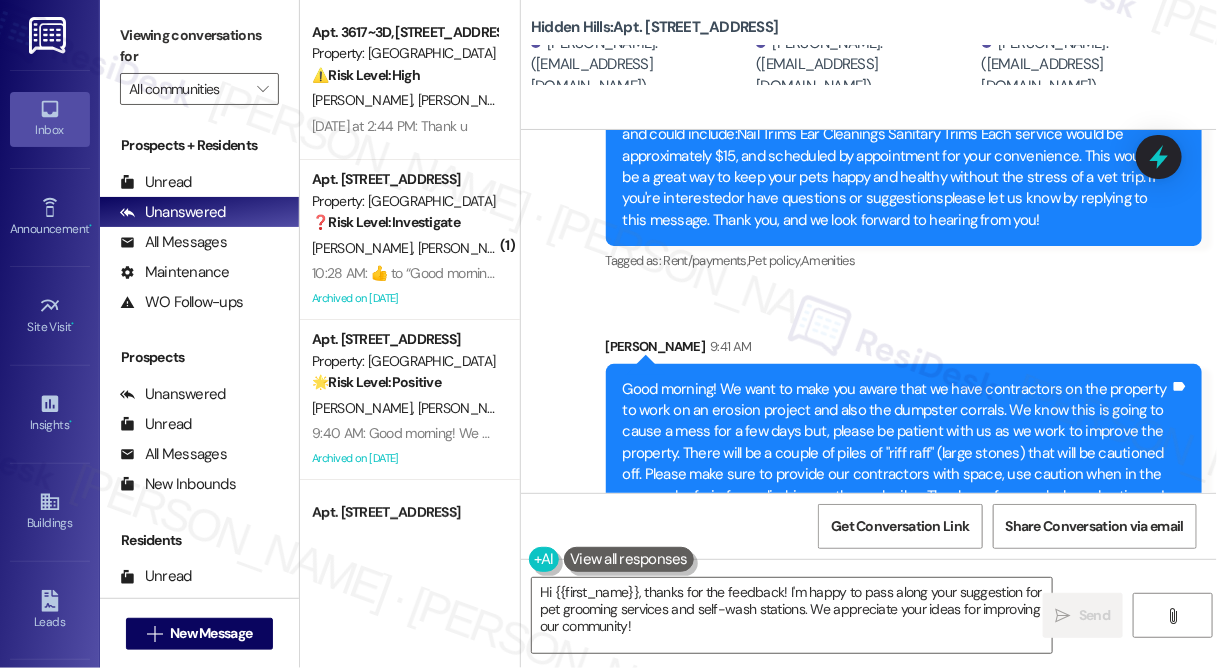 click on "Good morning!  We want to make you aware that we have contractors on the property to work on an erosion project and also the dumpster corrals.  We know this is going to cause a mess for a few days but, please be patient with us as we work to improve the property.  There will be a couple of piles of "riff raff" (large stones) that will be cautioned off.  Please make sure to provide our contractors with space, use caution when in the area and refrain from climbing on the rock piles.  Thank you for your help and patience!  Tags and notes" at bounding box center [904, 443] 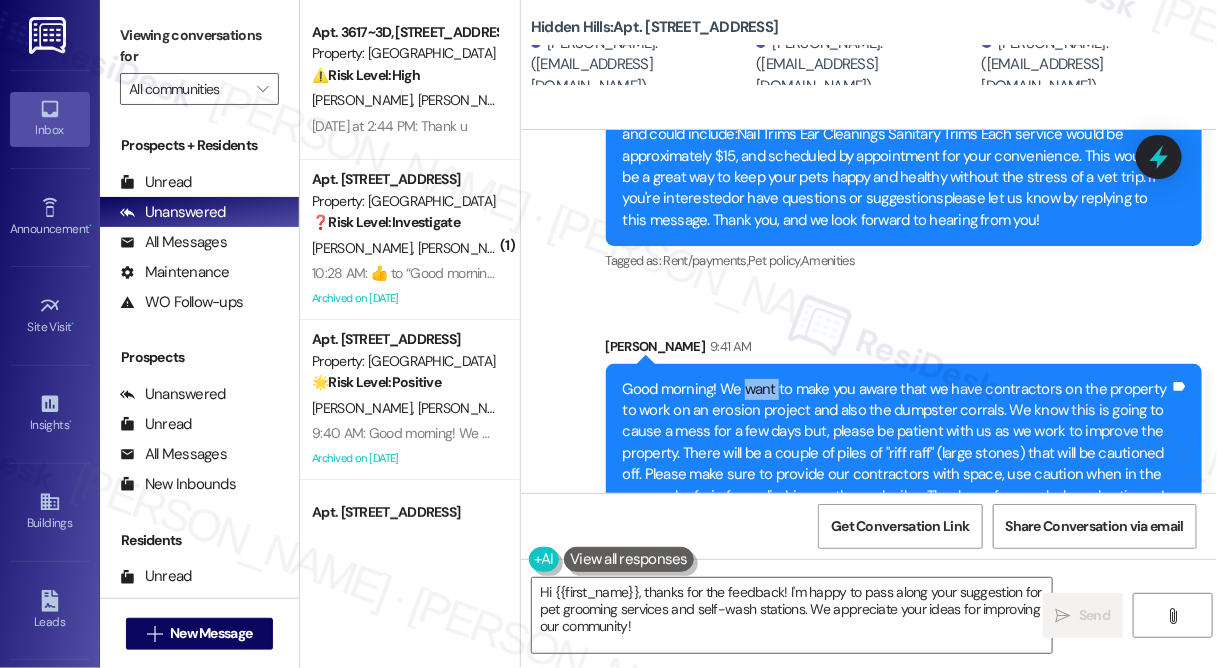 click on "Good morning!  We want to make you aware that we have contractors on the property to work on an erosion project and also the dumpster corrals.  We know this is going to cause a mess for a few days but, please be patient with us as we work to improve the property.  There will be a couple of piles of "riff raff" (large stones) that will be cautioned off.  Please make sure to provide our contractors with space, use caution when in the area and refrain from climbing on the rock piles.  Thank you for your help and patience!  Tags and notes" at bounding box center [904, 443] 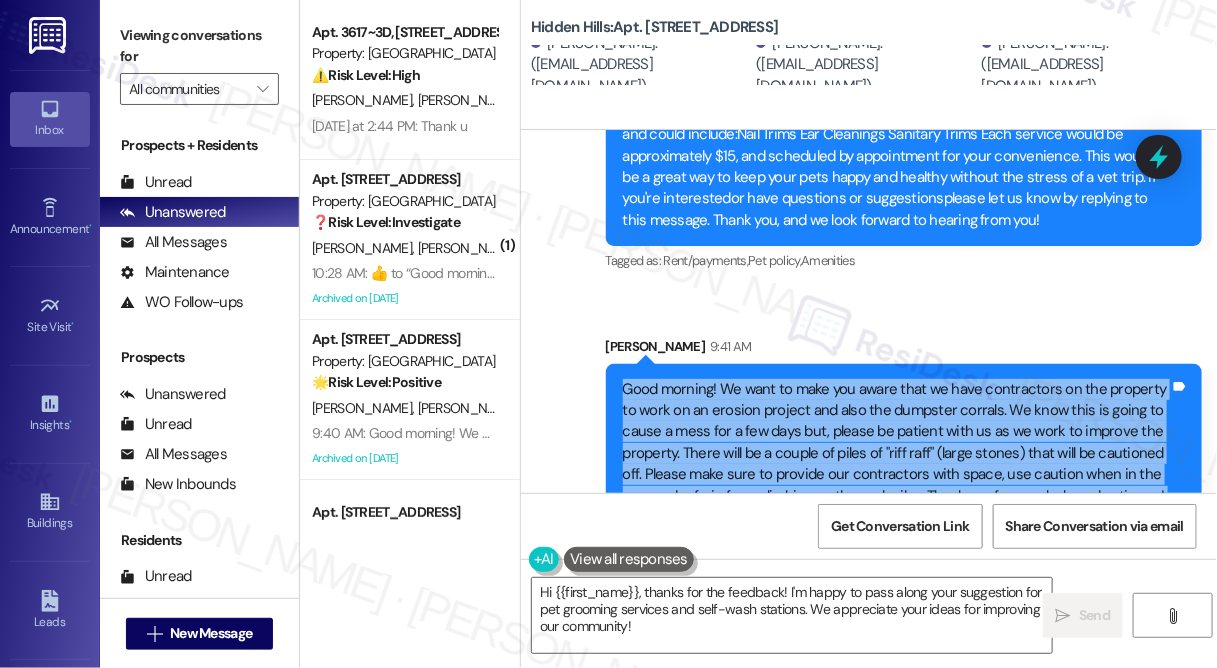 click on "Good morning!  We want to make you aware that we have contractors on the property to work on an erosion project and also the dumpster corrals.  We know this is going to cause a mess for a few days but, please be patient with us as we work to improve the property.  There will be a couple of piles of "riff raff" (large stones) that will be cautioned off.  Please make sure to provide our contractors with space, use caution when in the area and refrain from climbing on the rock piles.  Thank you for your help and patience!  Tags and notes" at bounding box center (904, 443) 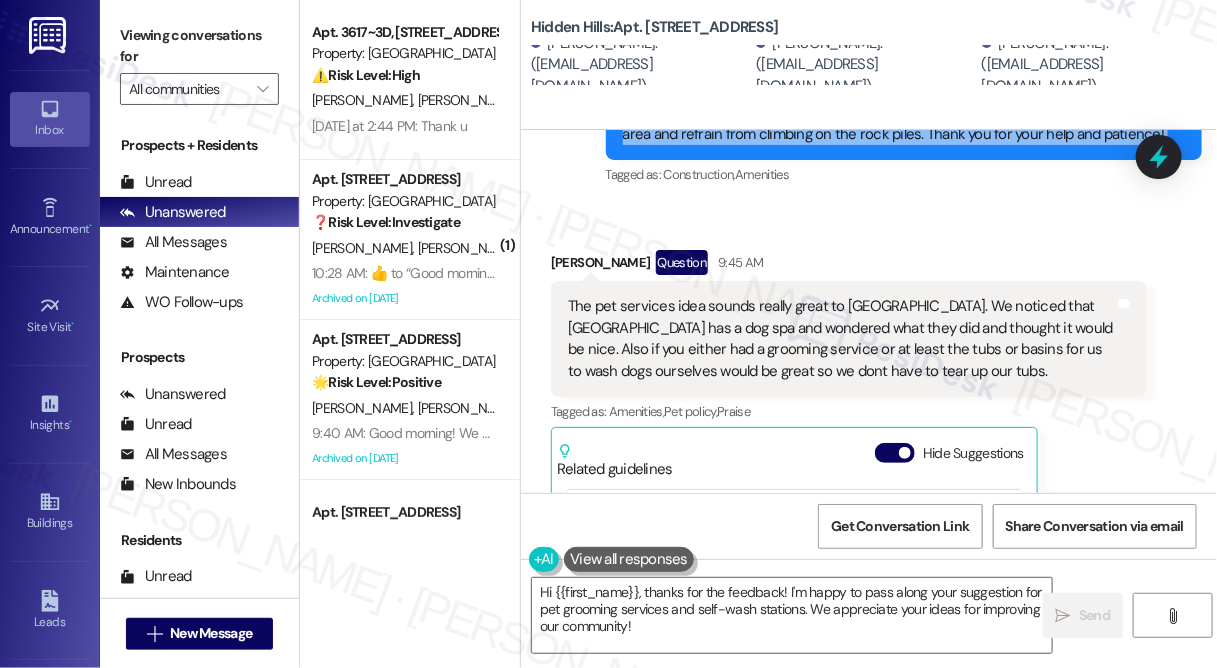 scroll, scrollTop: 889, scrollLeft: 0, axis: vertical 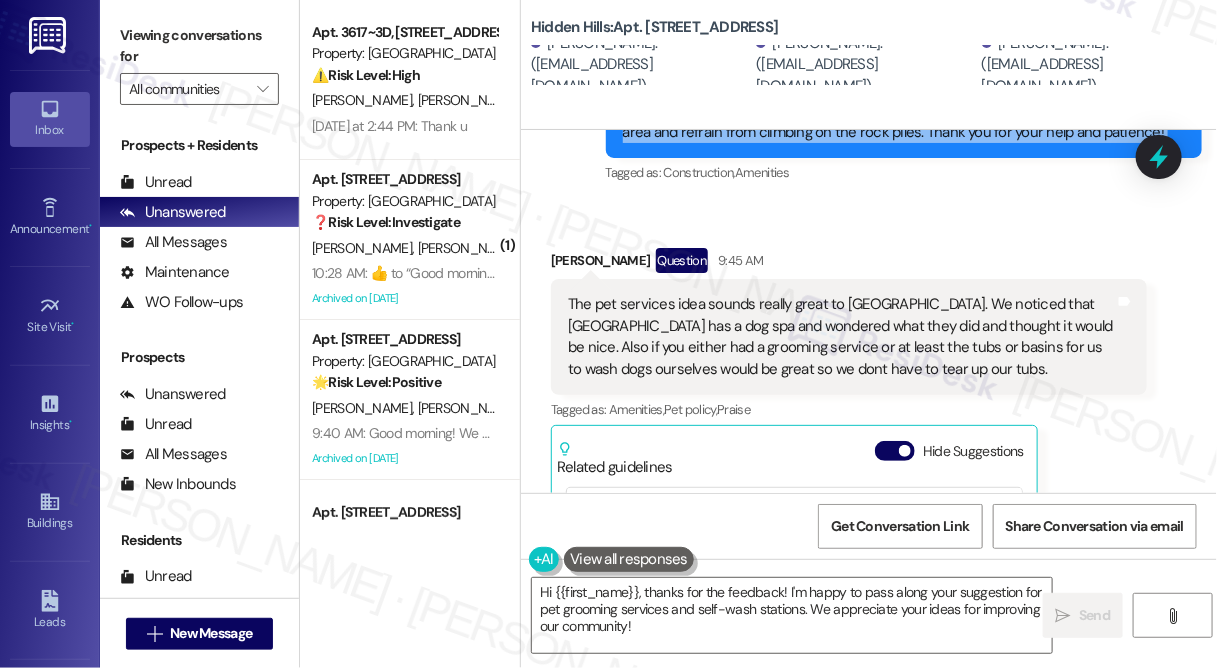 click on "Apt. 3617~3D, [STREET_ADDRESS] Property: [GEOGRAPHIC_DATA] ⚠️  Risk Level:  High The resident is providing notice of non-renewal. This requires action to prepare the unit for the next resident and mitigate potential financial loss. [PERSON_NAME] [PERSON_NAME] [DATE] at 2:44 PM: Thank u [DATE] at 2:44 PM: Thank u ( 1 ) Apt. 2136, U - [STREET_ADDRESS] Property: [GEOGRAPHIC_DATA] ❓  Risk Level:  Investigate [PERSON_NAME] [PERSON_NAME] 10:28 AM:  ​👍​ to “ Good morning!  We want to make you aware that we have contractors on the property to work on an erosion project and also the dumpster corrals.  We know this is going to cause a mess for a few days but, please be patient with us as we work to improve the property.  There will be a couple of piles of "riff raff" (large stones) that will be cautioned off.  Please make sure to provide our contractors with space, use caution when in the area and refrain from climbing on the rock piles.  Thank you for your help and patience!  ”  Archived on [DATE] 🌟" at bounding box center (410, 263) 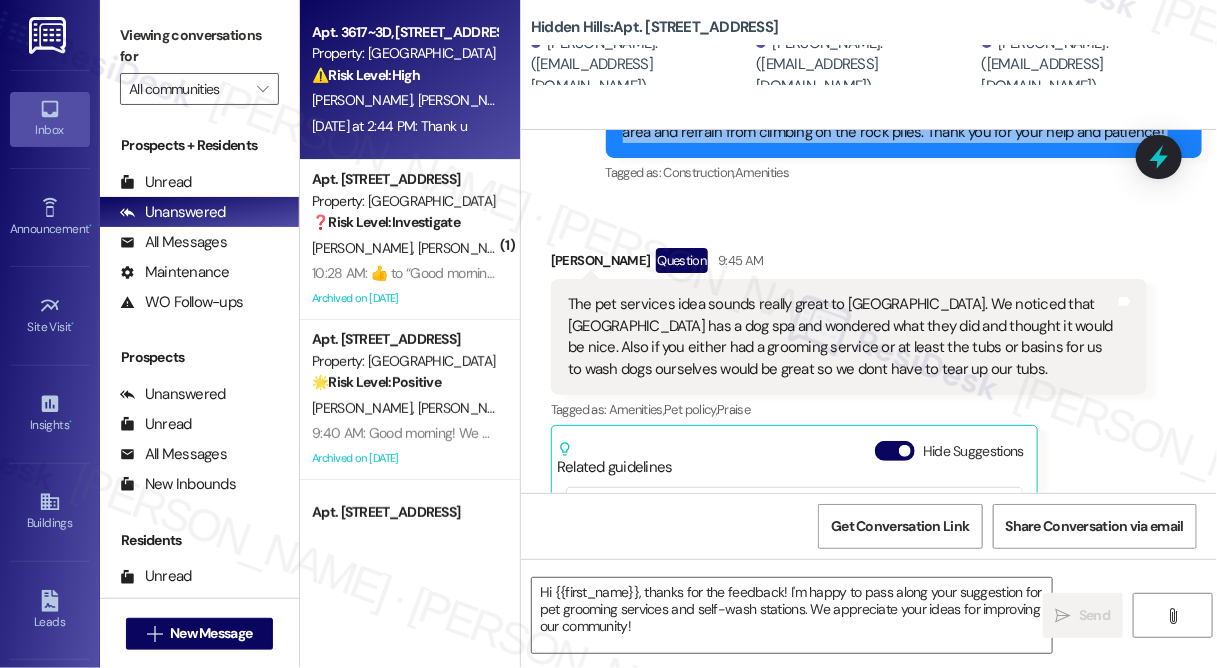 type on "Fetching suggested responses. Please feel free to read through the conversation in the meantime." 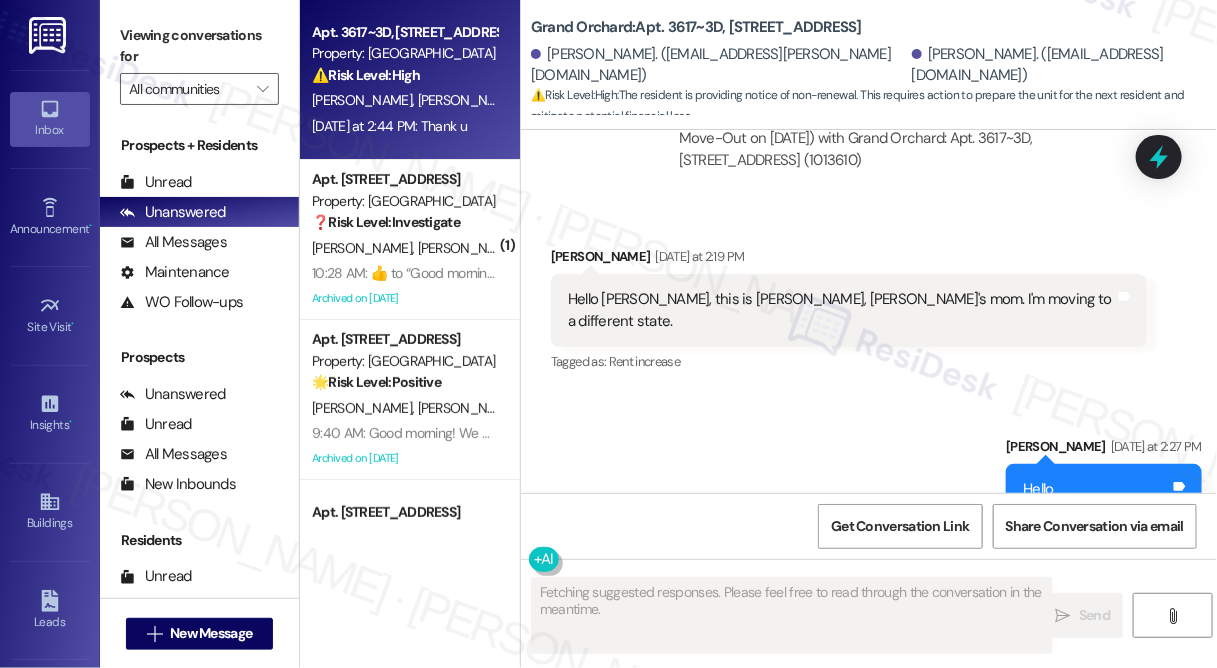 scroll, scrollTop: 11910, scrollLeft: 0, axis: vertical 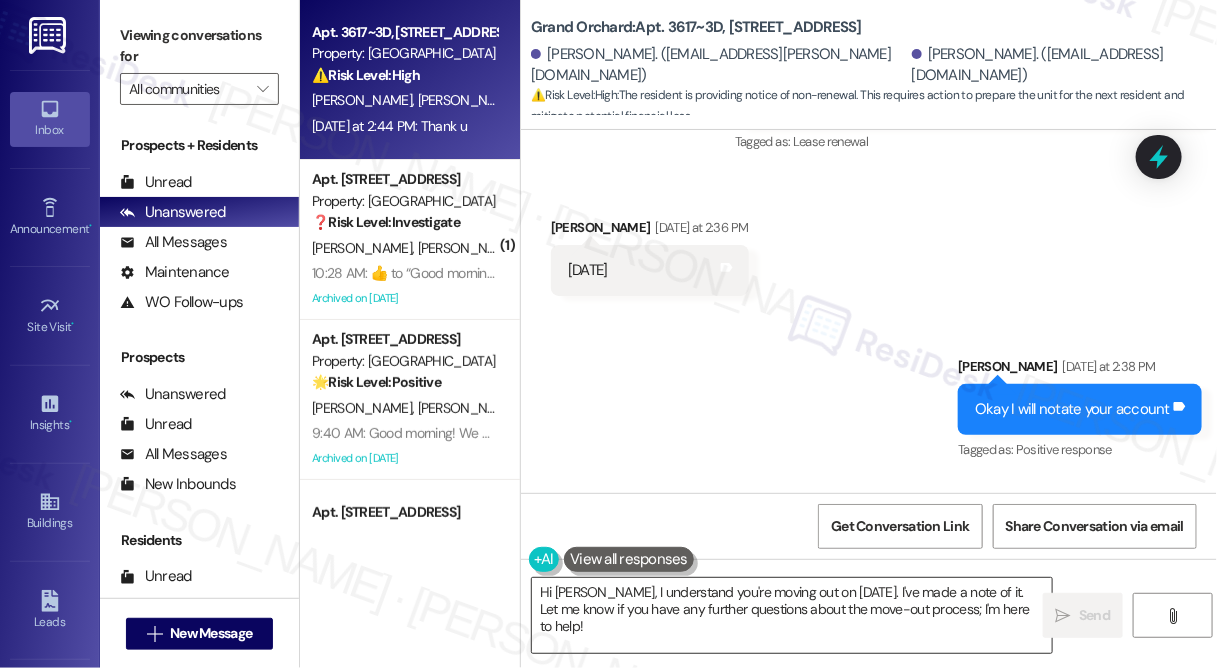 click on "Hi [PERSON_NAME], I understand you're moving out on [DATE]. I've made a note of it. Let me know if you have any further questions about the move-out process; I'm here to help!" at bounding box center (792, 615) 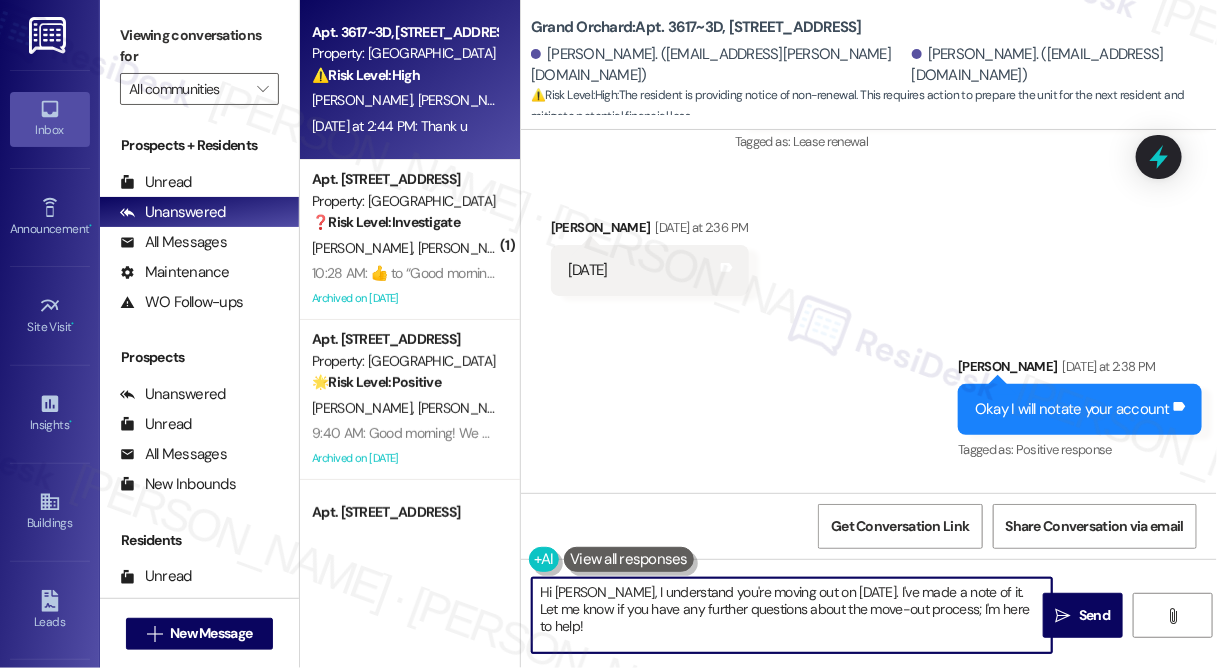 click on "Hi [PERSON_NAME], I understand you're moving out on [DATE]. I've made a note of it. Let me know if you have any further questions about the move-out process; I'm here to help!" at bounding box center [792, 615] 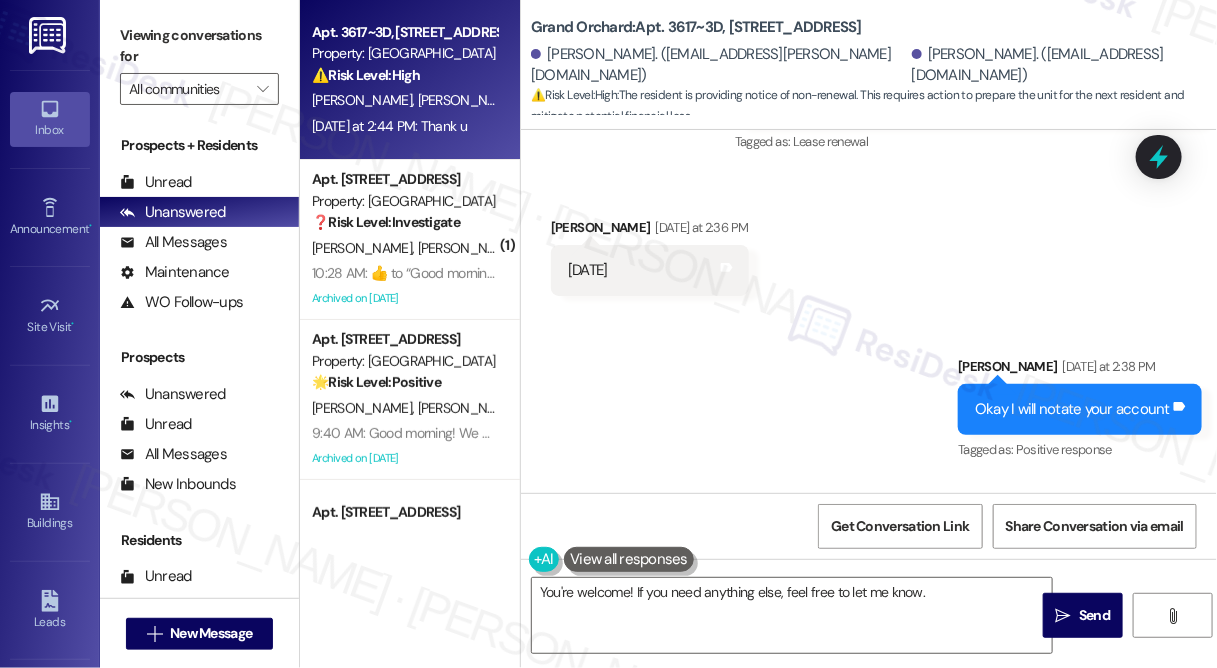 click on "[PERSON_NAME] [DATE] at 2:44 PM" at bounding box center (650, 539) 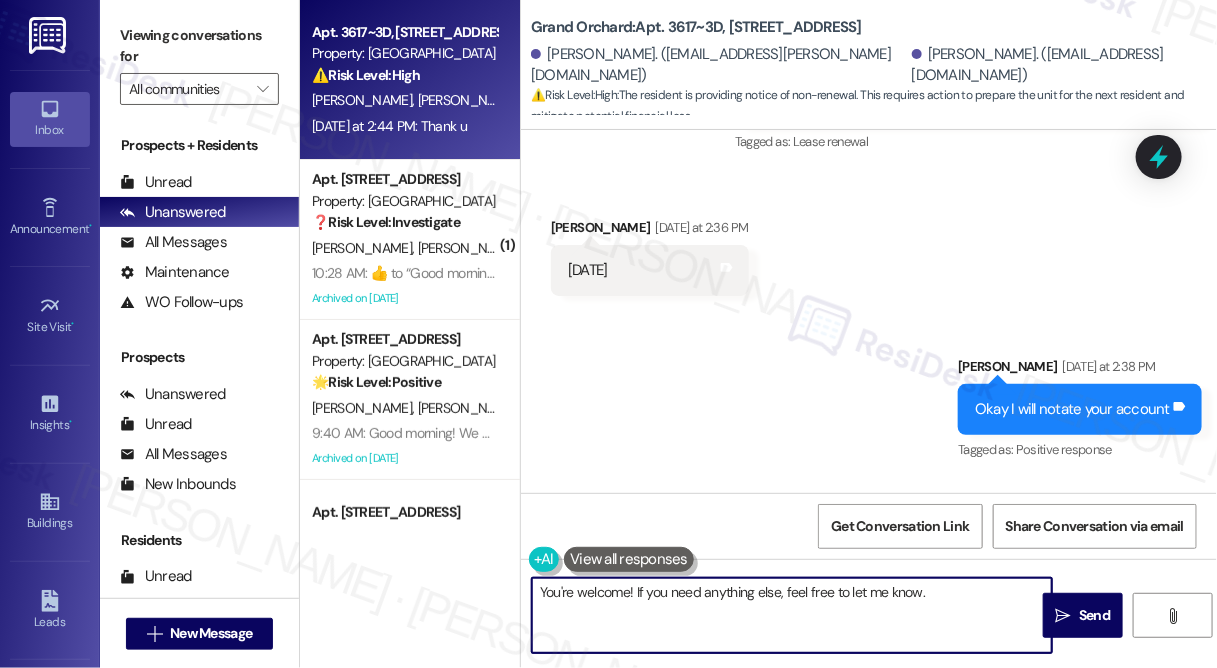 click on "You're welcome! If you need anything else, feel free to let me know." at bounding box center (792, 615) 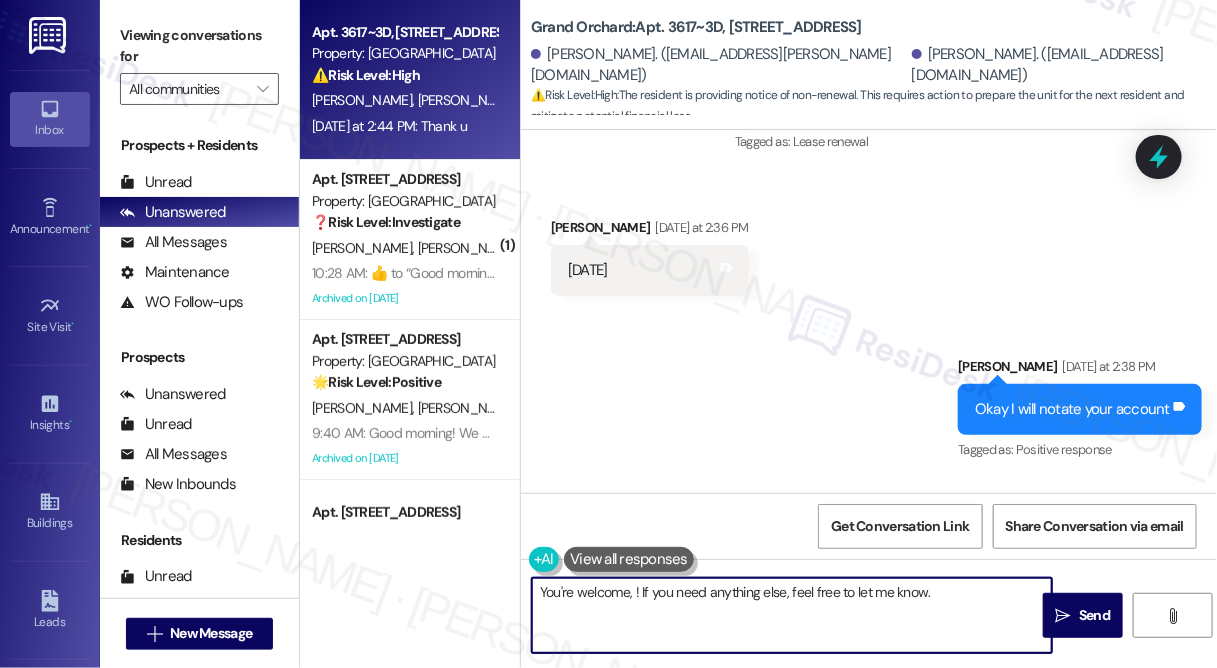 paste on "[PERSON_NAME]" 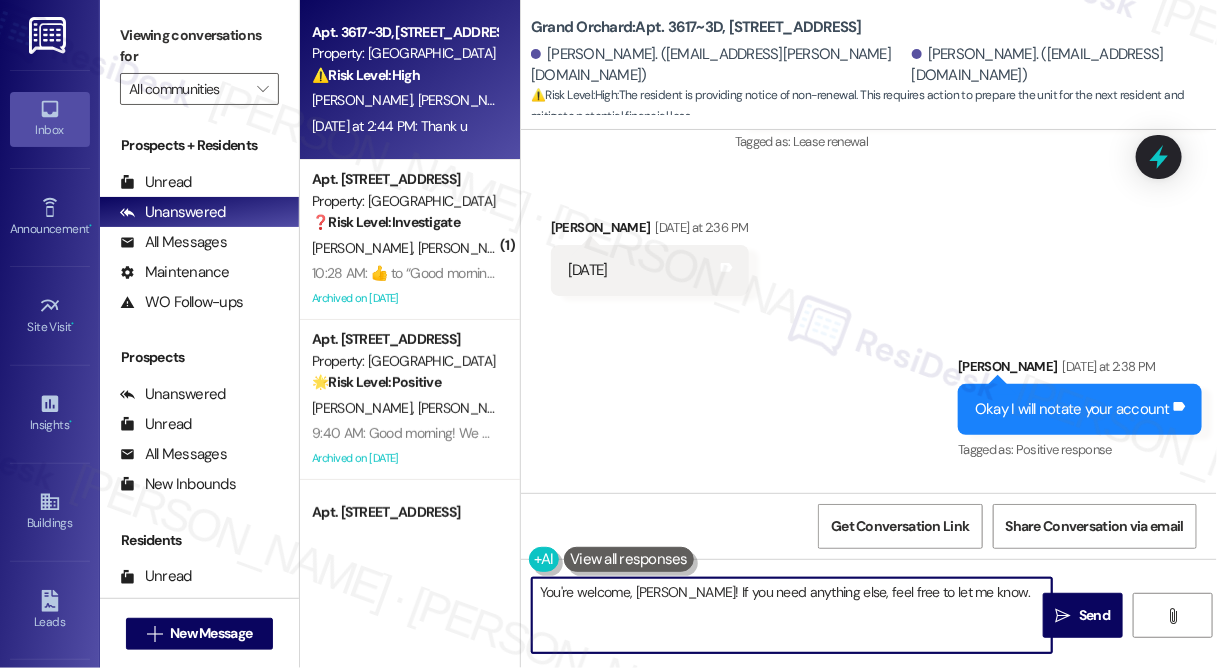 type on "You're welcome, [PERSON_NAME]! If you need anything else, feel free to let me know." 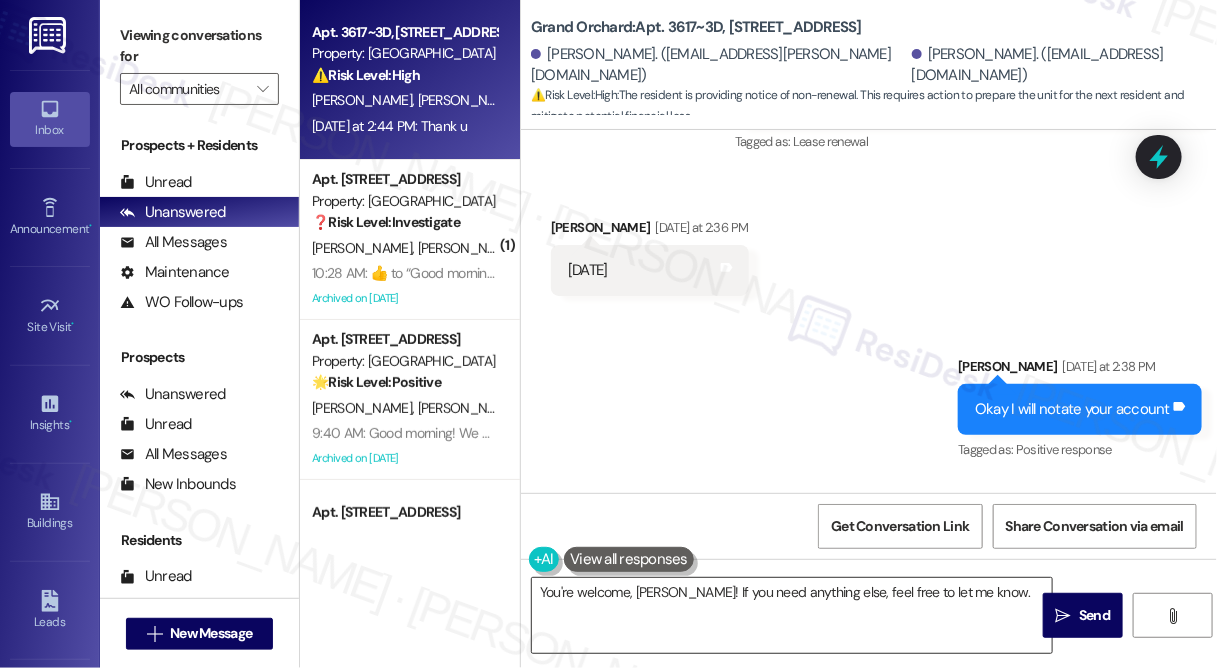 click on "You're welcome, [PERSON_NAME]! If you need anything else, feel free to let me know." at bounding box center (792, 615) 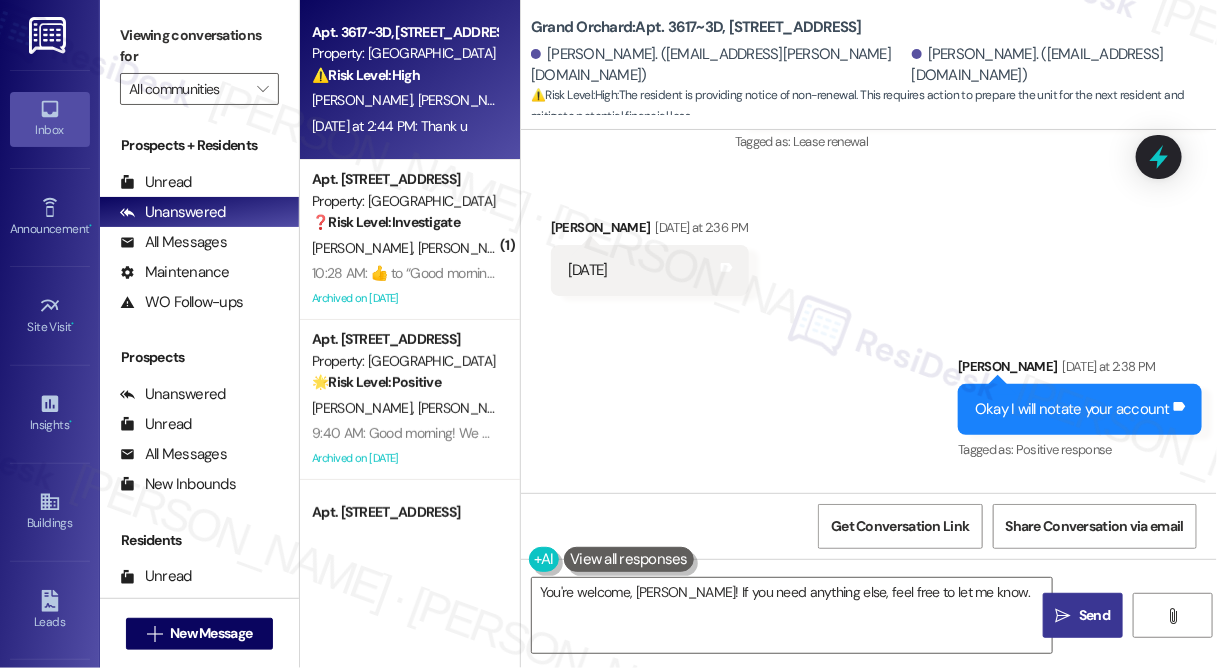 click on " Send" at bounding box center (1083, 615) 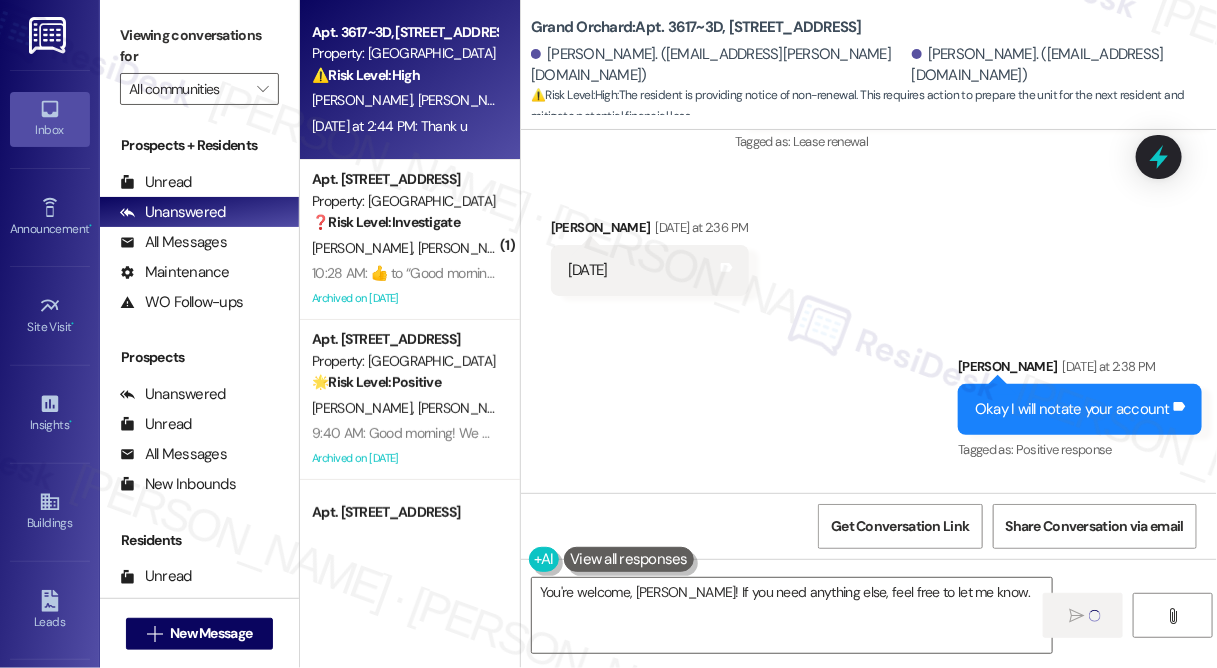 type 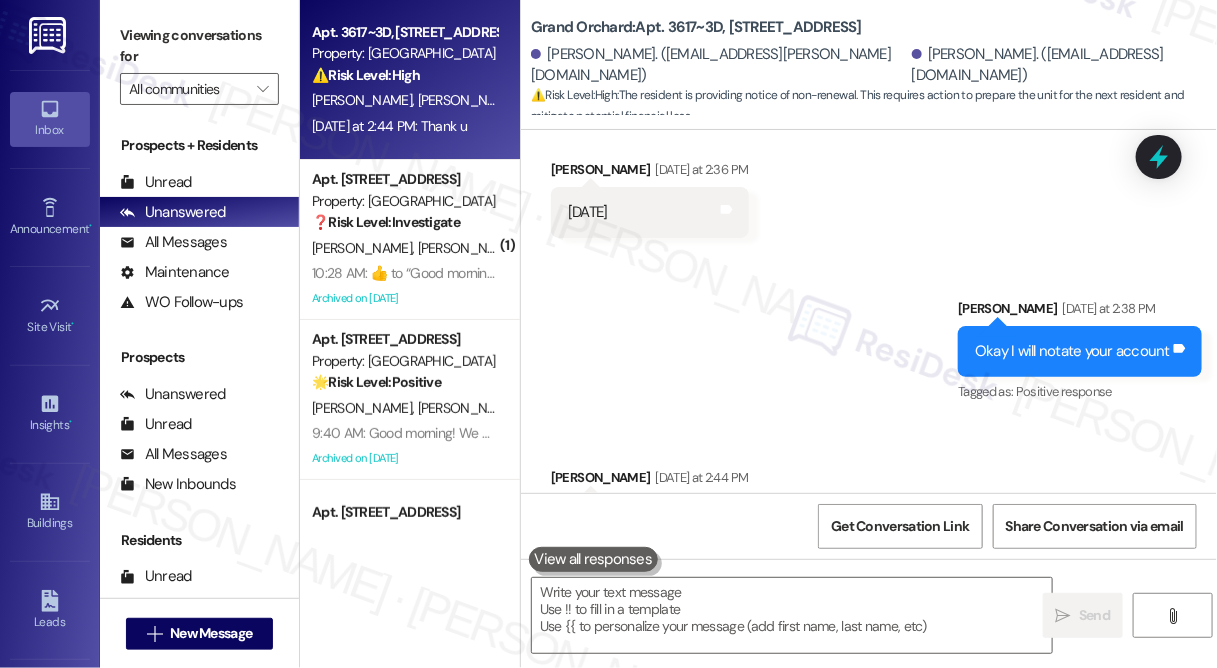 scroll, scrollTop: 12050, scrollLeft: 0, axis: vertical 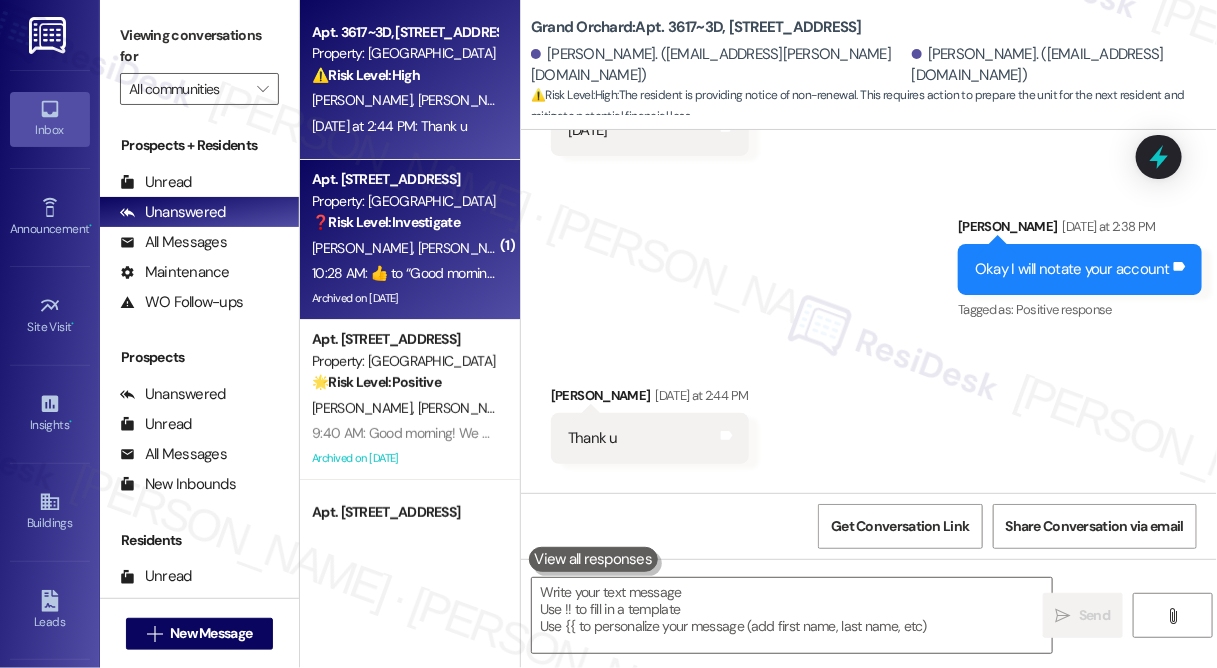 click on "❓  Risk Level:  Investigate" at bounding box center (386, 222) 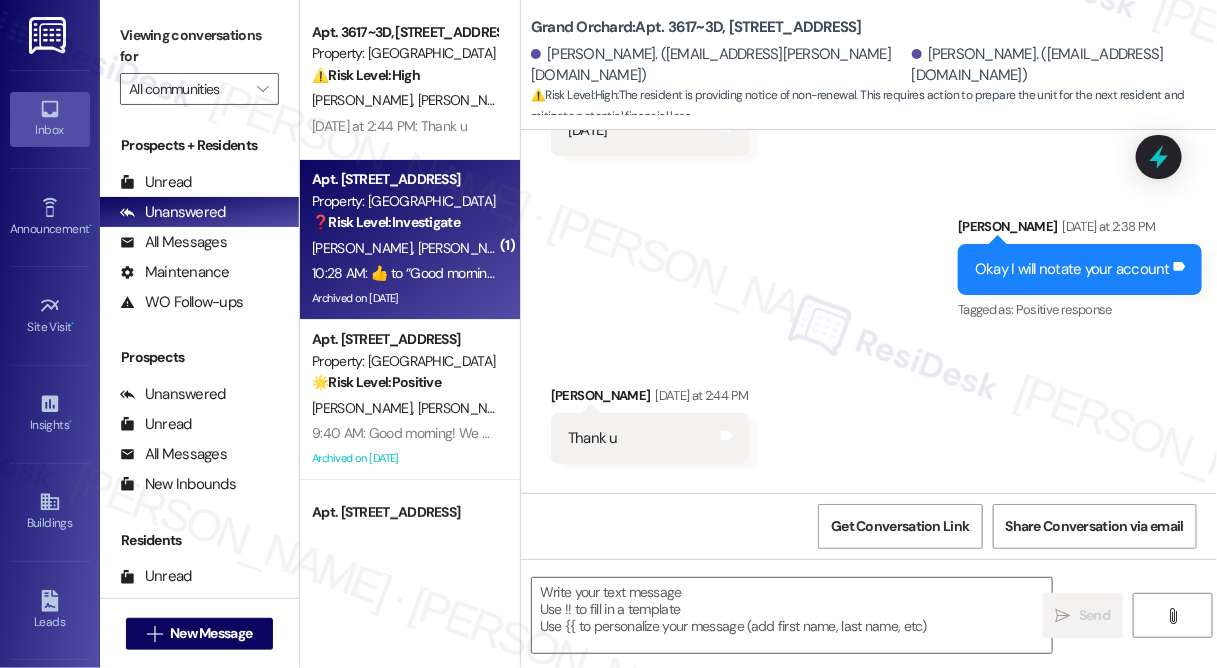 type on "Fetching suggested responses. Please feel free to read through the conversation in the meantime." 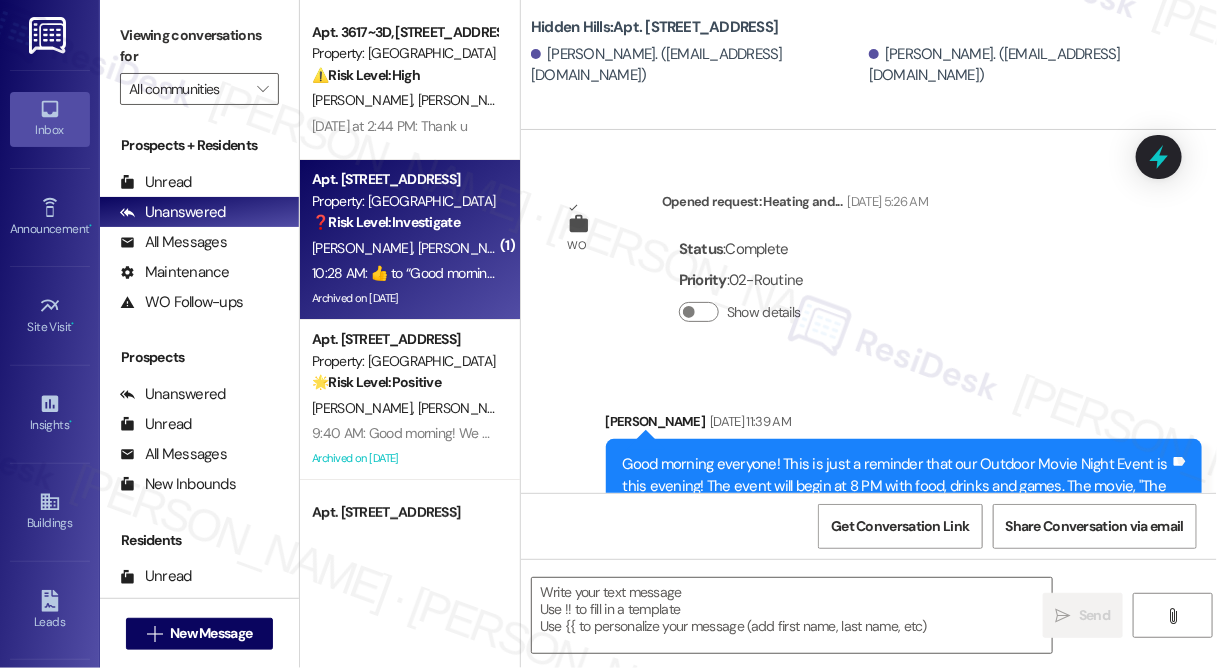 type on "Fetching suggested responses. Please feel free to read through the conversation in the meantime." 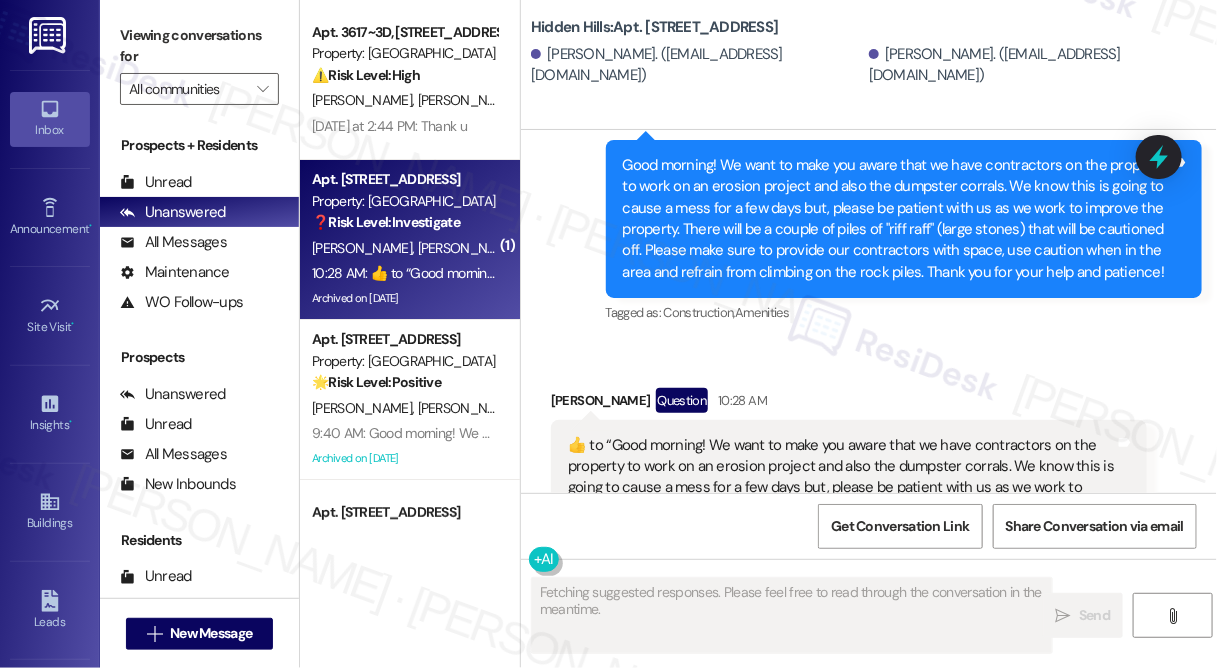 type 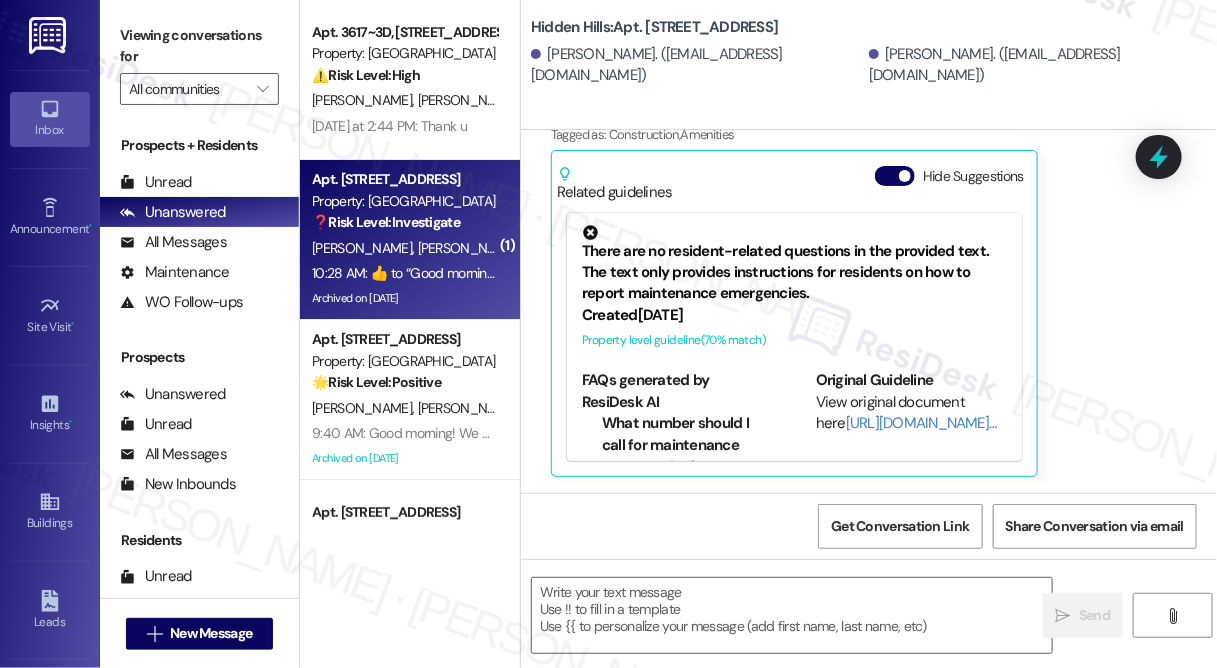 scroll, scrollTop: 33478, scrollLeft: 0, axis: vertical 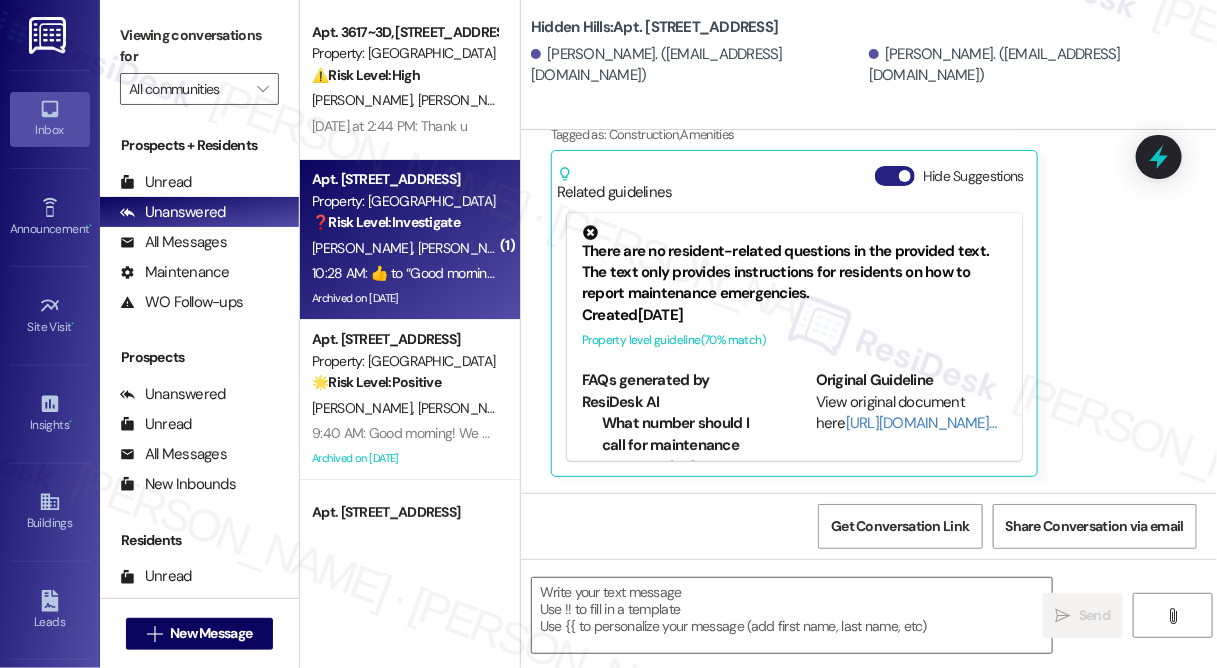 click on "Hide Suggestions" at bounding box center (895, 176) 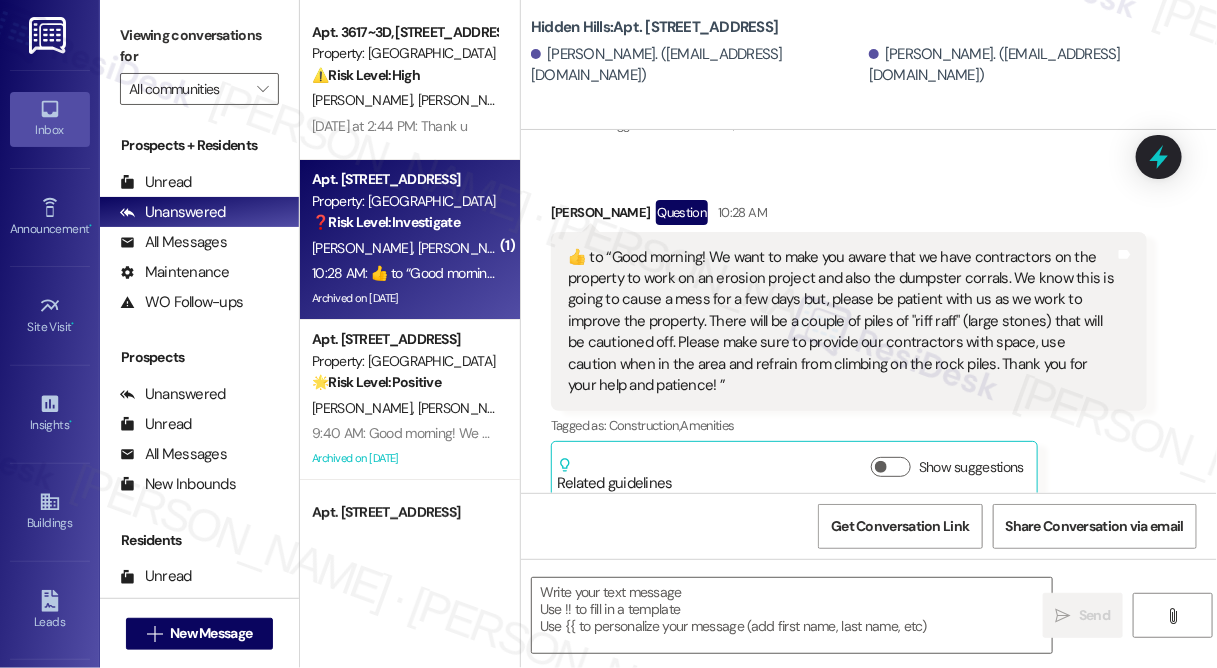 click on "​👍​ to “ Good morning!  We want to make you aware that we have contractors on the property to work on an erosion project and also the dumpster corrals.  We know this is going to cause a mess for a few days but, please be patient with us as we work to improve the property.  There will be a couple of piles of "riff raff" (large stones) that will be cautioned off.  Please make sure to provide our contractors with space, use caution when in the area and refrain from climbing on the rock piles.  Thank you for your help and patience!  ”" at bounding box center (841, 322) 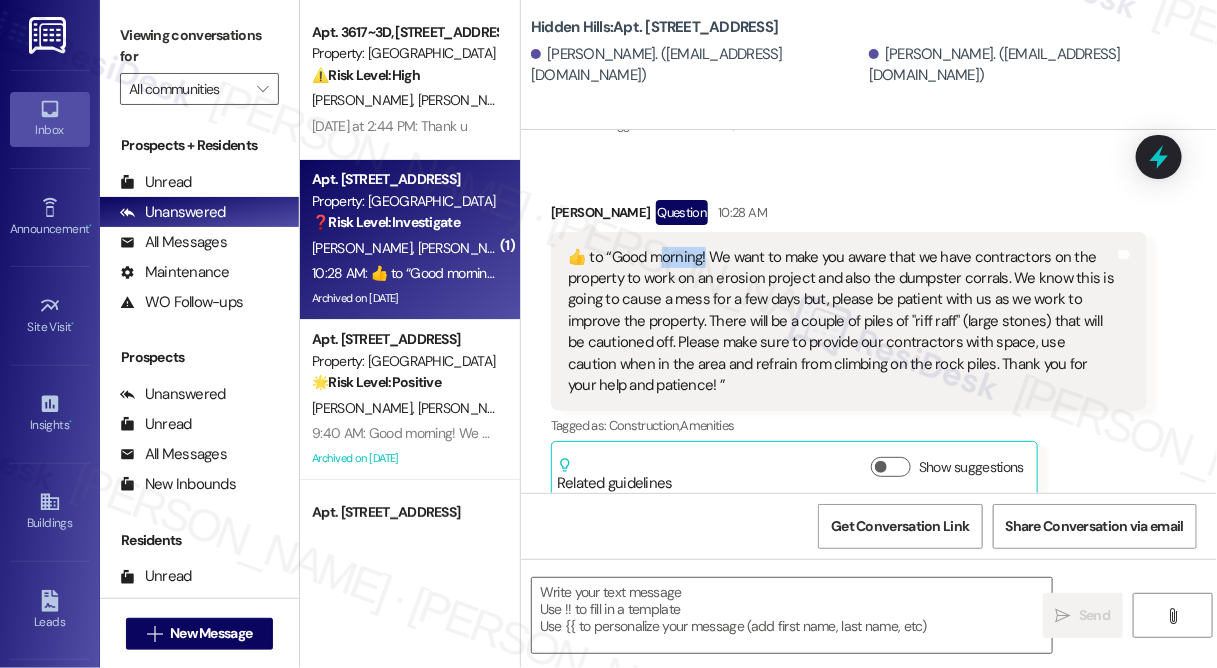 click on "​👍​ to “ Good morning!  We want to make you aware that we have contractors on the property to work on an erosion project and also the dumpster corrals.  We know this is going to cause a mess for a few days but, please be patient with us as we work to improve the property.  There will be a couple of piles of "riff raff" (large stones) that will be cautioned off.  Please make sure to provide our contractors with space, use caution when in the area and refrain from climbing on the rock piles.  Thank you for your help and patience!  ”" at bounding box center (841, 322) 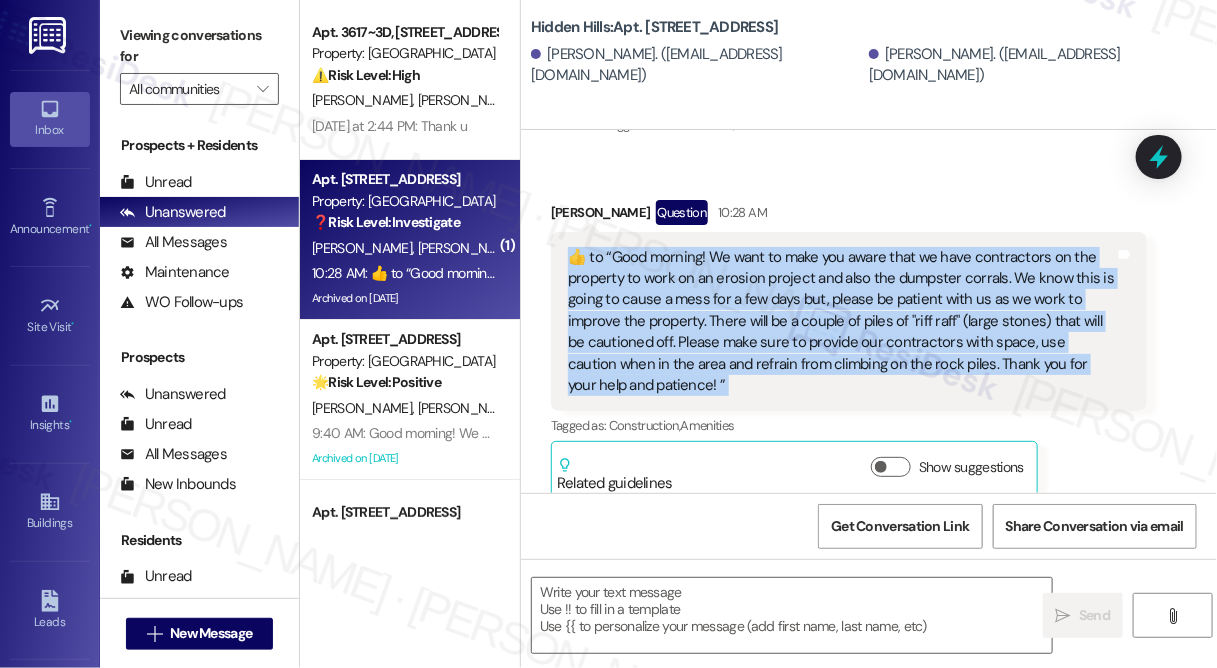 click on "​👍​ to “ Good morning!  We want to make you aware that we have contractors on the property to work on an erosion project and also the dumpster corrals.  We know this is going to cause a mess for a few days but, please be patient with us as we work to improve the property.  There will be a couple of piles of "riff raff" (large stones) that will be cautioned off.  Please make sure to provide our contractors with space, use caution when in the area and refrain from climbing on the rock piles.  Thank you for your help and patience!  ”" at bounding box center (841, 322) 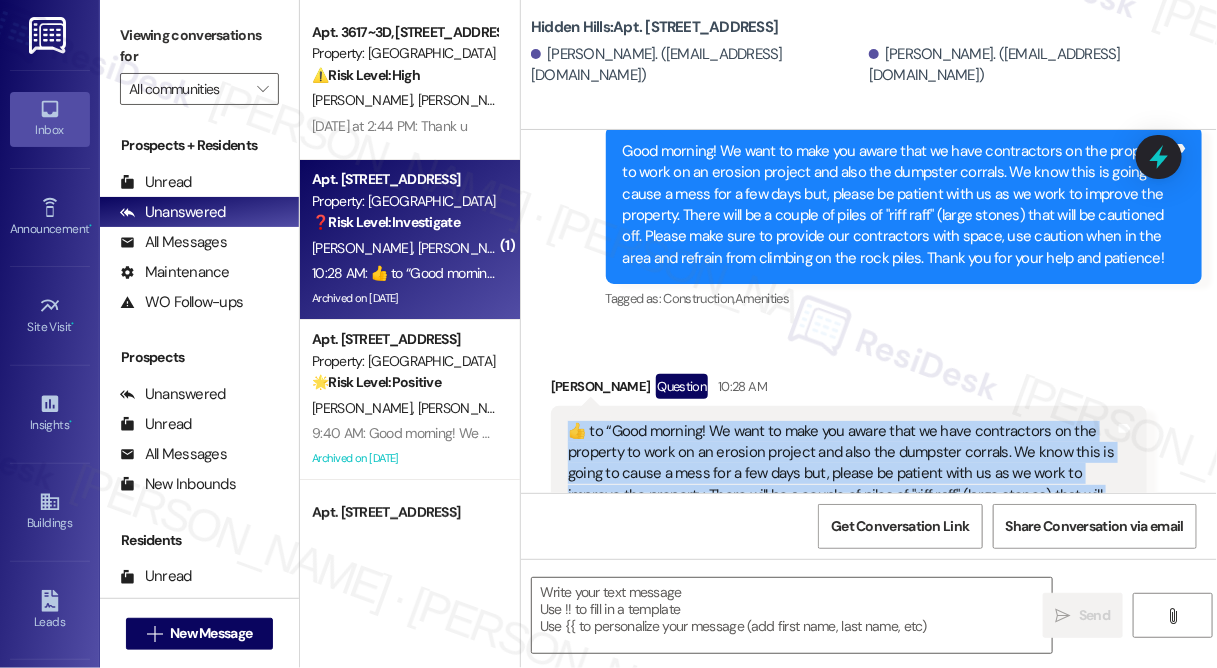 scroll, scrollTop: 32960, scrollLeft: 0, axis: vertical 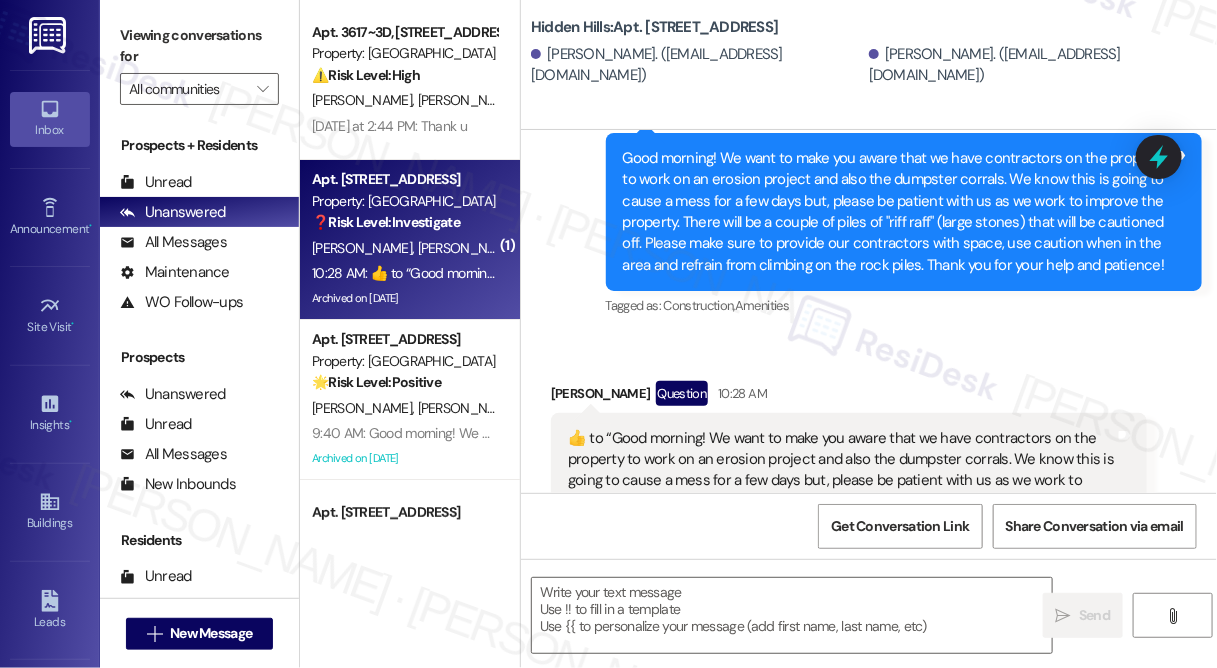 click on "Good morning!  We want to make you aware that we have contractors on the property to work on an erosion project and also the dumpster corrals.  We know this is going to cause a mess for a few days but, please be patient with us as we work to improve the property.  There will be a couple of piles of "riff raff" (large stones) that will be cautioned off.  Please make sure to provide our contractors with space, use caution when in the area and refrain from climbing on the rock piles.  Thank you for your help and patience!" at bounding box center (896, 212) 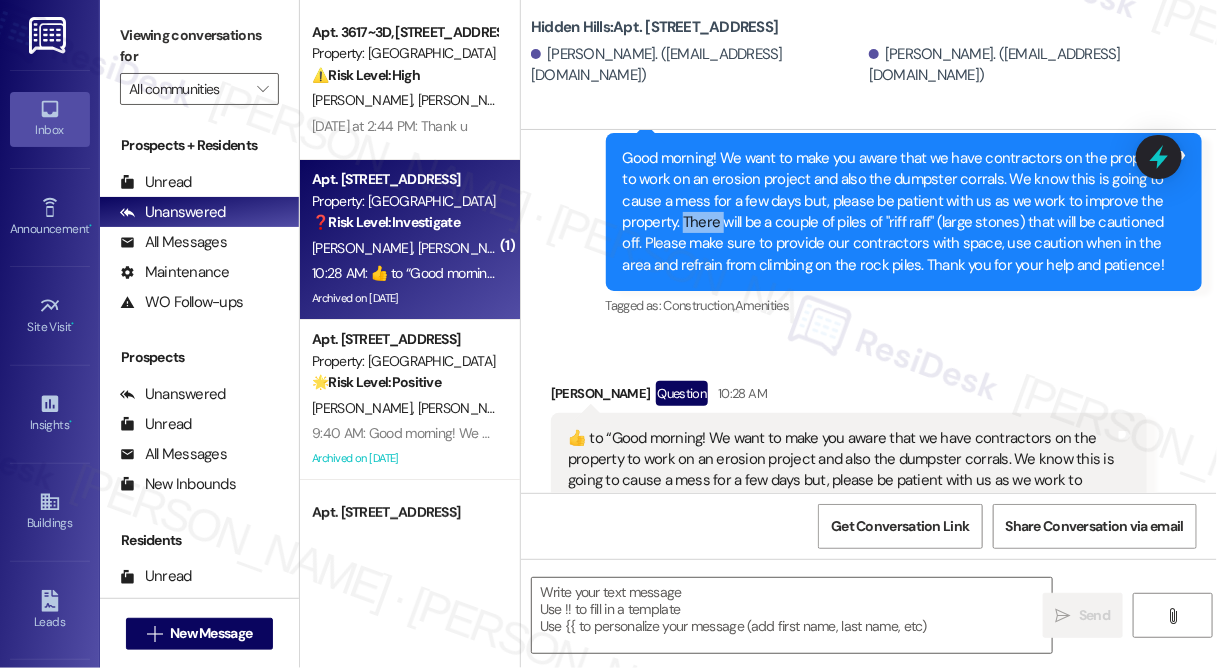 click on "Good morning!  We want to make you aware that we have contractors on the property to work on an erosion project and also the dumpster corrals.  We know this is going to cause a mess for a few days but, please be patient with us as we work to improve the property.  There will be a couple of piles of "riff raff" (large stones) that will be cautioned off.  Please make sure to provide our contractors with space, use caution when in the area and refrain from climbing on the rock piles.  Thank you for your help and patience!" at bounding box center [896, 212] 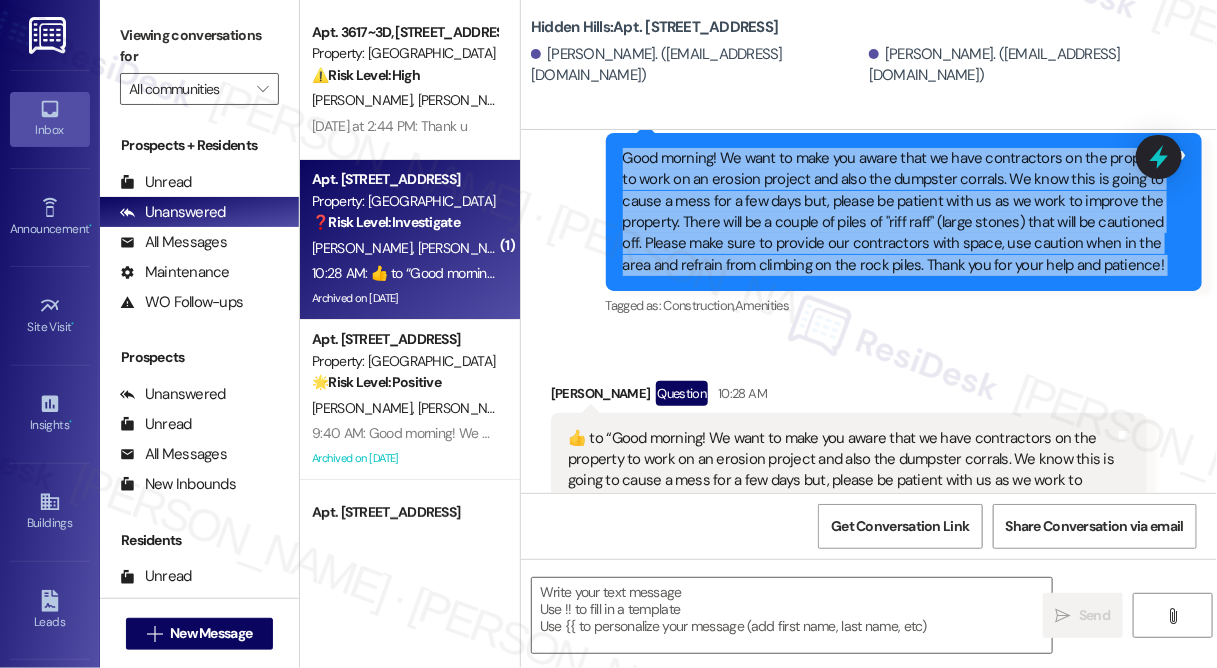 click on "Good morning!  We want to make you aware that we have contractors on the property to work on an erosion project and also the dumpster corrals.  We know this is going to cause a mess for a few days but, please be patient with us as we work to improve the property.  There will be a couple of piles of "riff raff" (large stones) that will be cautioned off.  Please make sure to provide our contractors with space, use caution when in the area and refrain from climbing on the rock piles.  Thank you for your help and patience!" at bounding box center [896, 212] 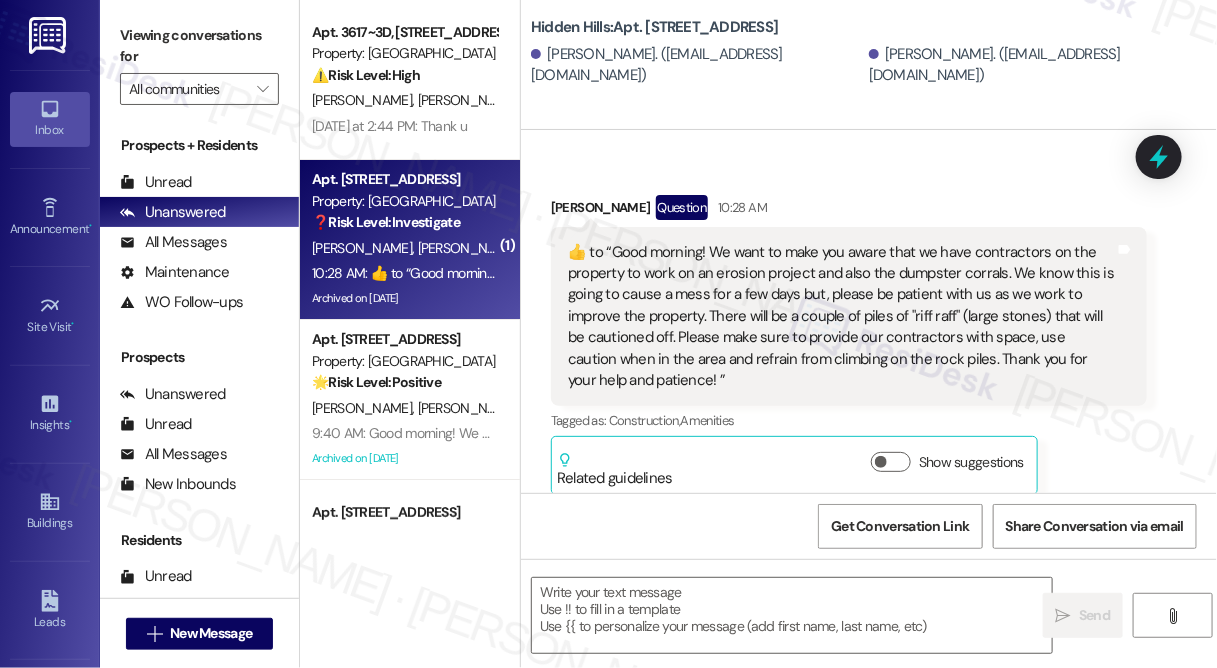 scroll, scrollTop: 33232, scrollLeft: 0, axis: vertical 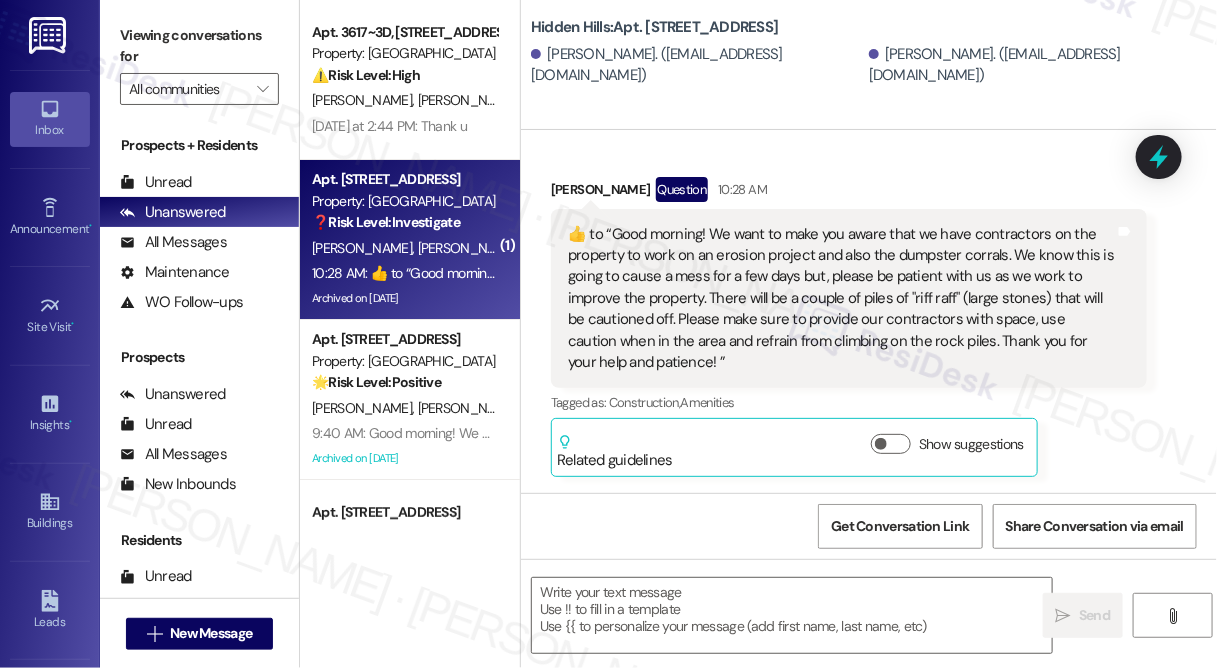 click on "​👍​ to “ Good morning!  We want to make you aware that we have contractors on the property to work on an erosion project and also the dumpster corrals.  We know this is going to cause a mess for a few days but, please be patient with us as we work to improve the property.  There will be a couple of piles of "riff raff" (large stones) that will be cautioned off.  Please make sure to provide our contractors with space, use caution when in the area and refrain from climbing on the rock piles.  Thank you for your help and patience!  ”" at bounding box center (841, 299) 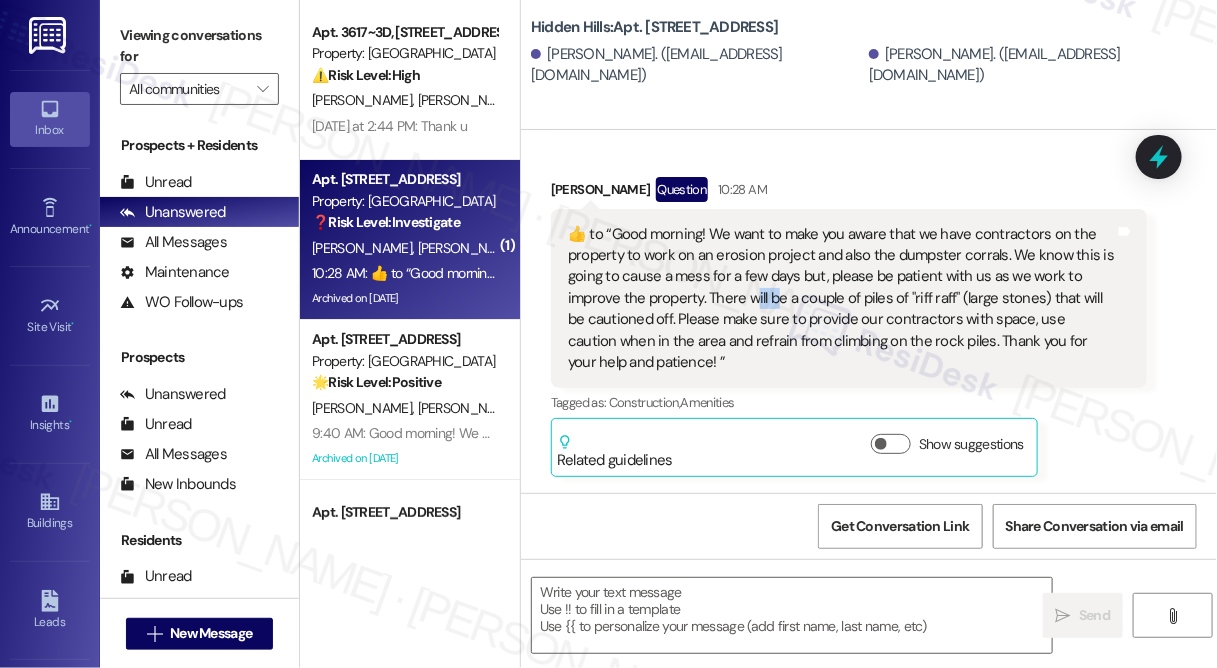 click on "​👍​ to “ Good morning!  We want to make you aware that we have contractors on the property to work on an erosion project and also the dumpster corrals.  We know this is going to cause a mess for a few days but, please be patient with us as we work to improve the property.  There will be a couple of piles of "riff raff" (large stones) that will be cautioned off.  Please make sure to provide our contractors with space, use caution when in the area and refrain from climbing on the rock piles.  Thank you for your help and patience!  ”" at bounding box center (841, 299) 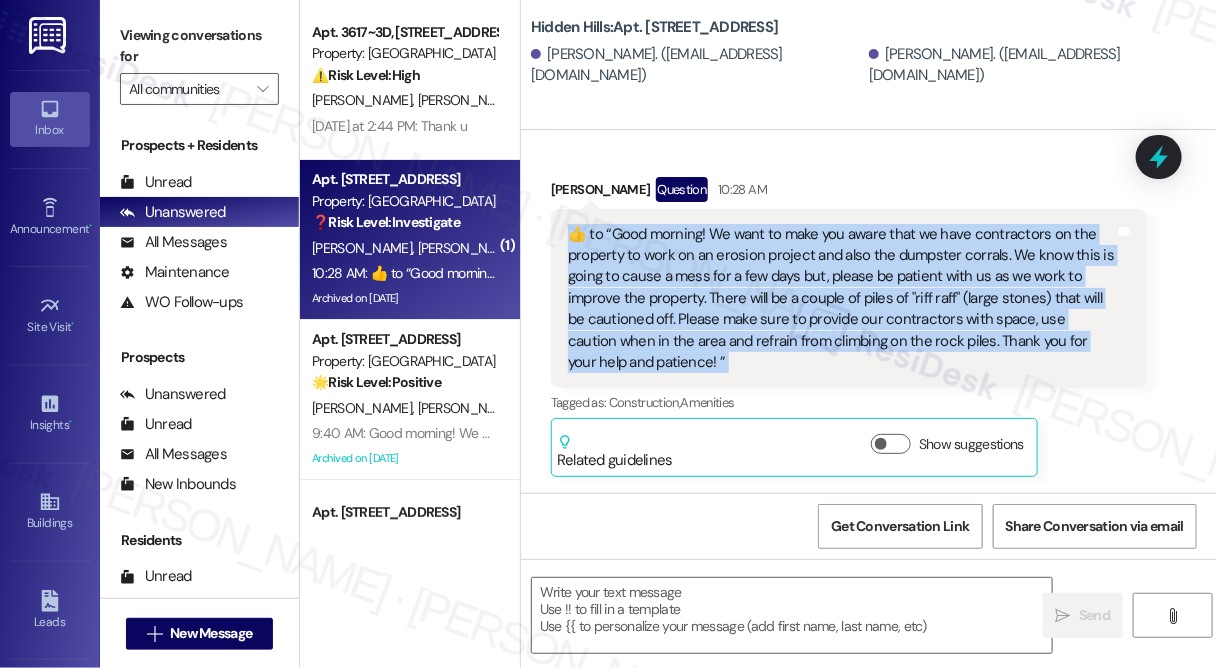 click on "​👍​ to “ Good morning!  We want to make you aware that we have contractors on the property to work on an erosion project and also the dumpster corrals.  We know this is going to cause a mess for a few days but, please be patient with us as we work to improve the property.  There will be a couple of piles of "riff raff" (large stones) that will be cautioned off.  Please make sure to provide our contractors with space, use caution when in the area and refrain from climbing on the rock piles.  Thank you for your help and patience!  ”" at bounding box center (841, 299) 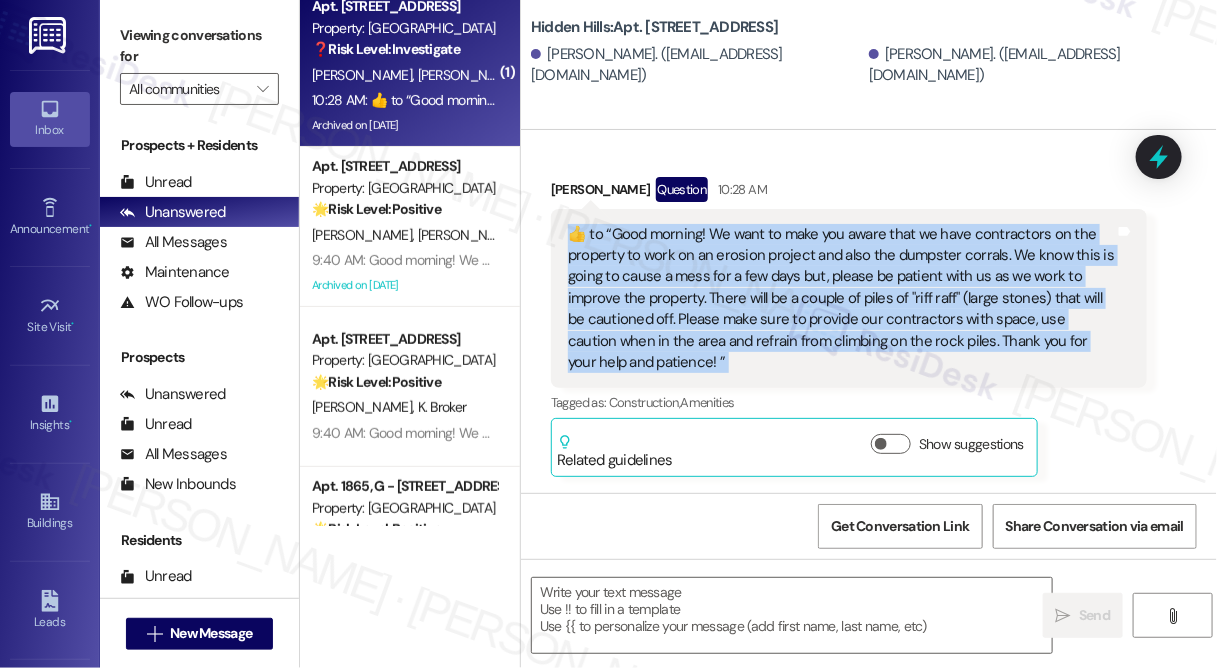 scroll, scrollTop: 0, scrollLeft: 0, axis: both 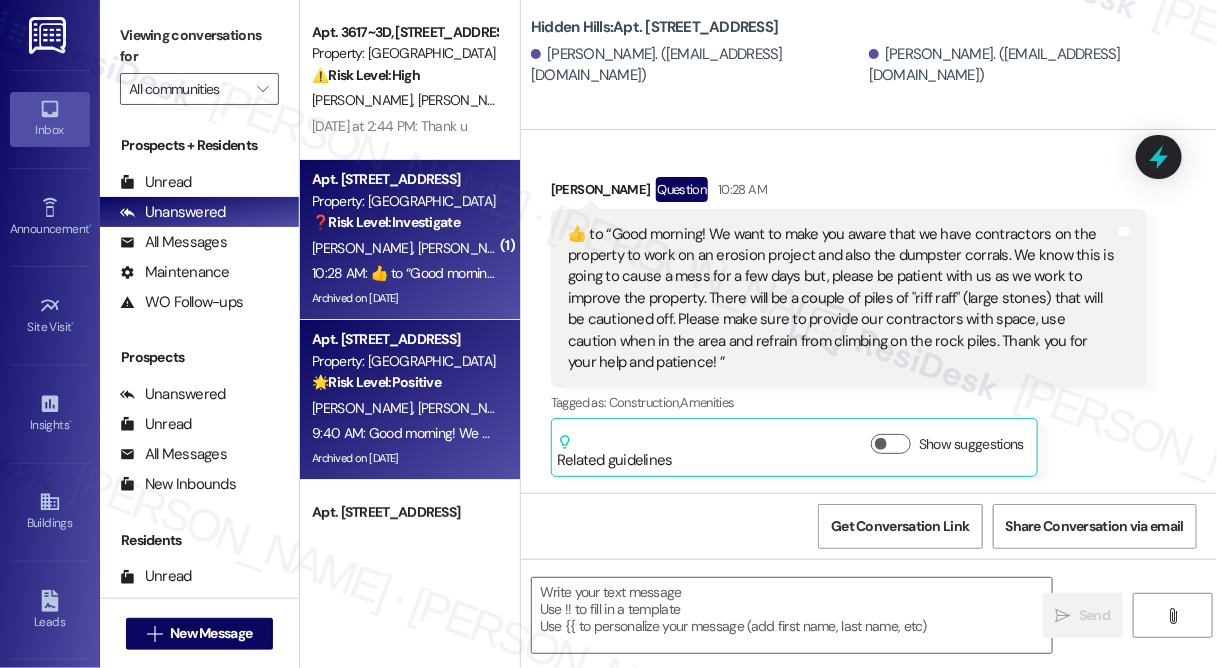 click on "[PERSON_NAME] [PERSON_NAME]" at bounding box center (404, 408) 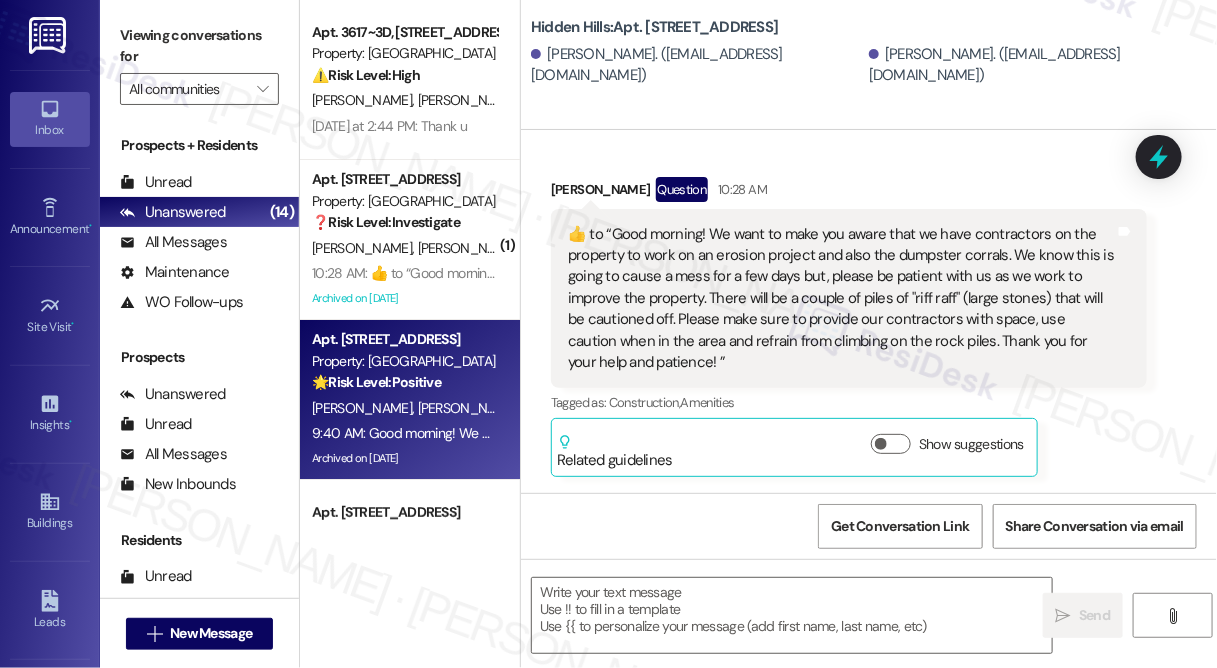 type on "Fetching suggested responses. Please feel free to read through the conversation in the meantime." 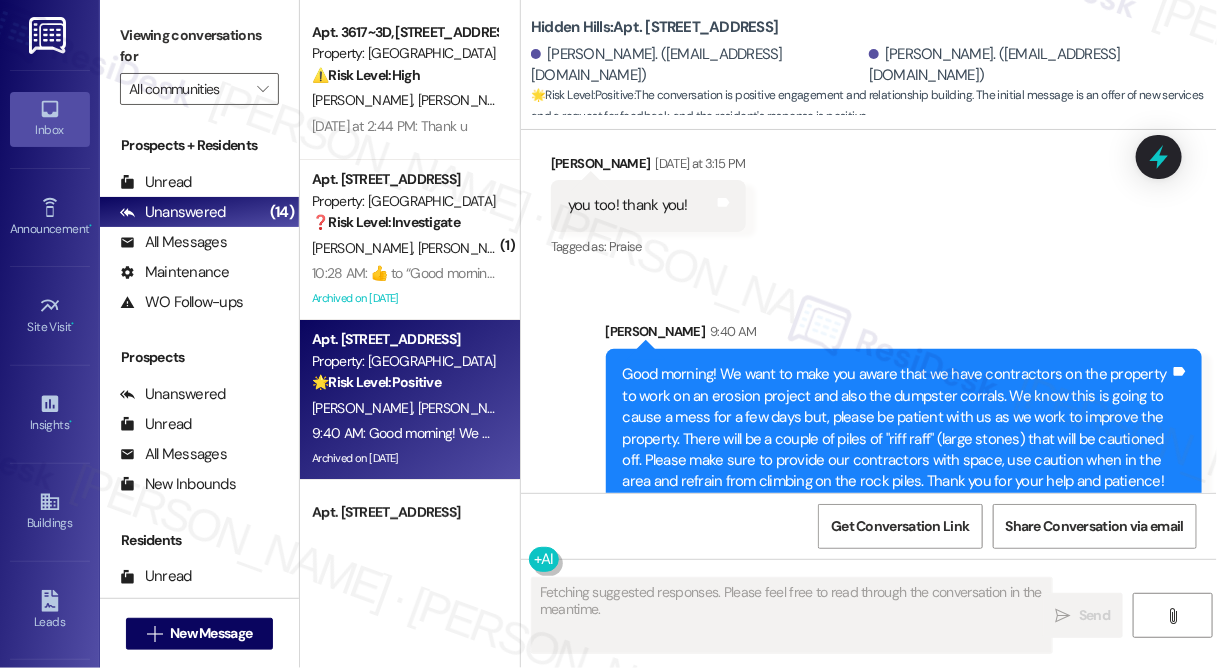 scroll, scrollTop: 30879, scrollLeft: 0, axis: vertical 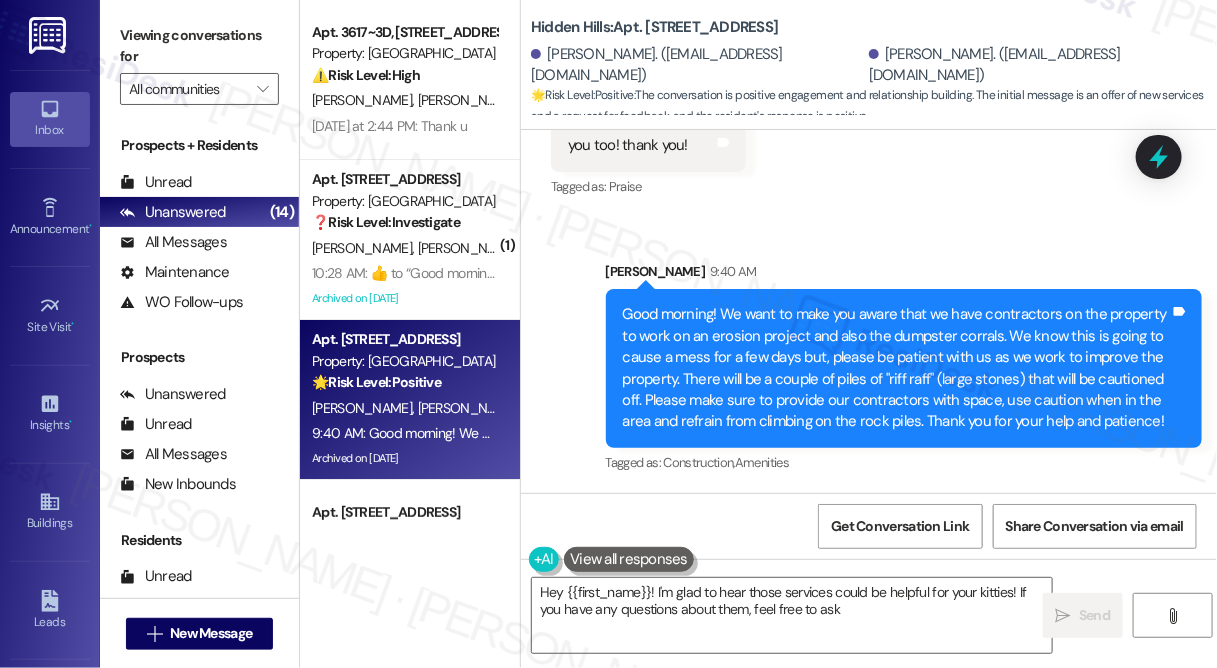 type on "Hey {{first_name}}! I'm glad to hear those services could be helpful for your kitties! If you have any questions about them, feel free to ask!" 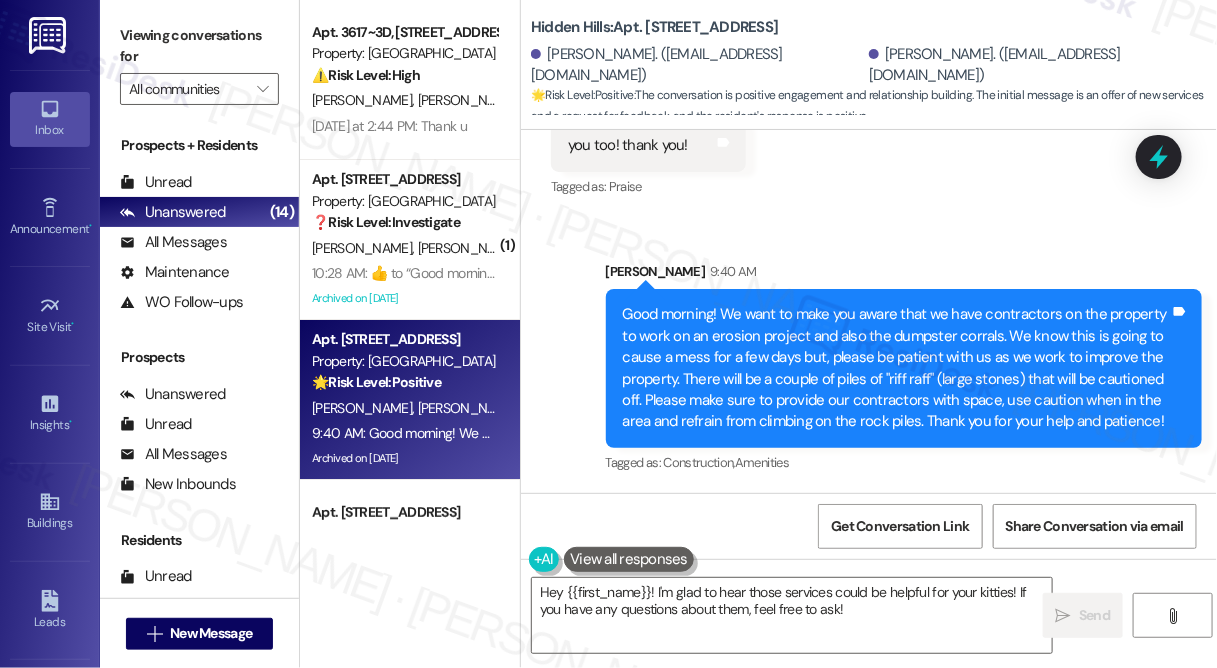 click on "Announcement, sent via SMS [PERSON_NAME] 9:40 AM Good morning!  We want to make you aware that we have contractors on the property to work on an erosion project and also the dumpster corrals.  We know this is going to cause a mess for a few days but, please be patient with us as we work to improve the property.  There will be a couple of piles of "riff raff" (large stones) that will be cautioned off.  Please make sure to provide our contractors with space, use caution when in the area and refrain from climbing on the rock piles.  Thank you for your help and patience!  Tags and notes Tagged as:   Construction ,  Click to highlight conversations about Construction Amenities Click to highlight conversations about Amenities" at bounding box center (869, 354) 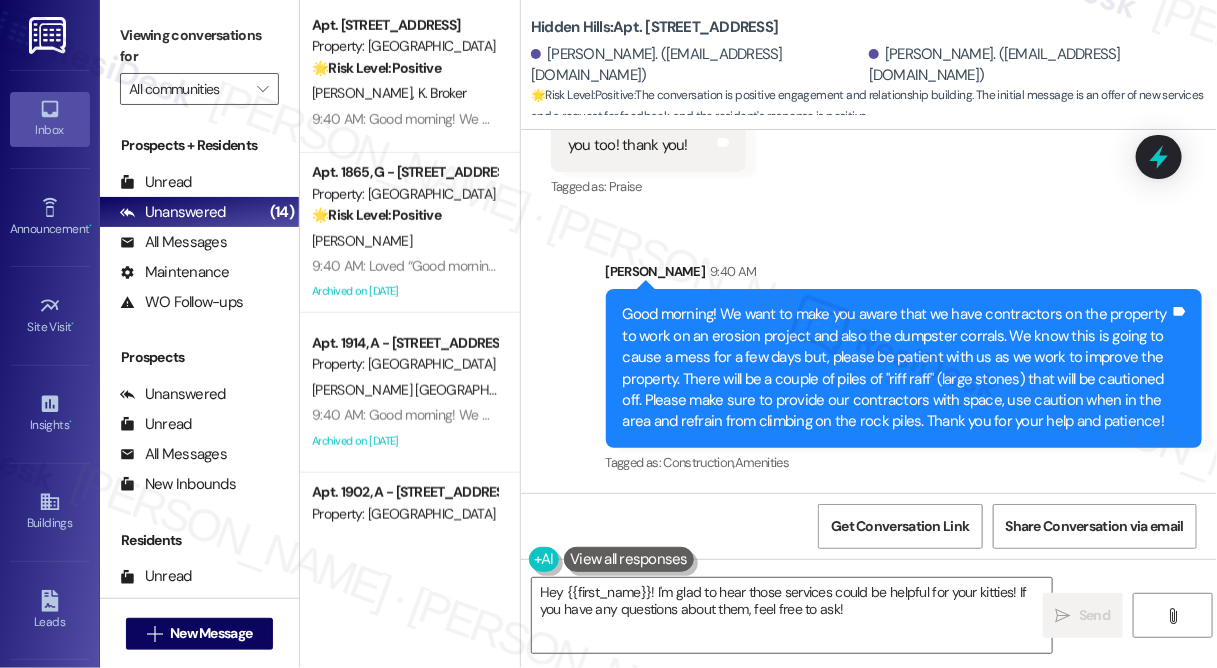 scroll, scrollTop: 363, scrollLeft: 0, axis: vertical 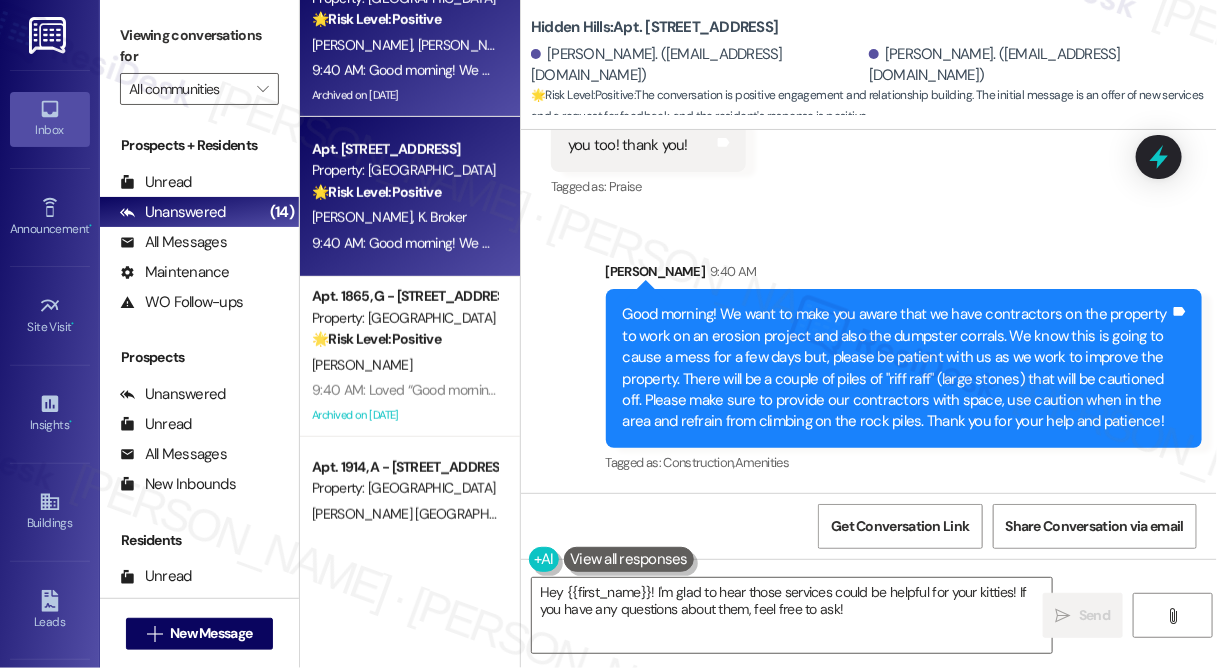 click on "🌟  Risk Level:  Positive" at bounding box center [376, 192] 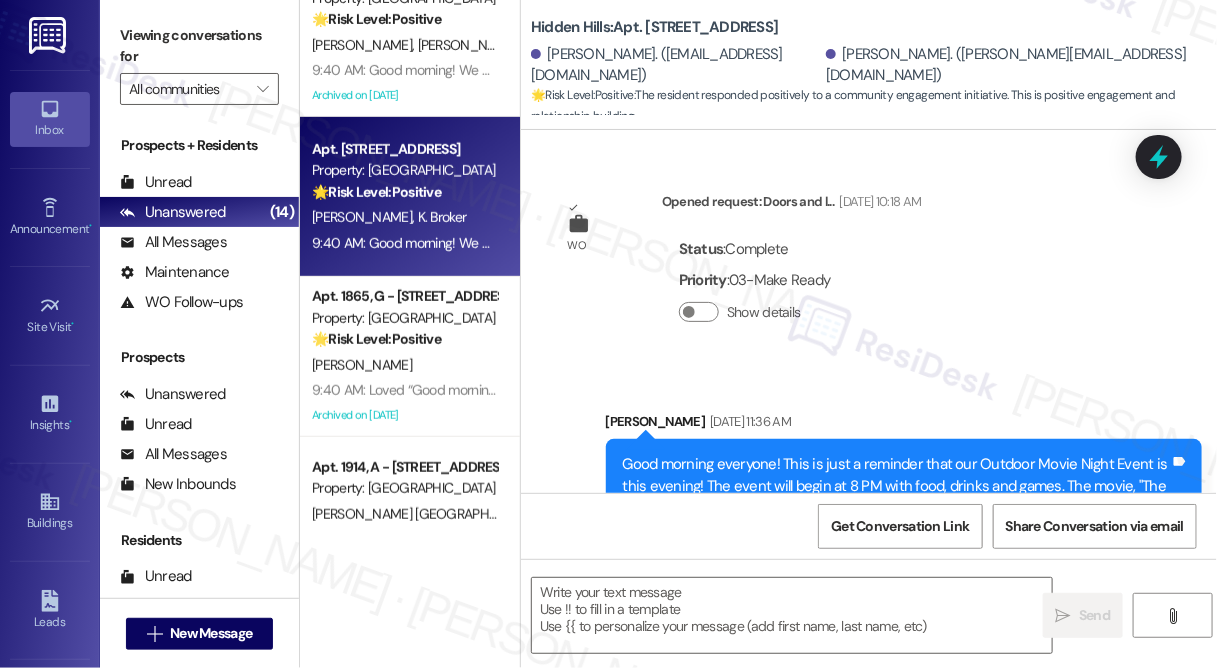 type on "Fetching suggested responses. Please feel free to read through the conversation in the meantime." 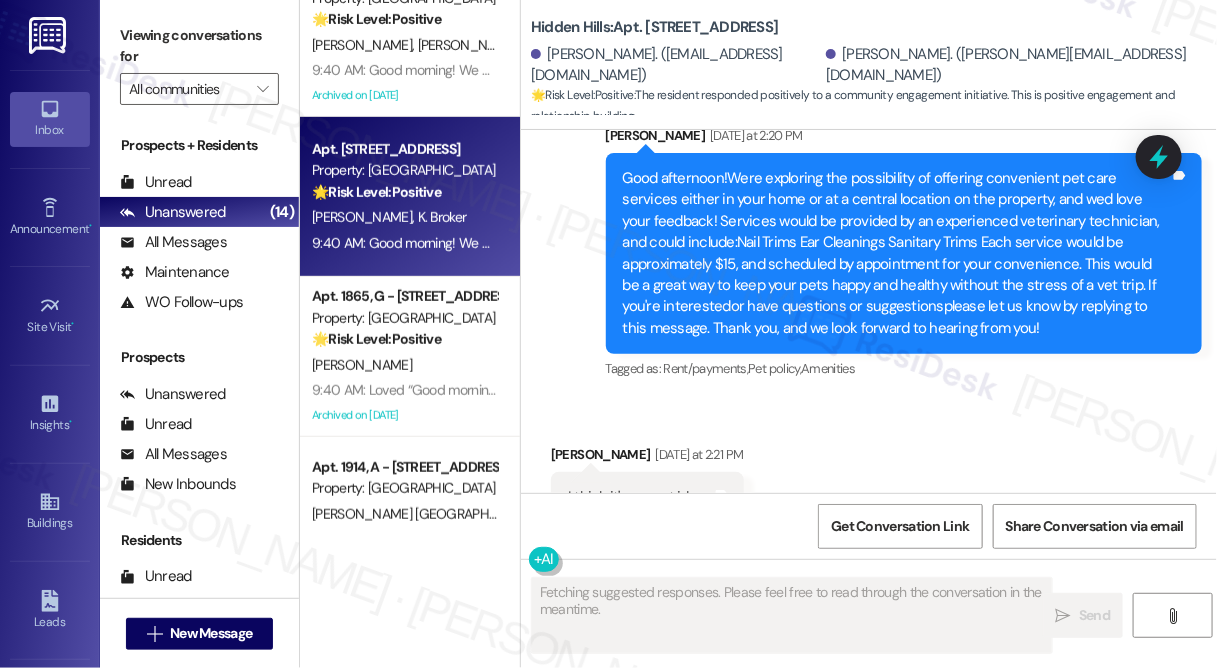 scroll, scrollTop: 30529, scrollLeft: 0, axis: vertical 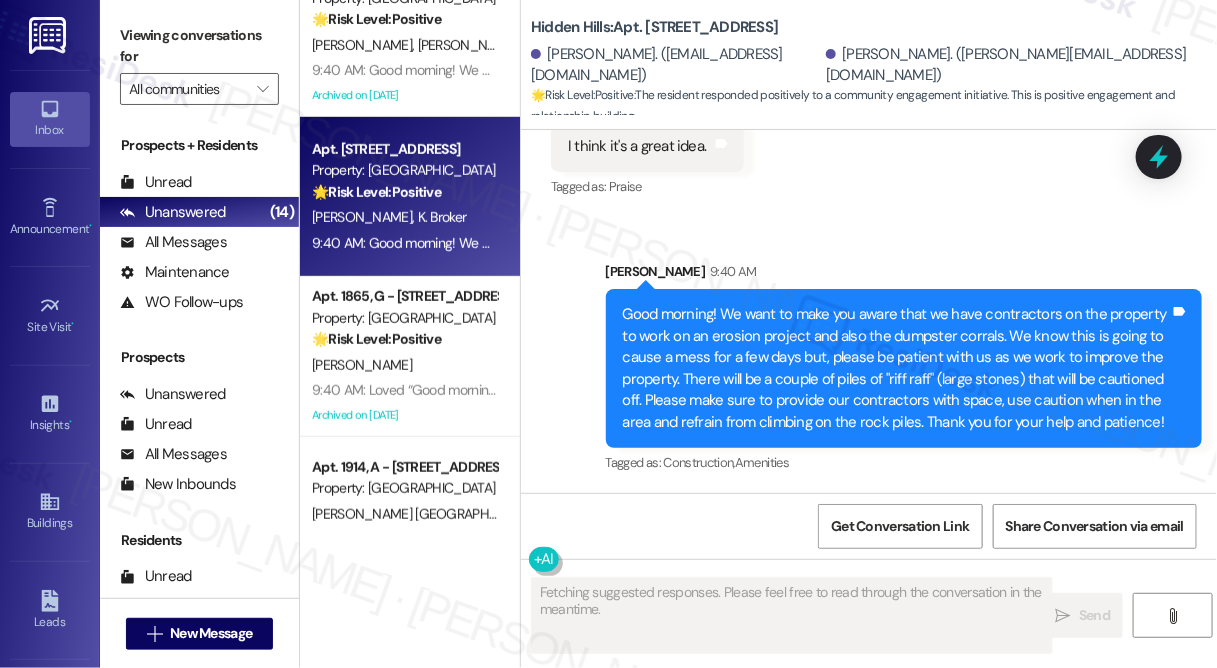type 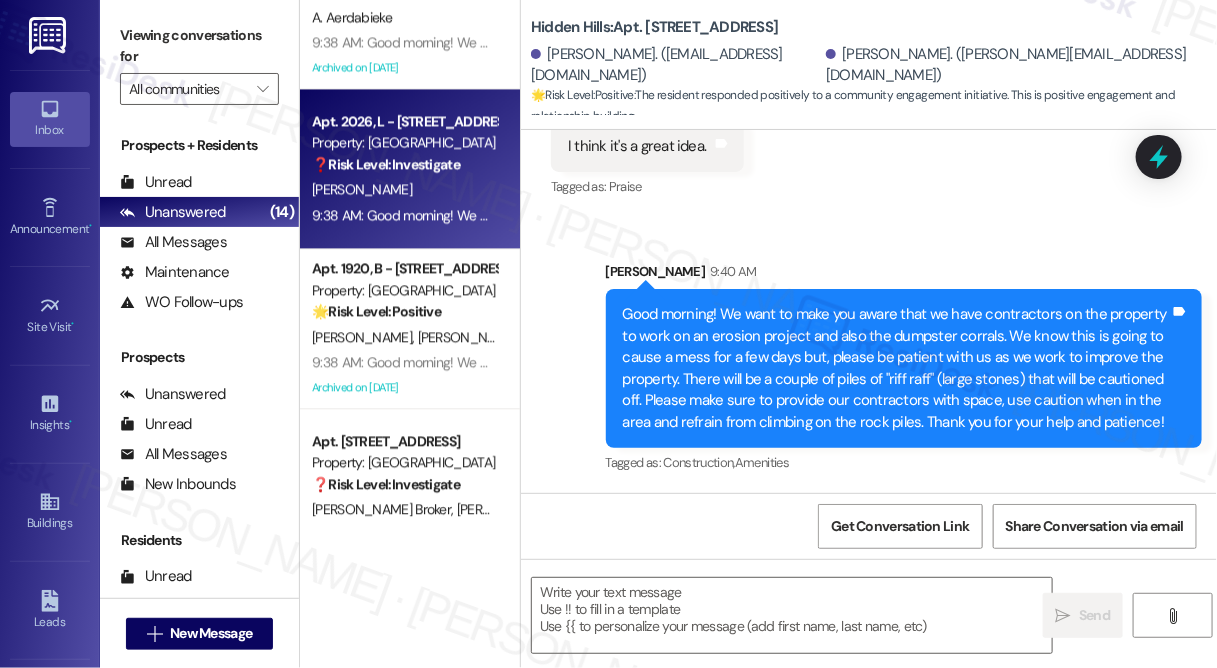 scroll, scrollTop: 1510, scrollLeft: 0, axis: vertical 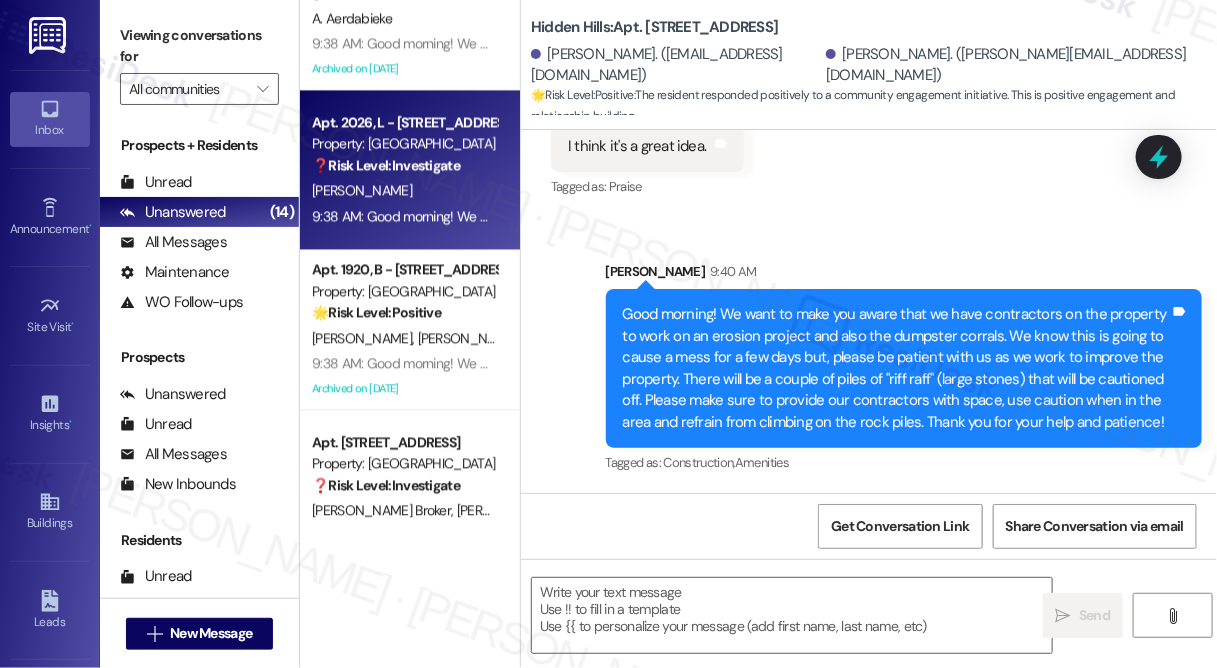 click on "Property: [GEOGRAPHIC_DATA]" at bounding box center [404, 143] 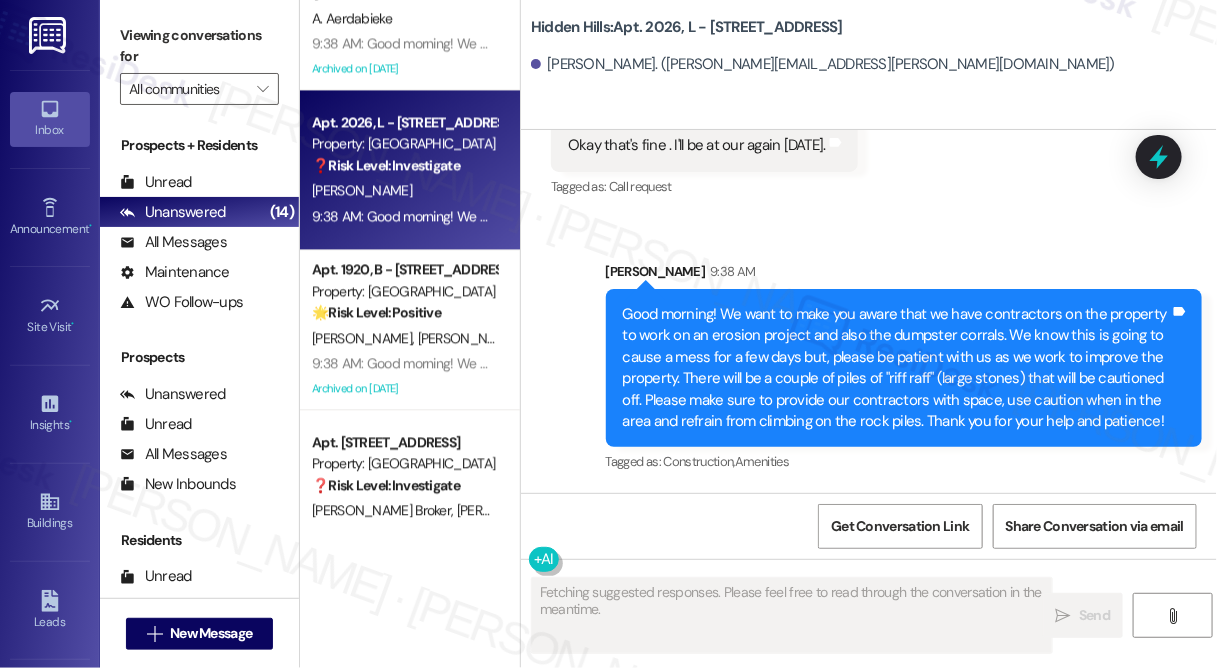 scroll, scrollTop: 29161, scrollLeft: 0, axis: vertical 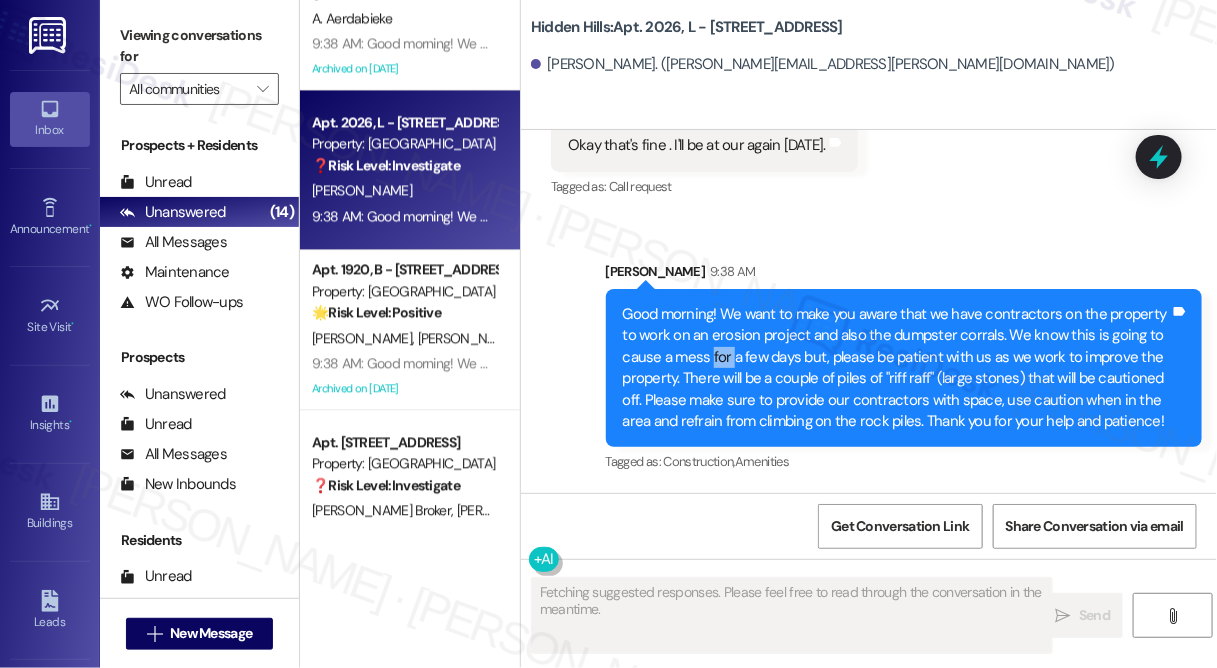 click on "Good morning!  We want to make you aware that we have contractors on the property to work on an erosion project and also the dumpster corrals.  We know this is going to cause a mess for a few days but, please be patient with us as we work to improve the property.  There will be a couple of piles of "riff raff" (large stones) that will be cautioned off.  Please make sure to provide our contractors with space, use caution when in the area and refrain from climbing on the rock piles.  Thank you for your help and patience!" at bounding box center (896, 368) 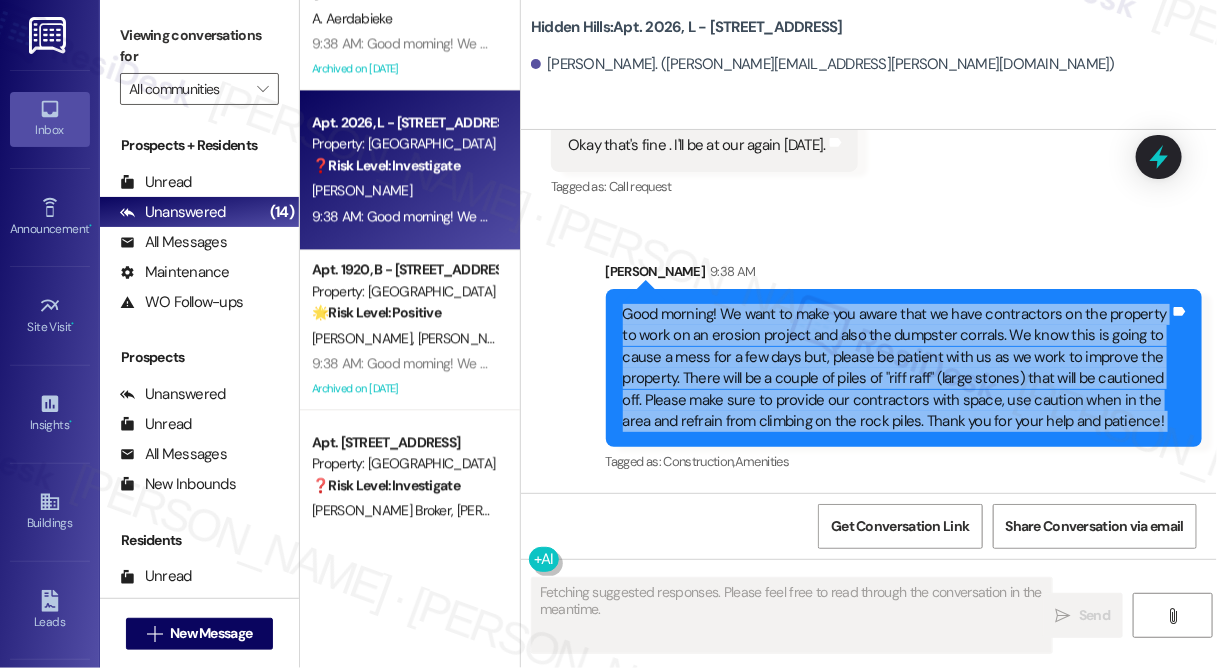 click on "Good morning!  We want to make you aware that we have contractors on the property to work on an erosion project and also the dumpster corrals.  We know this is going to cause a mess for a few days but, please be patient with us as we work to improve the property.  There will be a couple of piles of "riff raff" (large stones) that will be cautioned off.  Please make sure to provide our contractors with space, use caution when in the area and refrain from climbing on the rock piles.  Thank you for your help and patience!" at bounding box center (896, 368) 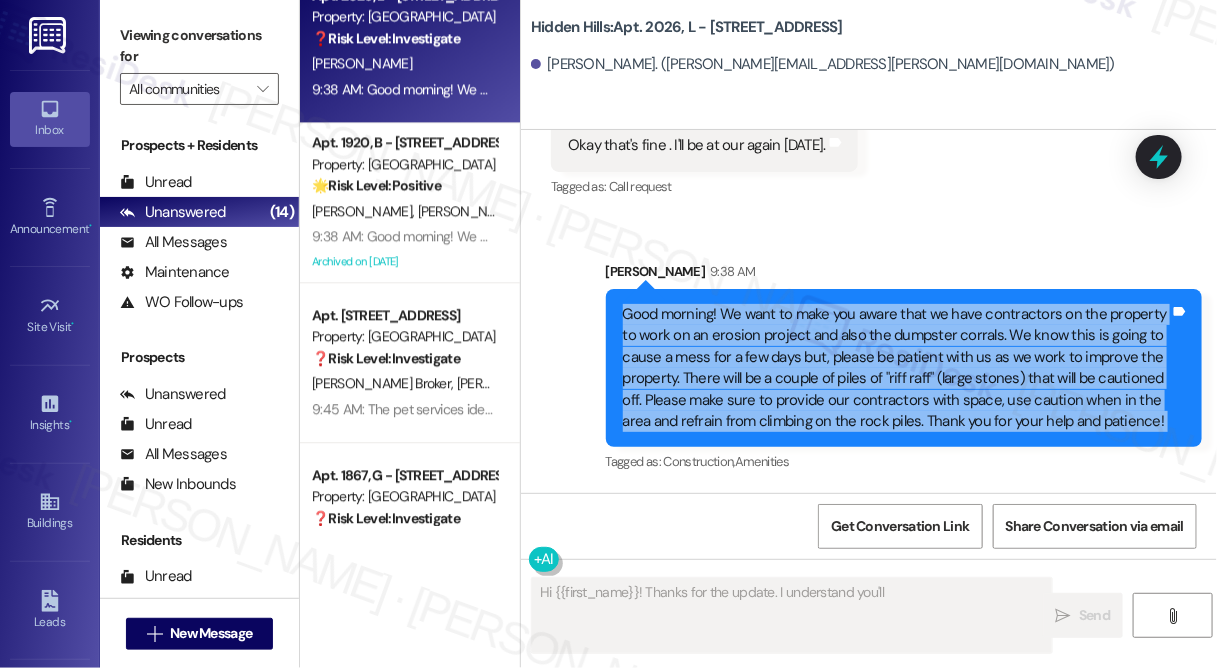 scroll, scrollTop: 1874, scrollLeft: 0, axis: vertical 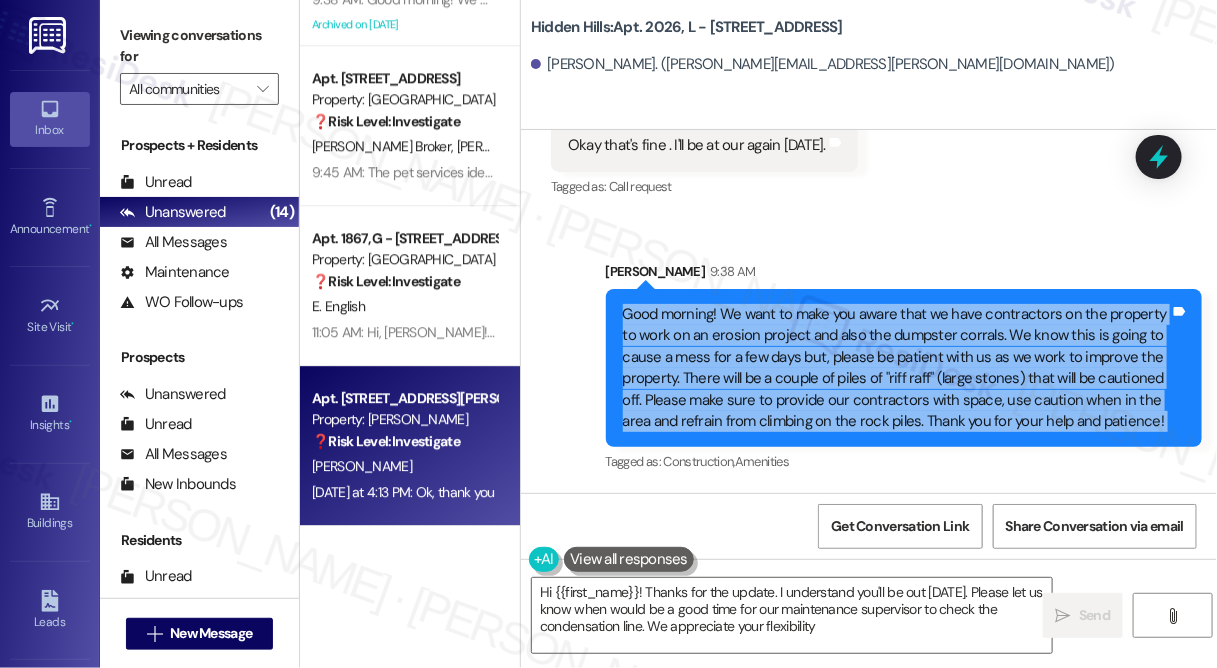 type on "Hi {{first_name}}! Thanks for the update. I understand you'll be out [DATE]. Please let us know when would be a good time for our maintenance supervisor to check the condensation line. We appreciate your flexibility!" 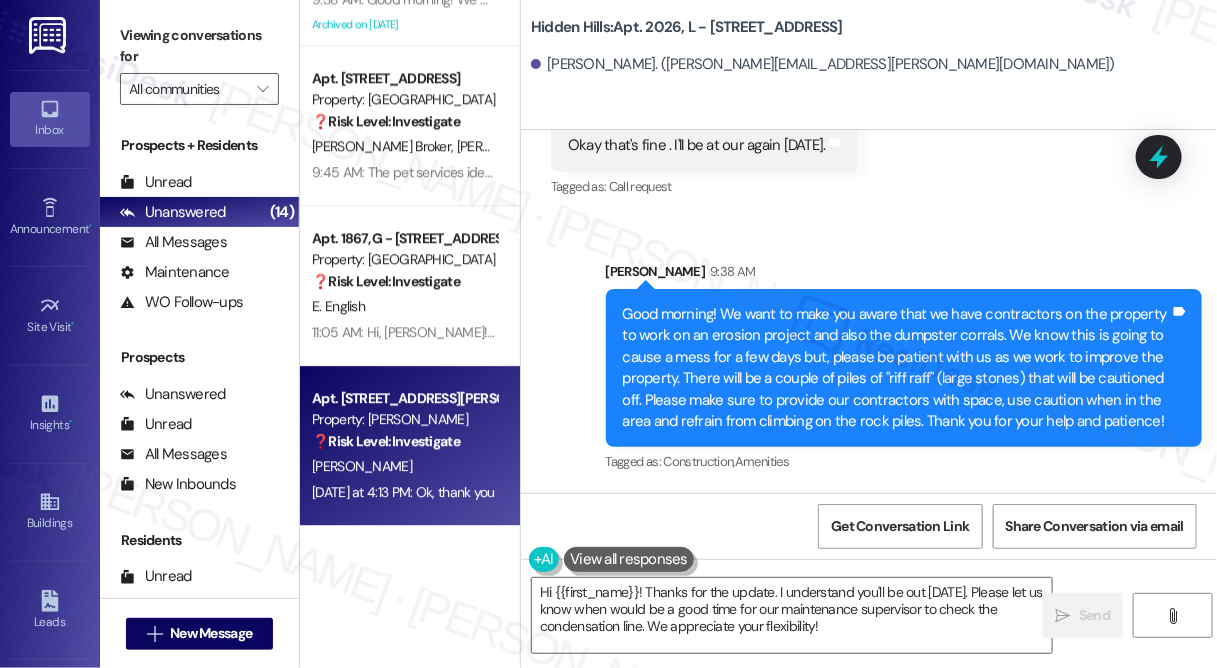 click on "[PERSON_NAME]" at bounding box center [404, 466] 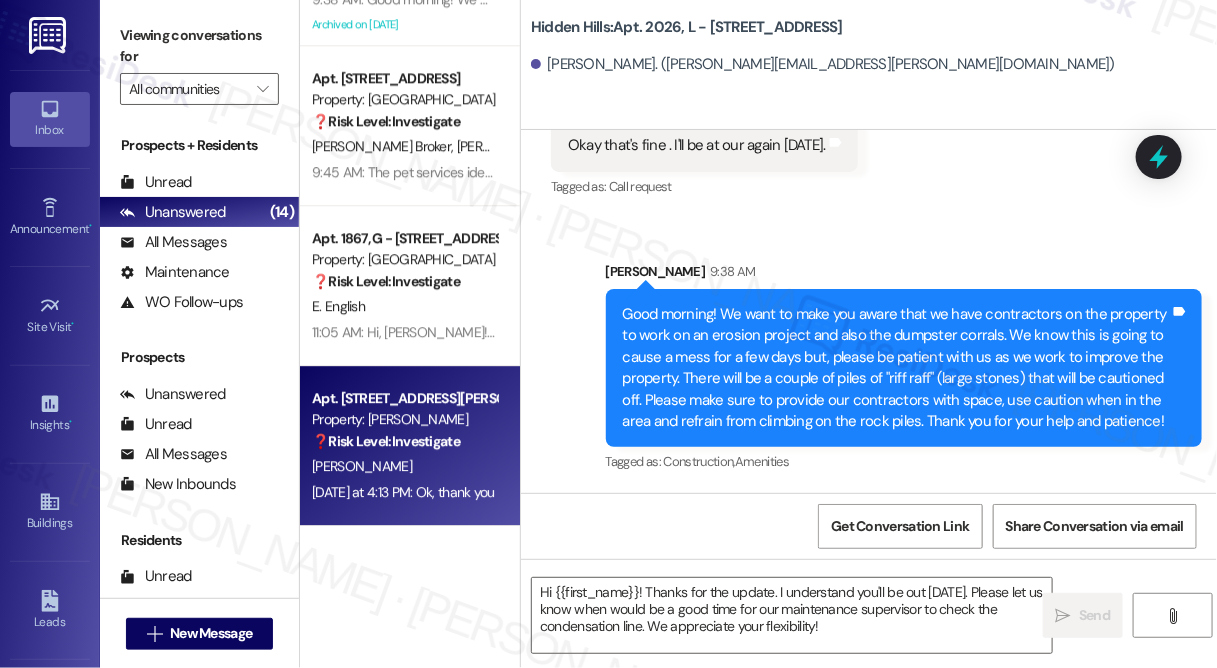 type on "Fetching suggested responses. Please feel free to read through the conversation in the meantime." 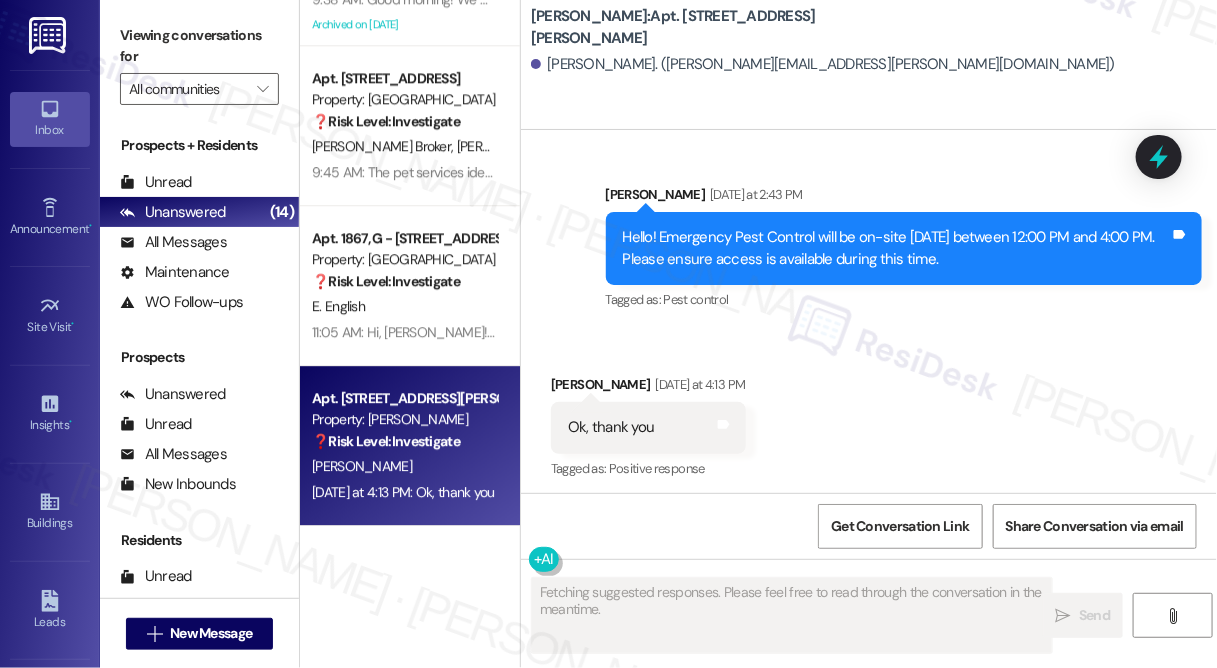 scroll, scrollTop: 4829, scrollLeft: 0, axis: vertical 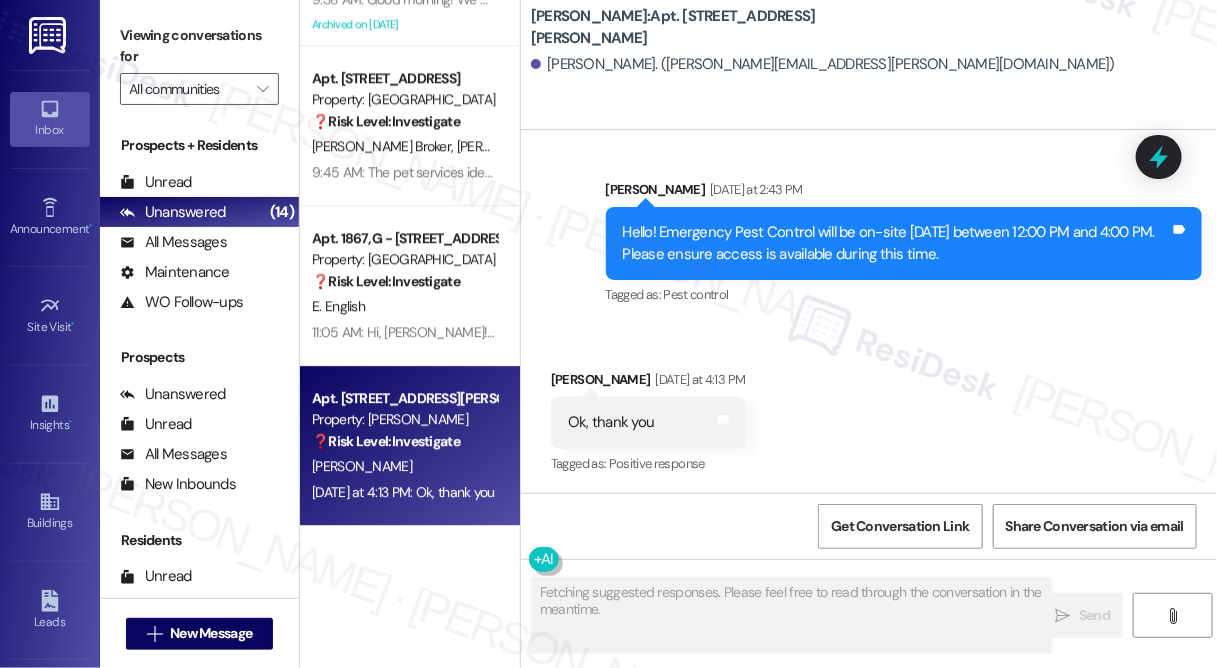 click on "Hello! Emergency Pest Control will be on-site [DATE] between 12:00 PM and 4:00 PM. Please ensure access is available during this time." at bounding box center [896, 243] 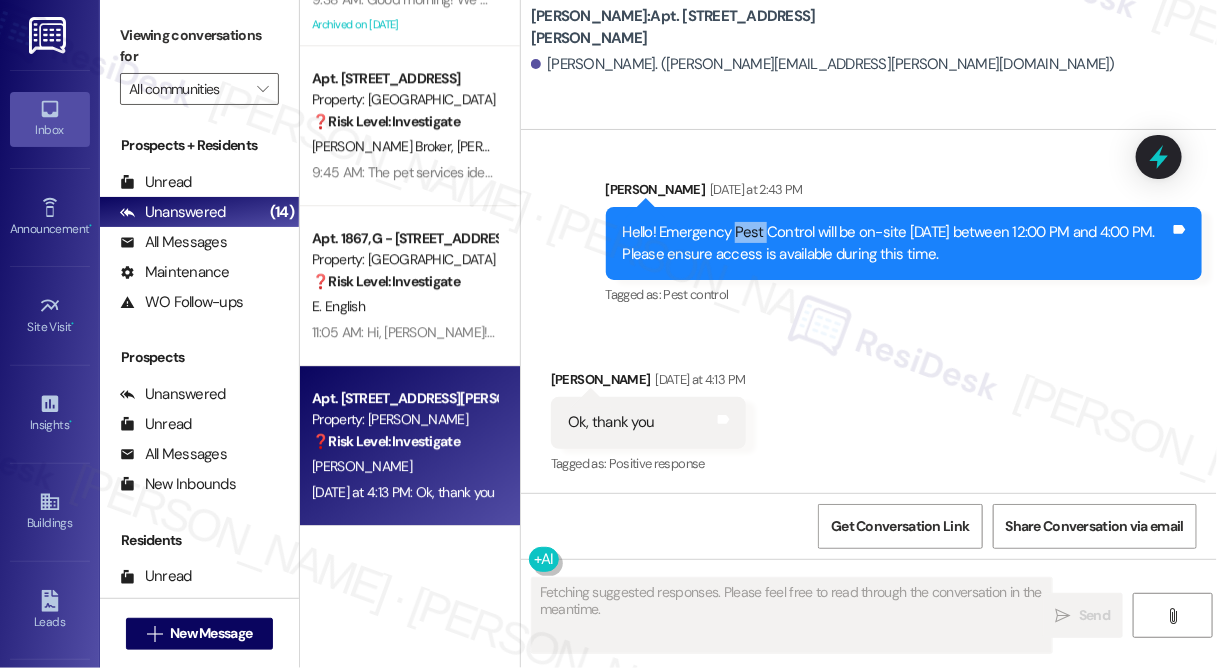 click on "Hello! Emergency Pest Control will be on-site [DATE] between 12:00 PM and 4:00 PM. Please ensure access is available during this time." at bounding box center (896, 243) 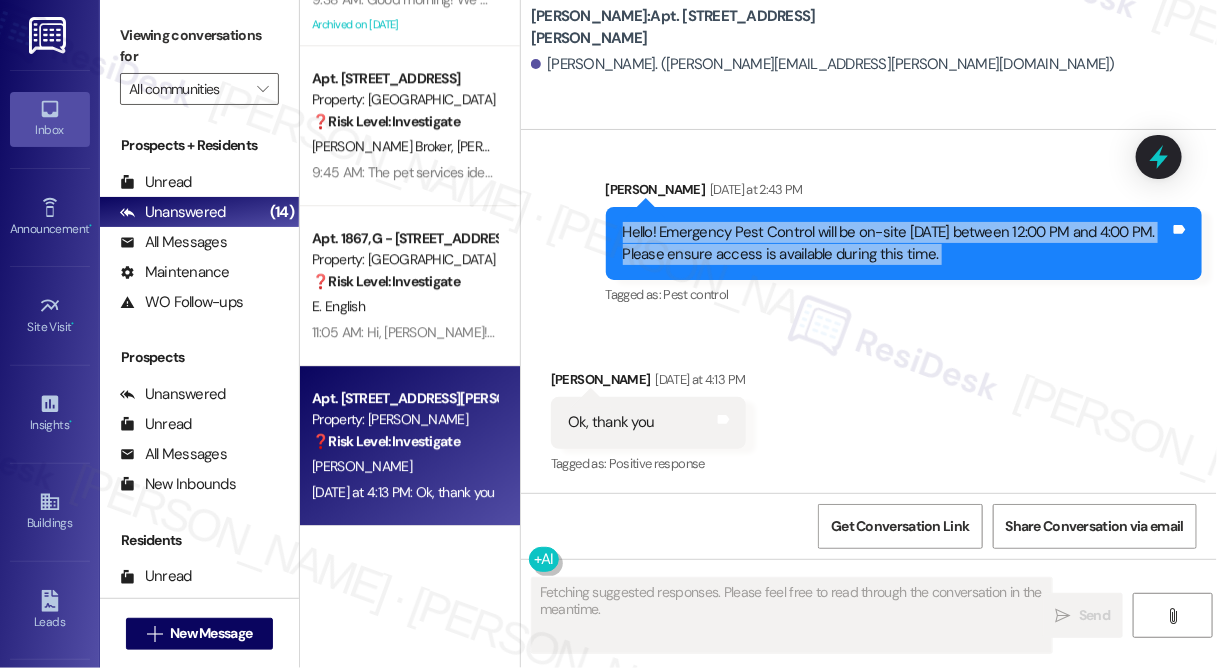 click on "Hello! Emergency Pest Control will be on-site [DATE] between 12:00 PM and 4:00 PM. Please ensure access is available during this time." at bounding box center [896, 243] 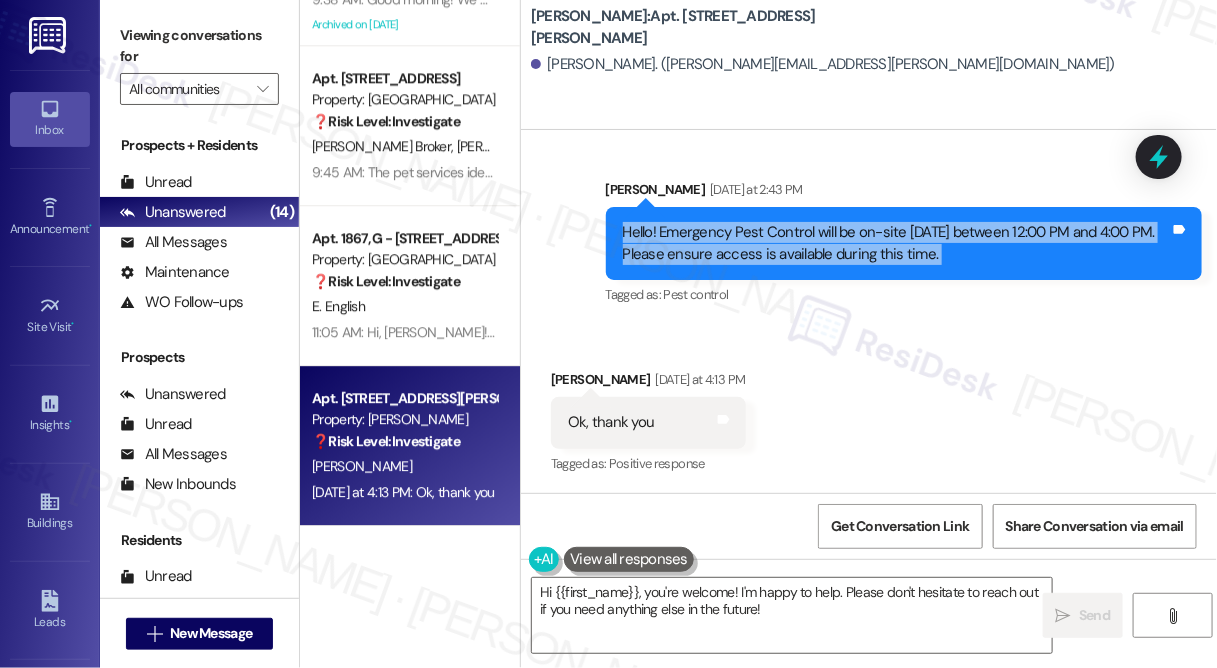 click on "Hello! Emergency Pest Control will be on-site [DATE] between 12:00 PM and 4:00 PM. Please ensure access is available during this time." at bounding box center [896, 243] 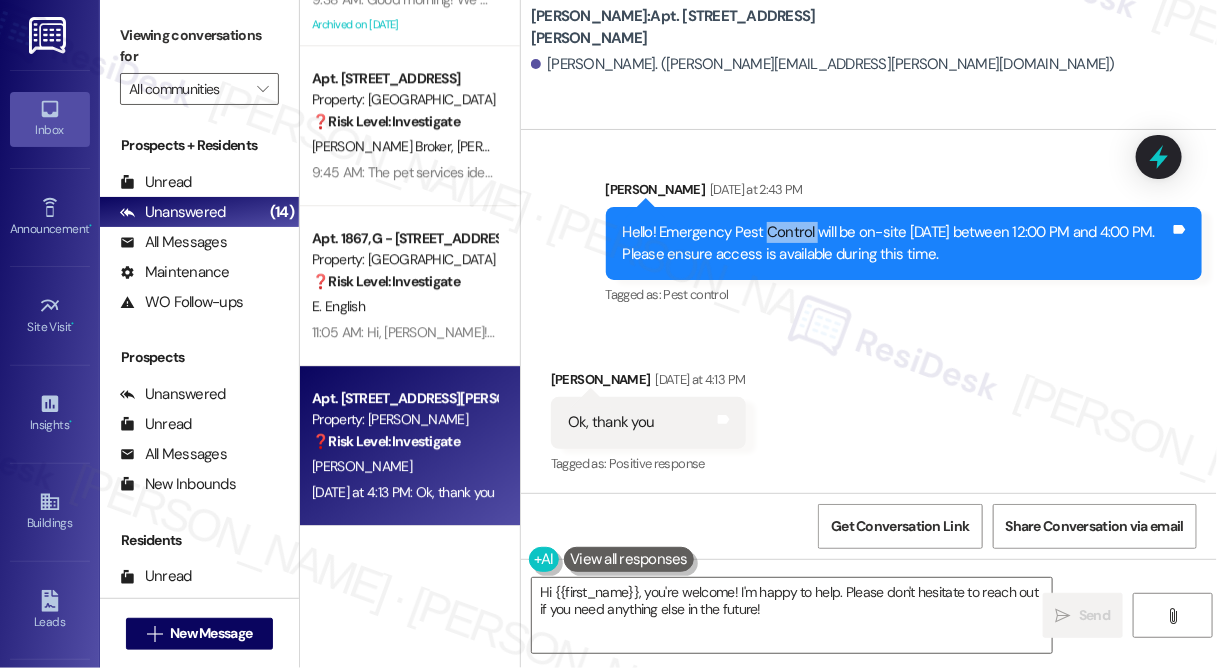 click on "Hello! Emergency Pest Control will be on-site [DATE] between 12:00 PM and 4:00 PM. Please ensure access is available during this time." at bounding box center [896, 243] 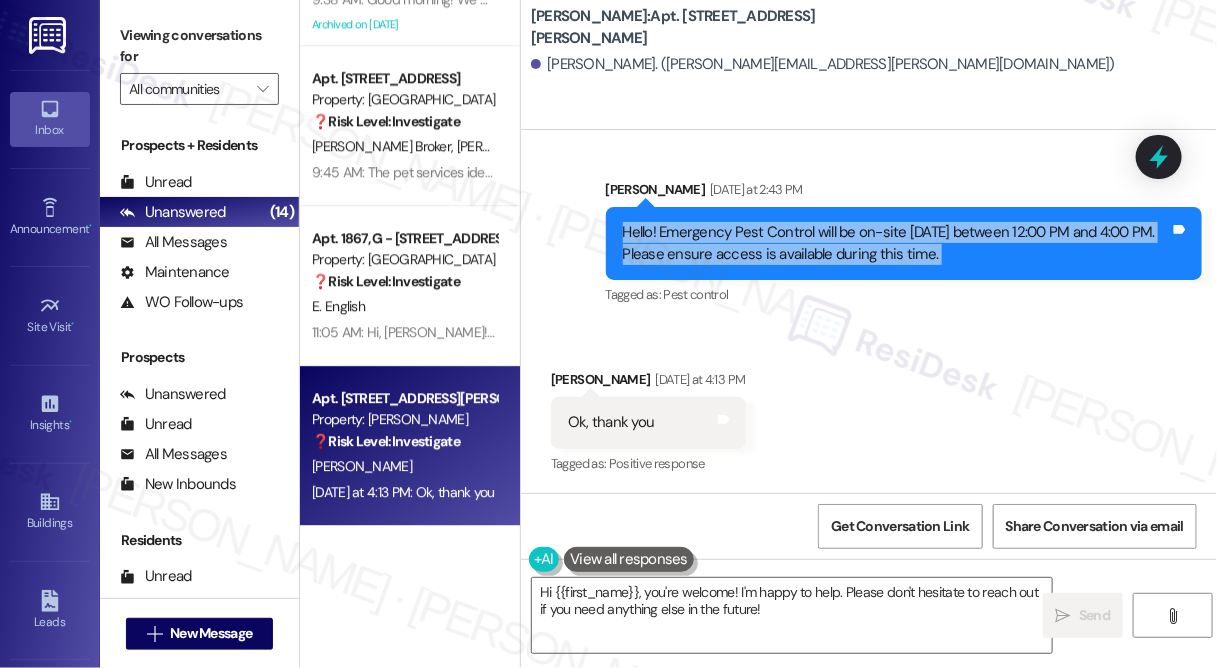 click on "Hello! Emergency Pest Control will be on-site [DATE] between 12:00 PM and 4:00 PM. Please ensure access is available during this time." at bounding box center [896, 243] 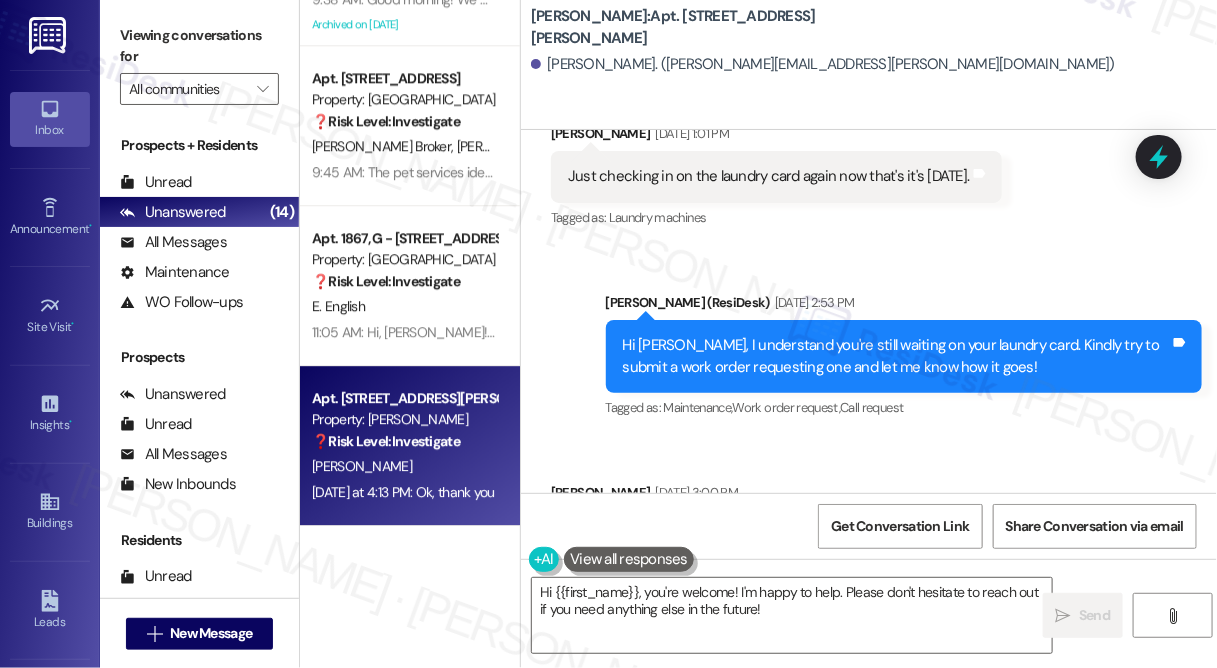 scroll, scrollTop: 3738, scrollLeft: 0, axis: vertical 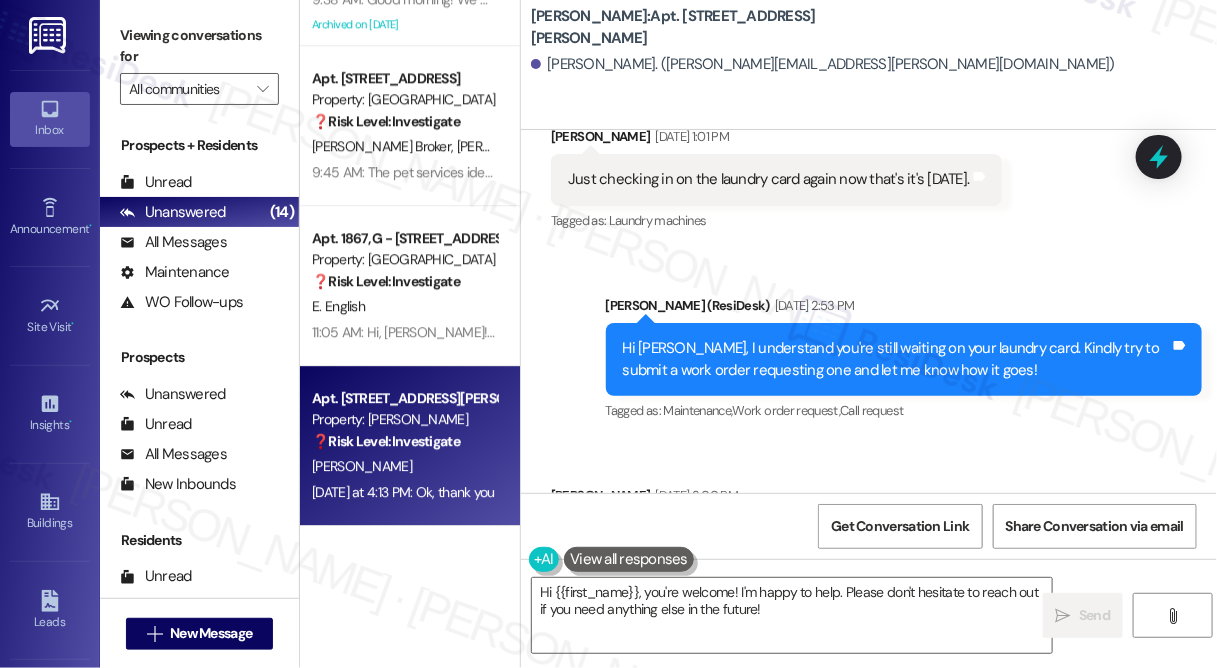 click on "Just checking in on the laundry card again now that's it's [DATE]. Tags and notes" at bounding box center [776, 179] 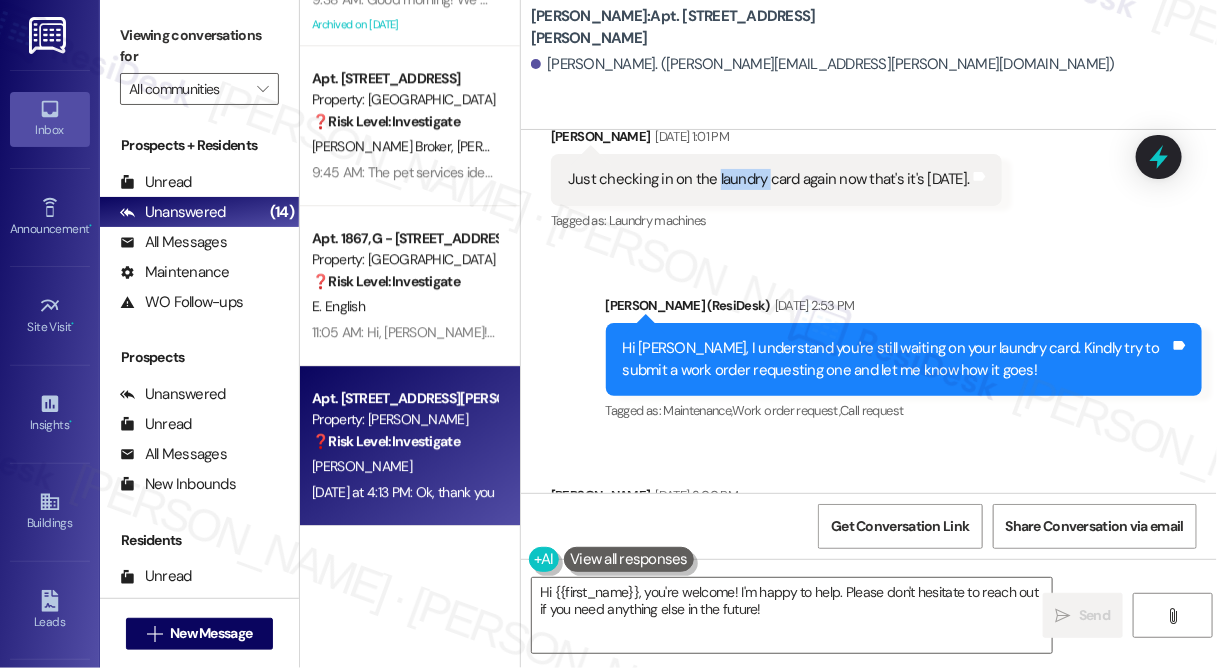 click on "Just checking in on the laundry card again now that's it's [DATE]. Tags and notes" at bounding box center [776, 179] 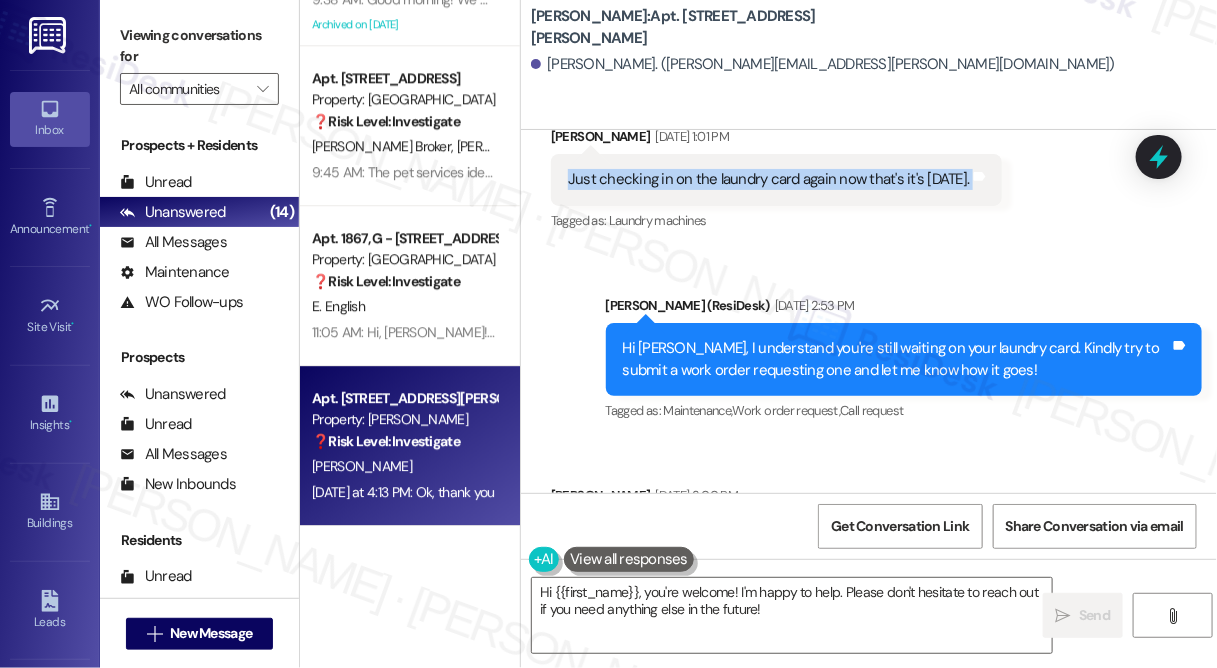 click on "Just checking in on the laundry card again now that's it's [DATE]. Tags and notes" at bounding box center (776, 179) 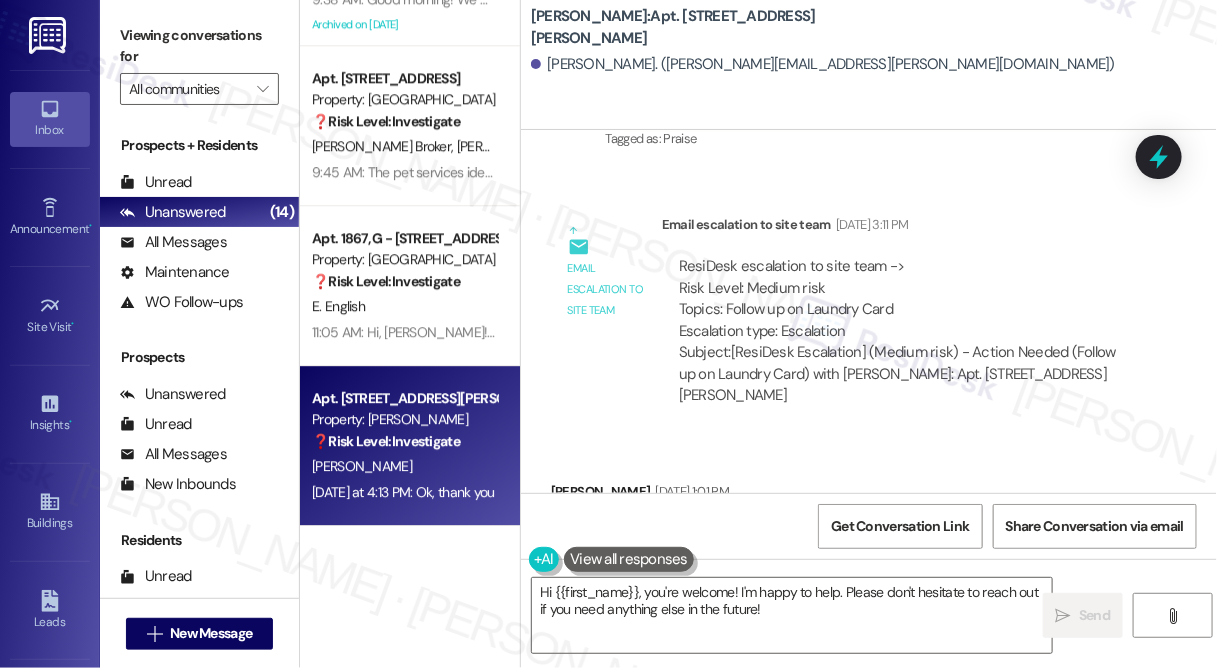 scroll, scrollTop: 3375, scrollLeft: 0, axis: vertical 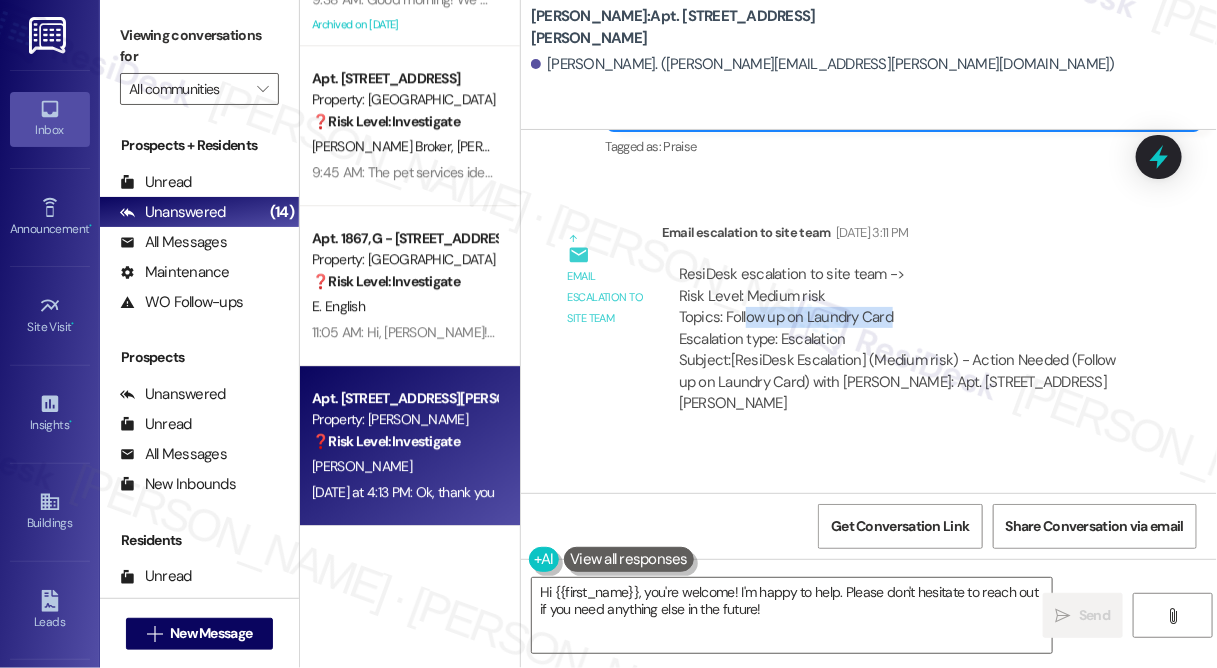 drag, startPoint x: 746, startPoint y: 340, endPoint x: 940, endPoint y: 347, distance: 194.12625 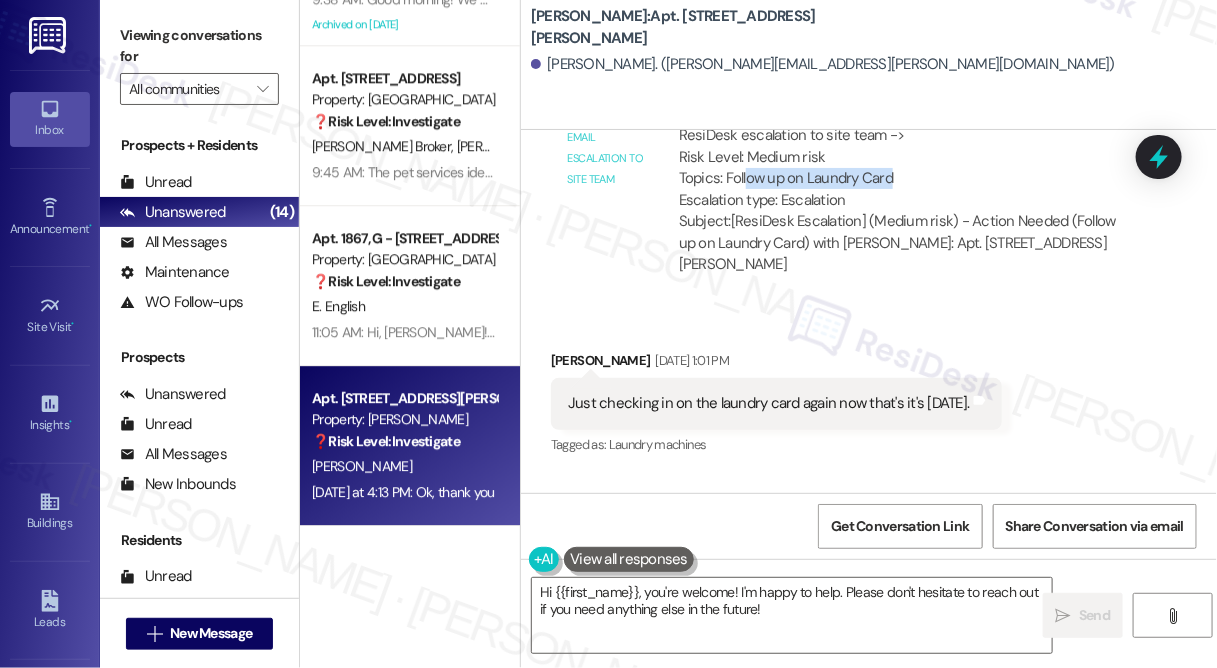 scroll, scrollTop: 3738, scrollLeft: 0, axis: vertical 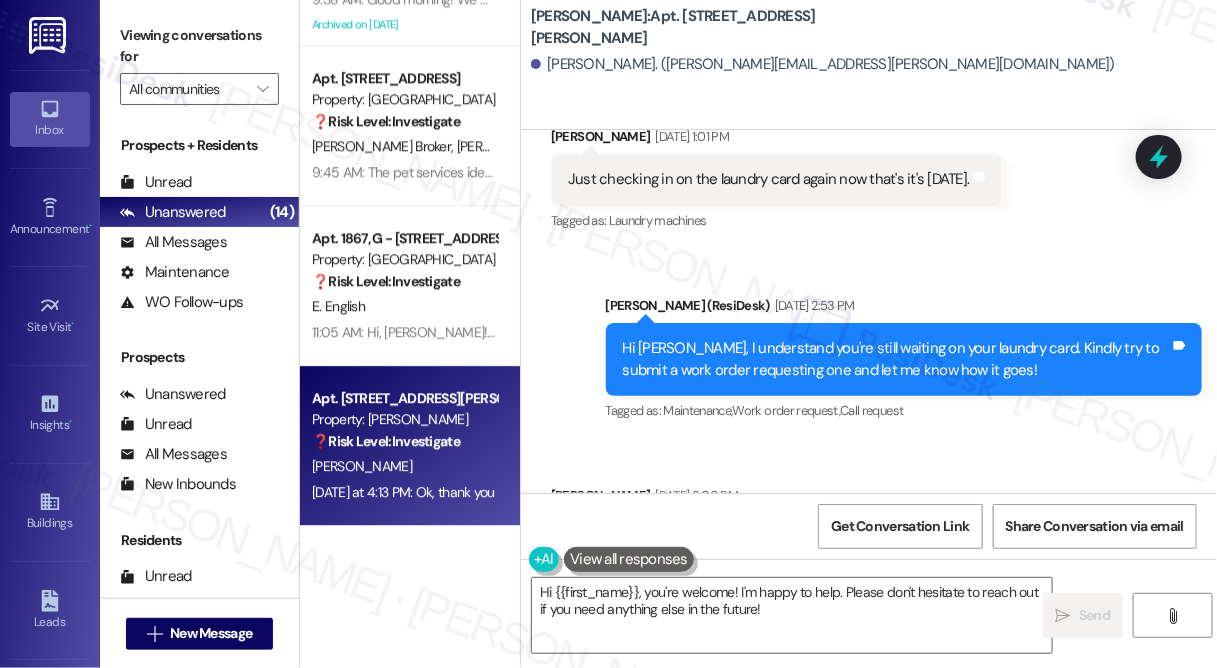 click on "Just checking in on the laundry card again now that's it's [DATE]." at bounding box center [769, 179] 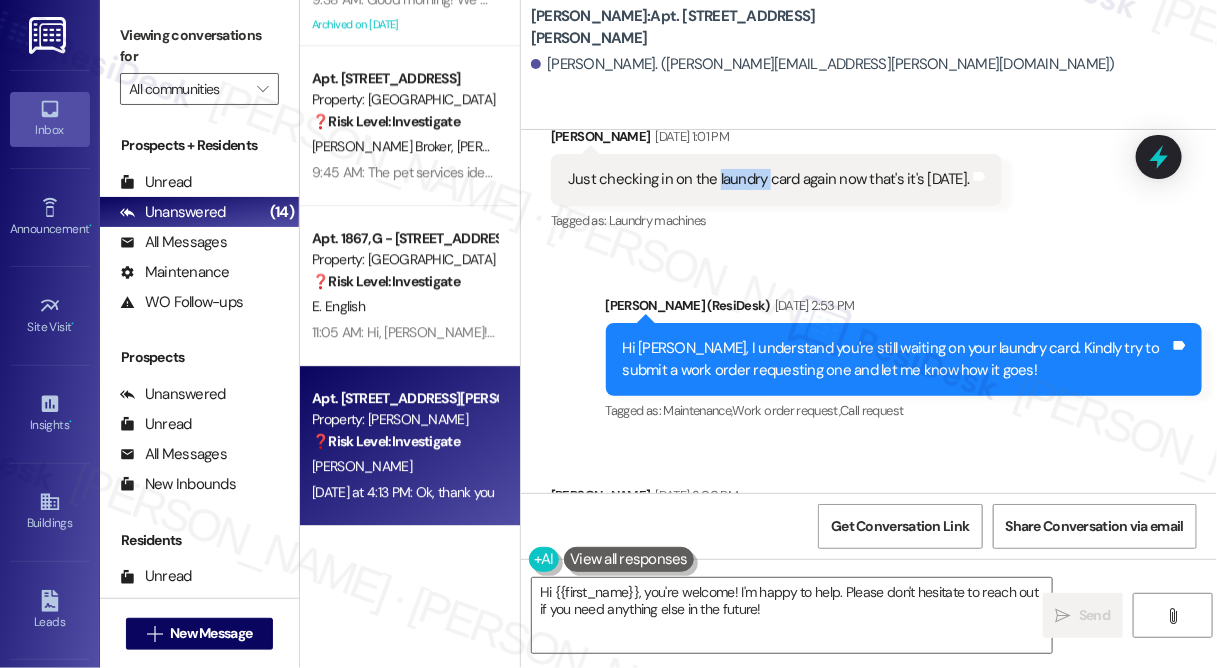 click on "Just checking in on the laundry card again now that's it's [DATE]." at bounding box center (769, 179) 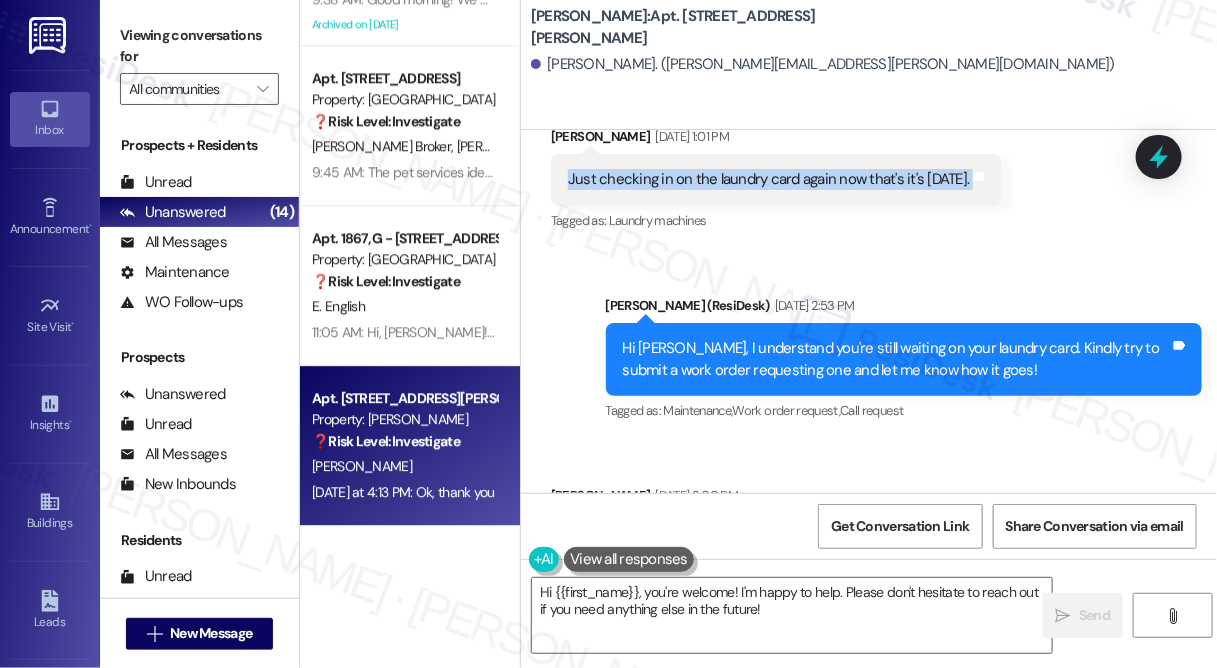 click on "Just checking in on the laundry card again now that's it's [DATE]." at bounding box center [769, 179] 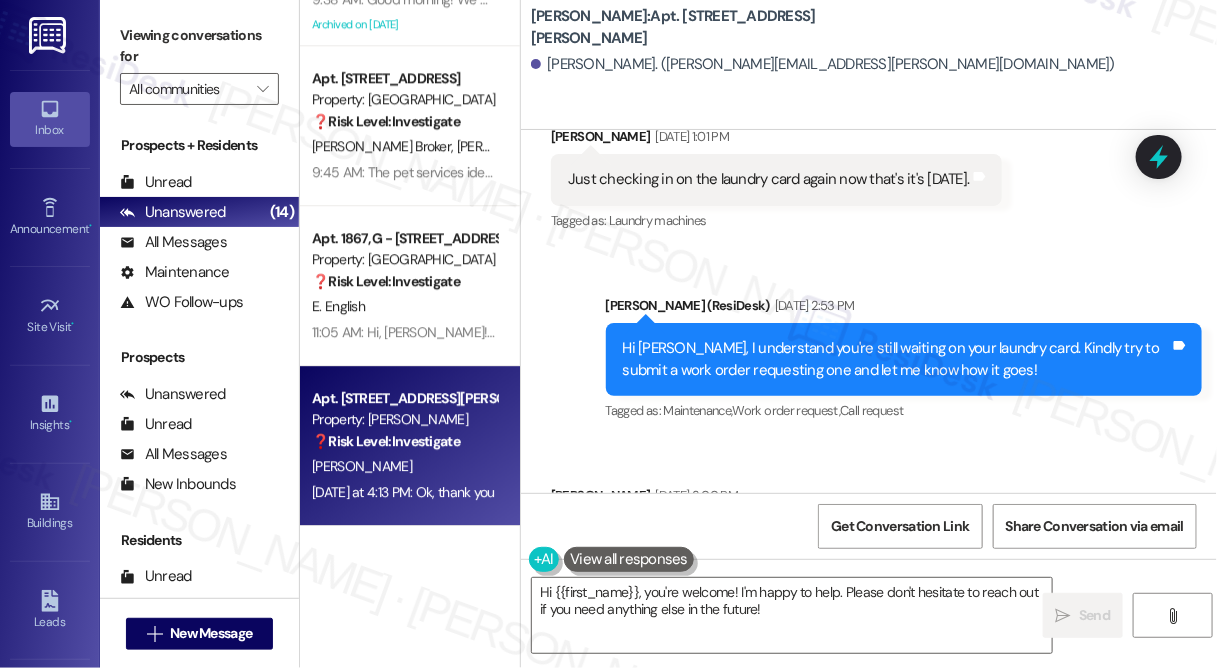 click on "Hi [PERSON_NAME], I understand you're still waiting on your laundry card. Kindly try to submit a work order requesting one and let me know how it goes!" at bounding box center [896, 359] 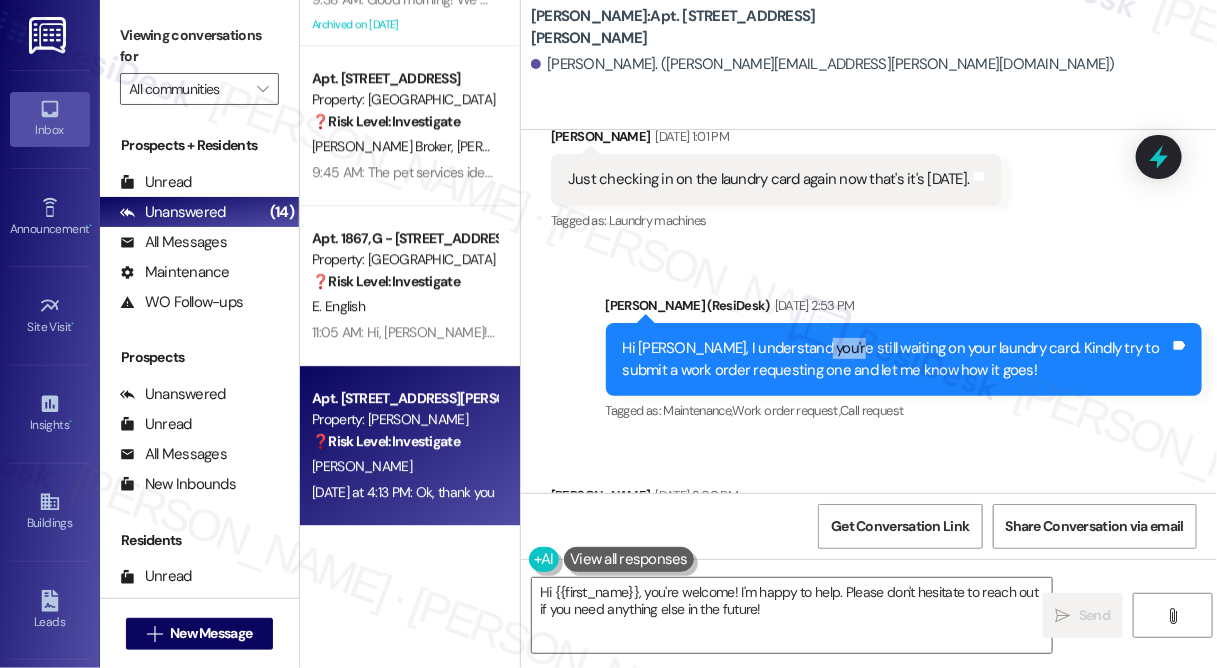 click on "Hi [PERSON_NAME], I understand you're still waiting on your laundry card. Kindly try to submit a work order requesting one and let me know how it goes!" at bounding box center [896, 359] 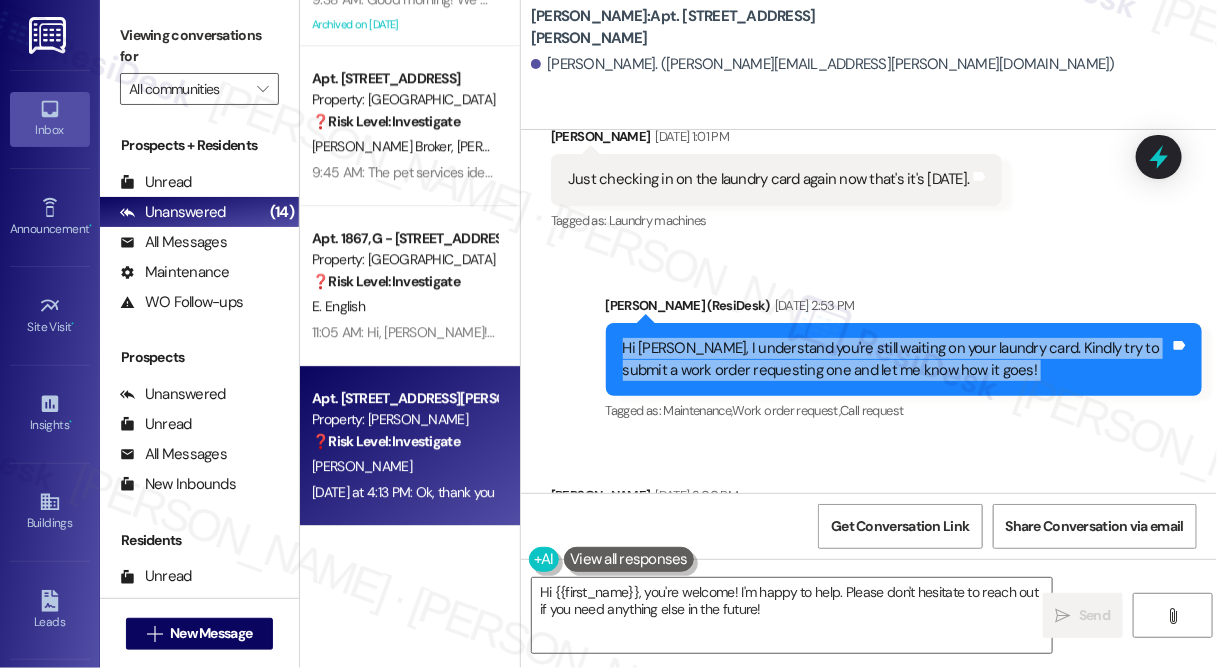 click on "Hi [PERSON_NAME], I understand you're still waiting on your laundry card. Kindly try to submit a work order requesting one and let me know how it goes!" at bounding box center (896, 359) 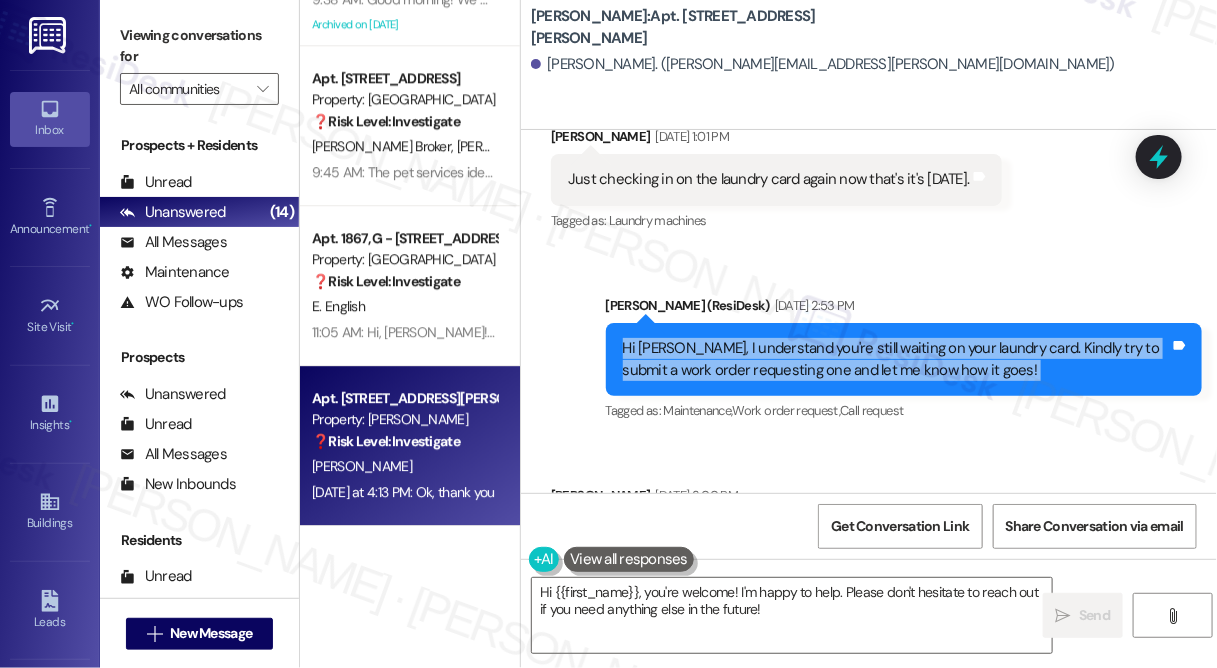 click on "Hi [PERSON_NAME], I understand you're still waiting on your laundry card. Kindly try to submit a work order requesting one and let me know how it goes!" at bounding box center [896, 359] 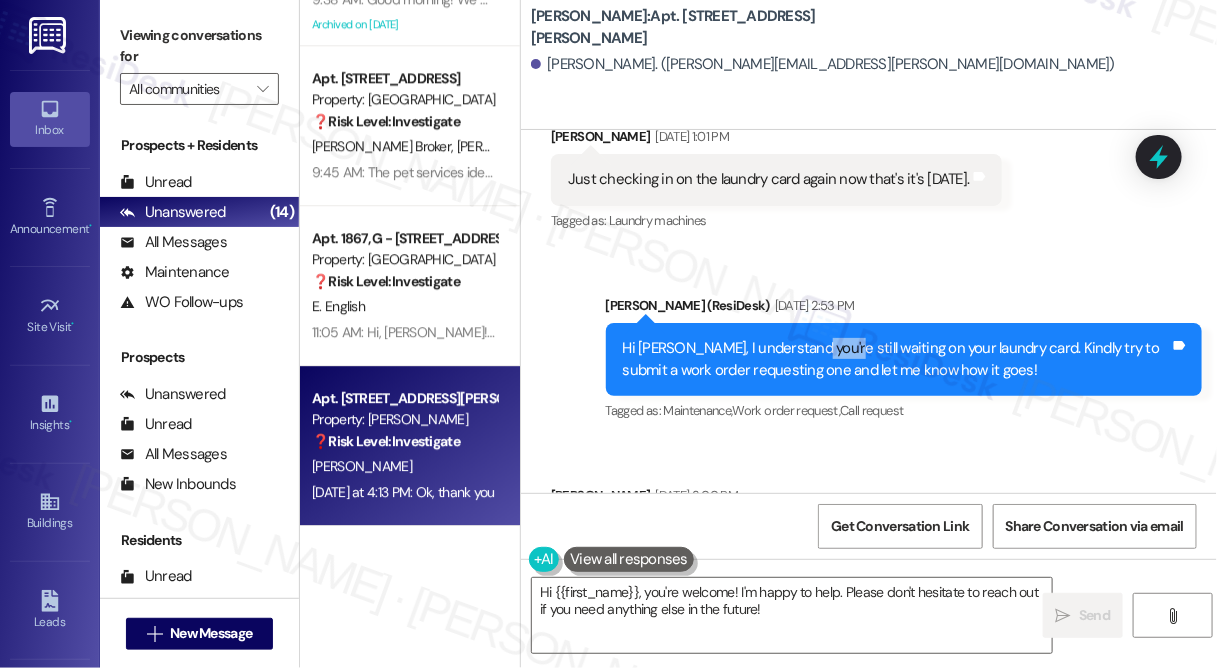 click on "Hi [PERSON_NAME], I understand you're still waiting on your laundry card. Kindly try to submit a work order requesting one and let me know how it goes!" at bounding box center [896, 359] 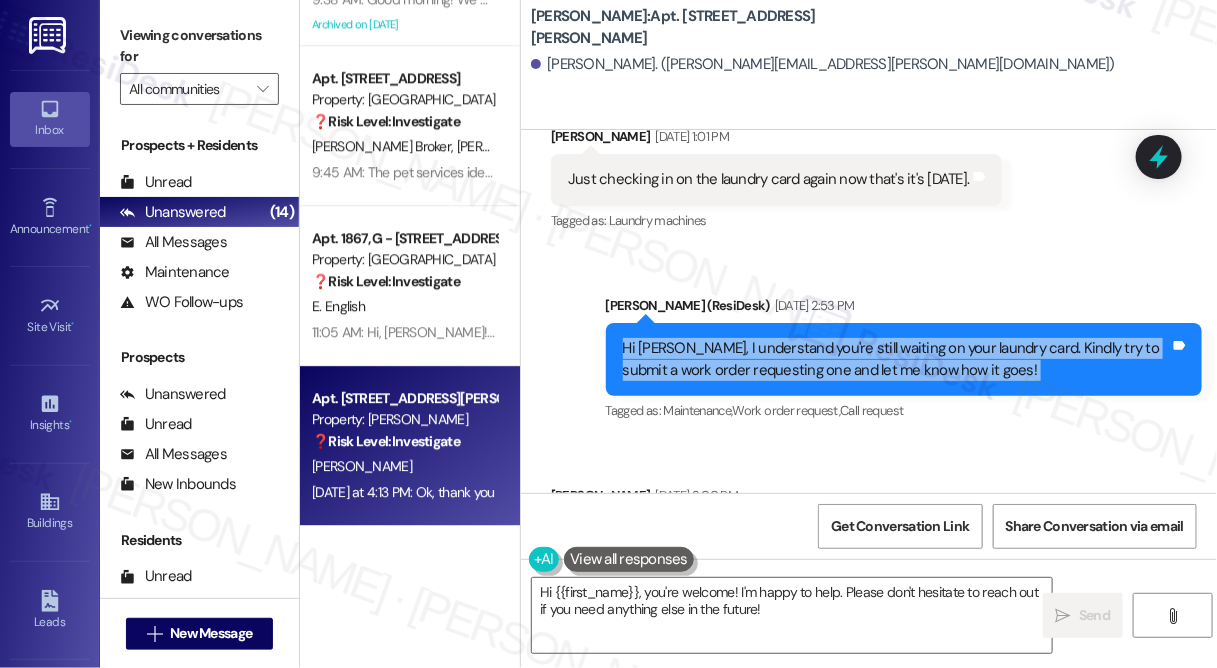 click on "Hi [PERSON_NAME], I understand you're still waiting on your laundry card. Kindly try to submit a work order requesting one and let me know how it goes!" at bounding box center (896, 359) 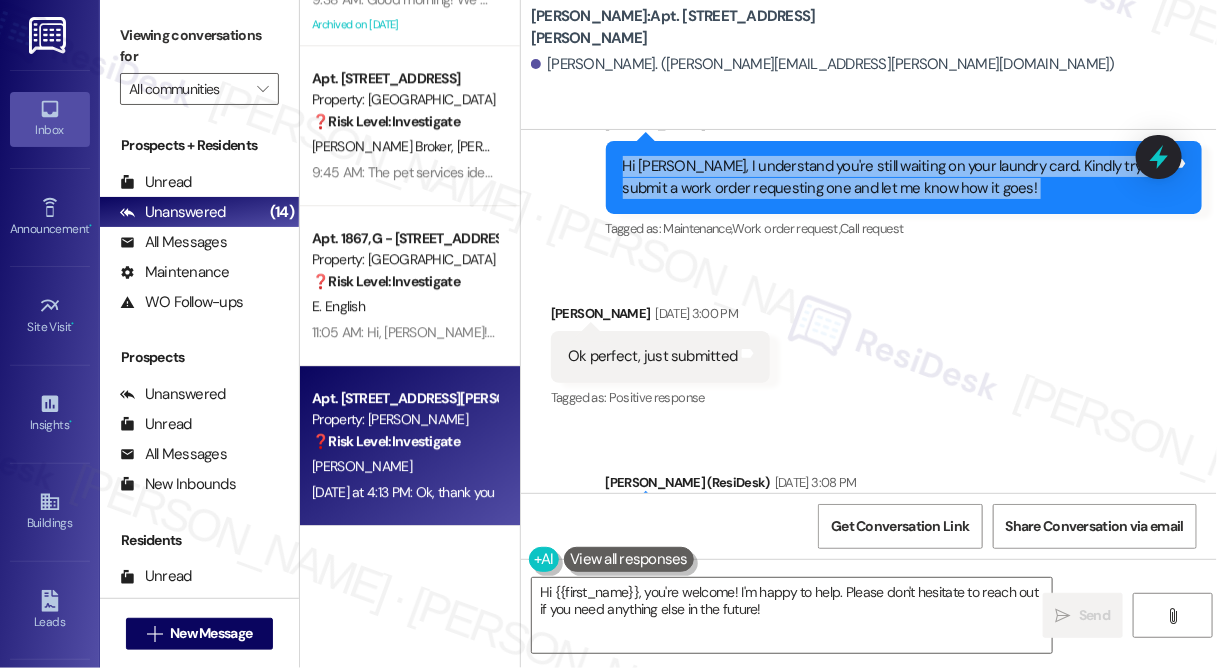 scroll, scrollTop: 4011, scrollLeft: 0, axis: vertical 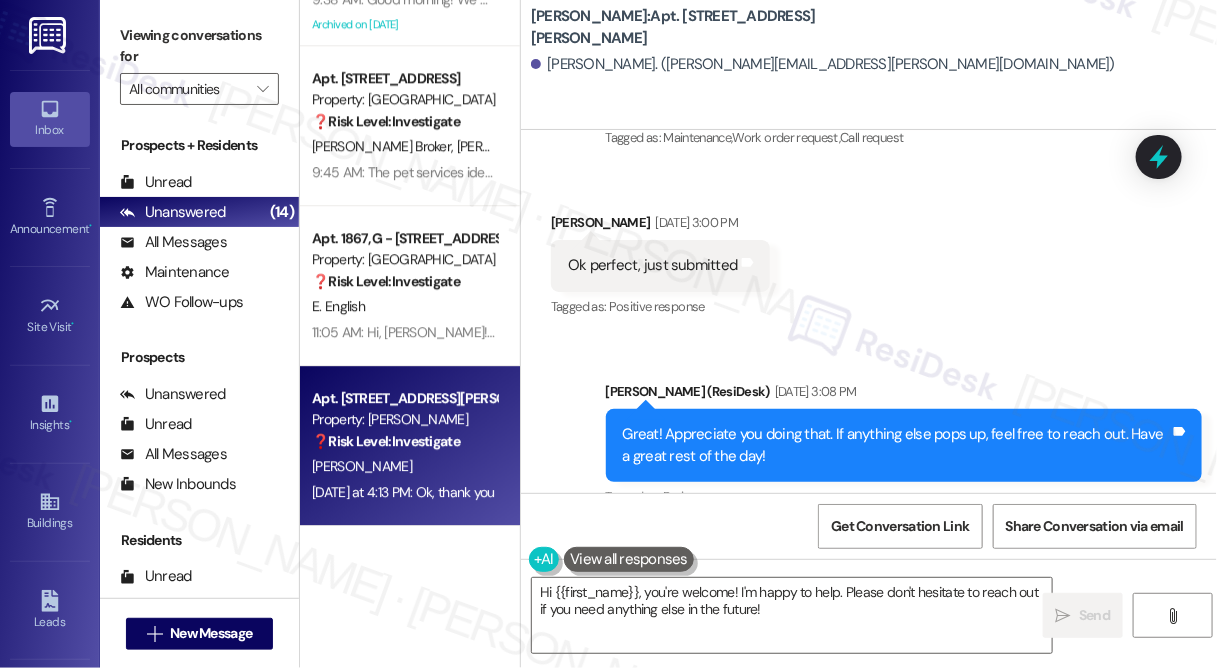 click on "Ok perfect, just submitted" at bounding box center (653, 265) 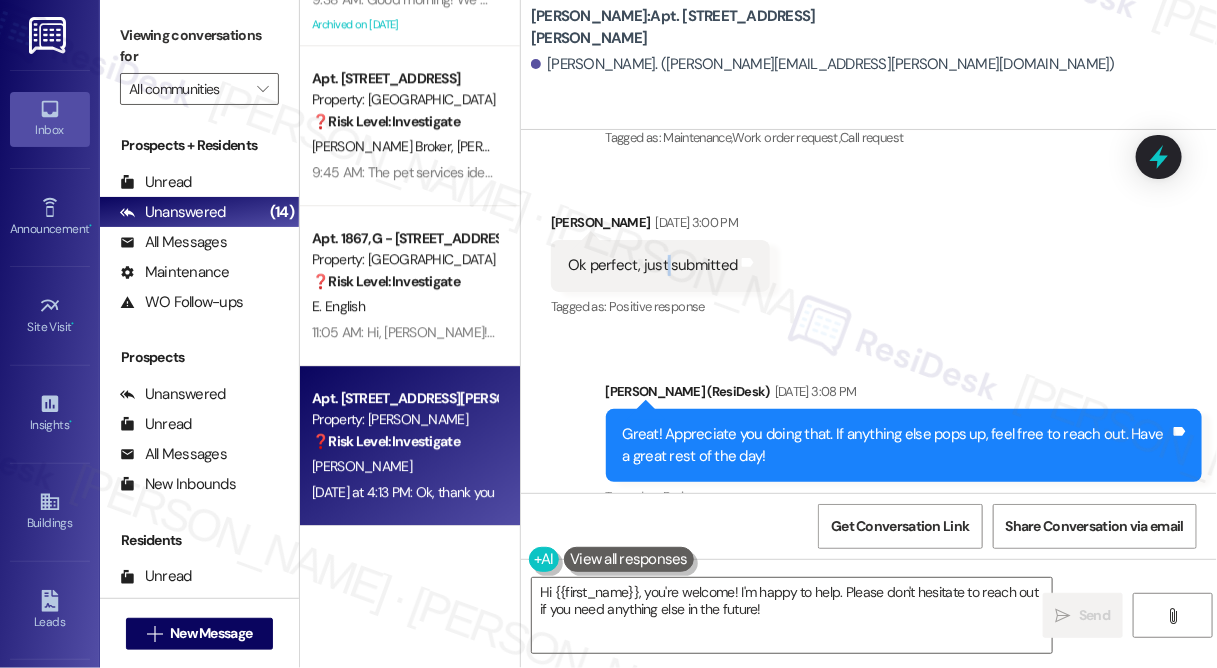click on "Ok perfect, just submitted" at bounding box center (653, 265) 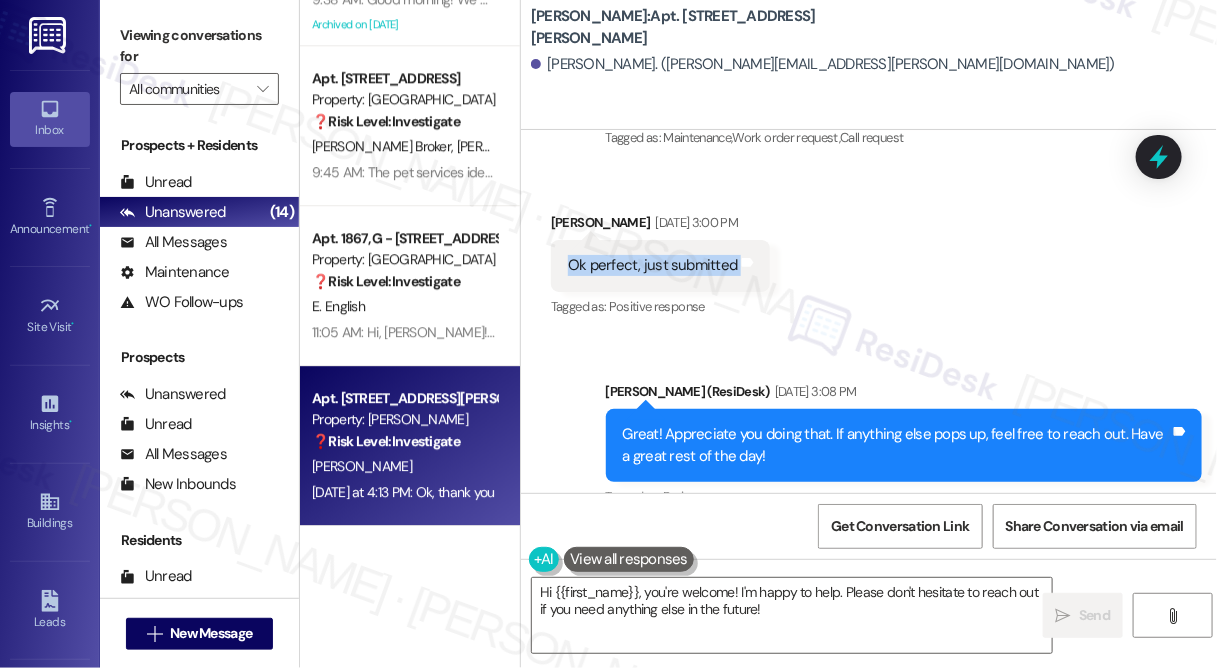 click on "Ok perfect, just submitted" at bounding box center [653, 265] 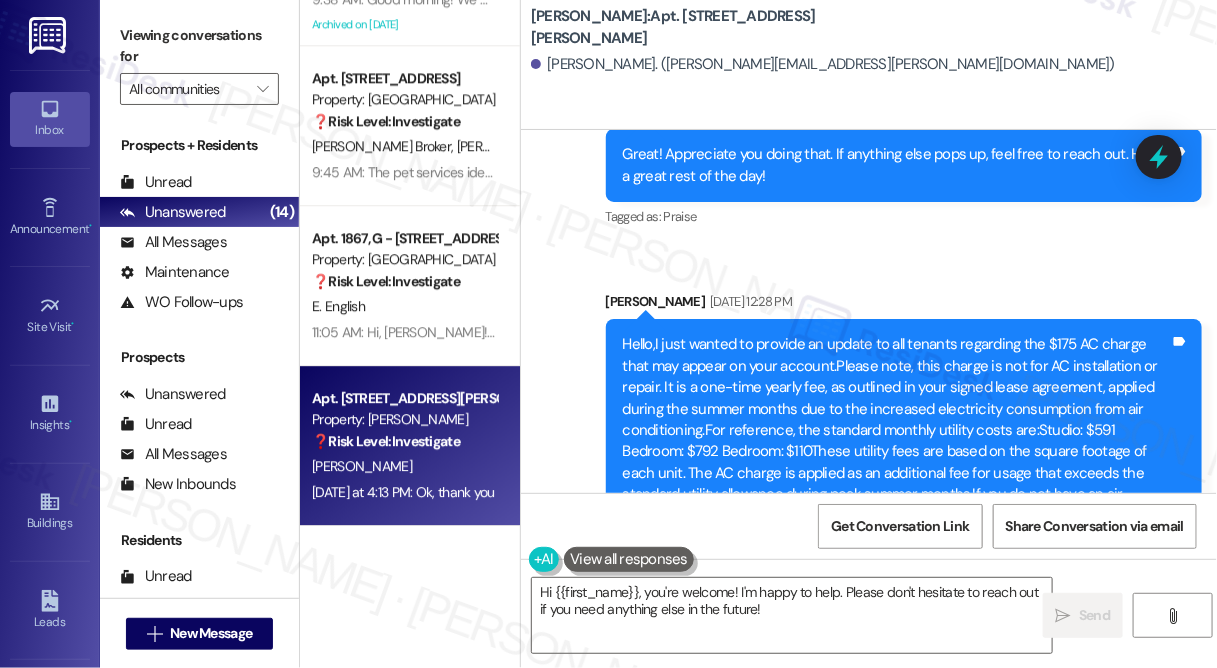 scroll, scrollTop: 4193, scrollLeft: 0, axis: vertical 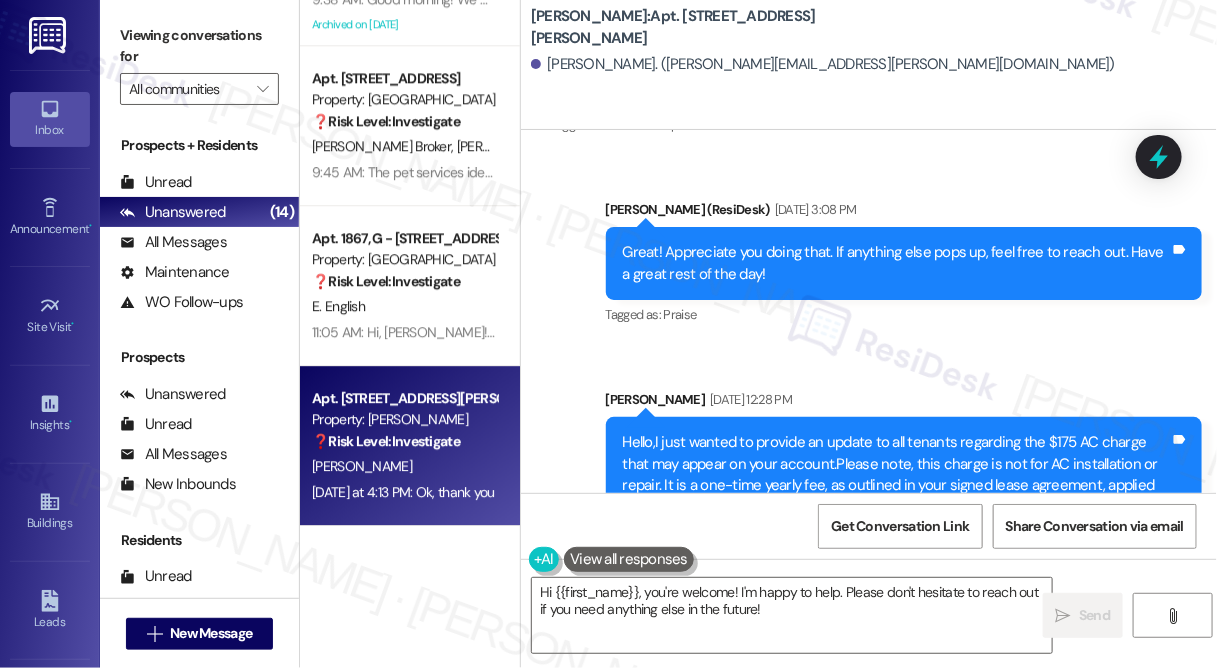click on "Great! Appreciate you doing that. If anything else pops up, feel free to reach out. Have a great rest of the day!" at bounding box center (896, 263) 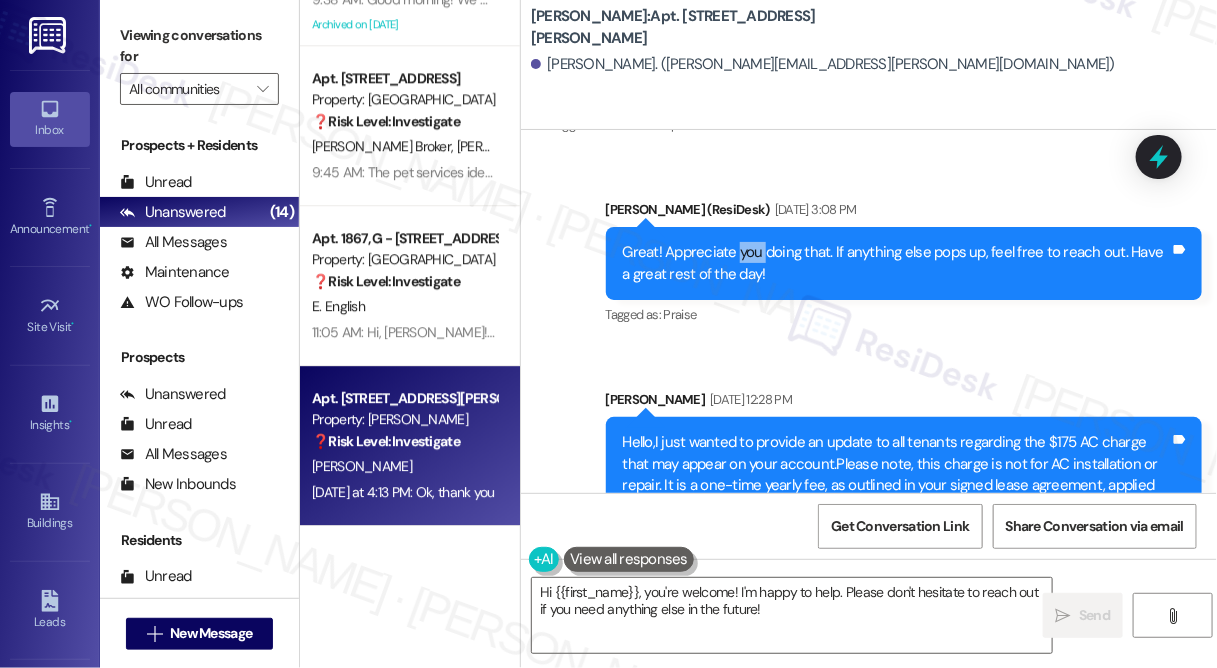 click on "Great! Appreciate you doing that. If anything else pops up, feel free to reach out. Have a great rest of the day!" at bounding box center [896, 263] 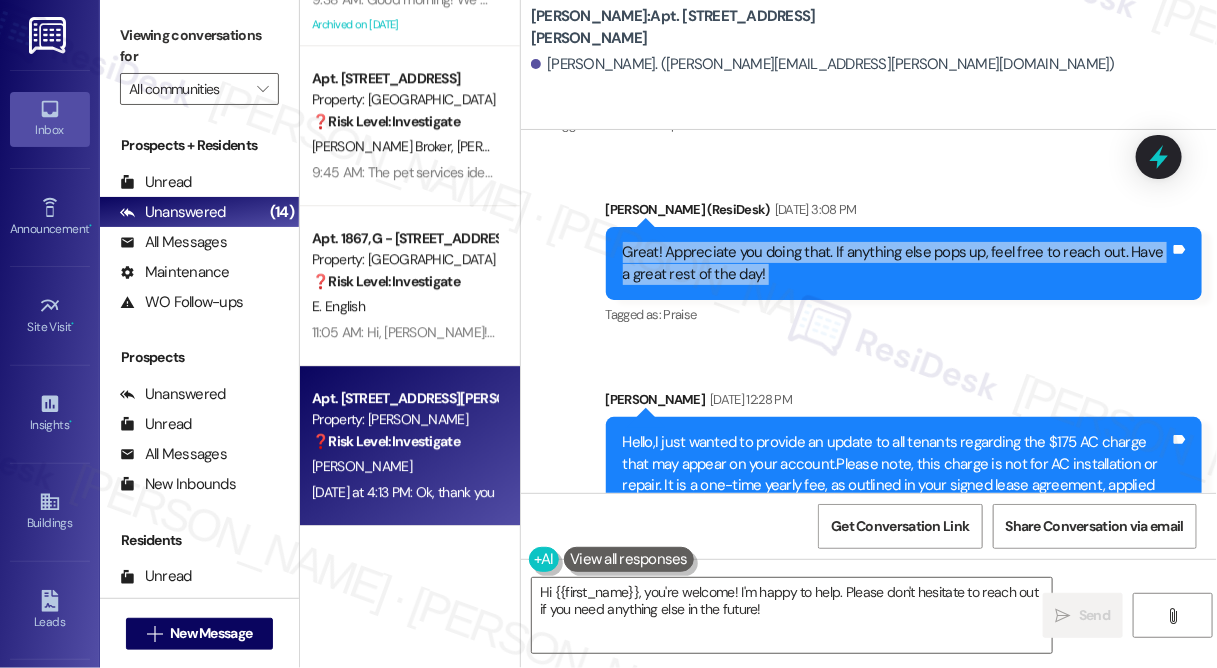 click on "Great! Appreciate you doing that. If anything else pops up, feel free to reach out. Have a great rest of the day!" at bounding box center (896, 263) 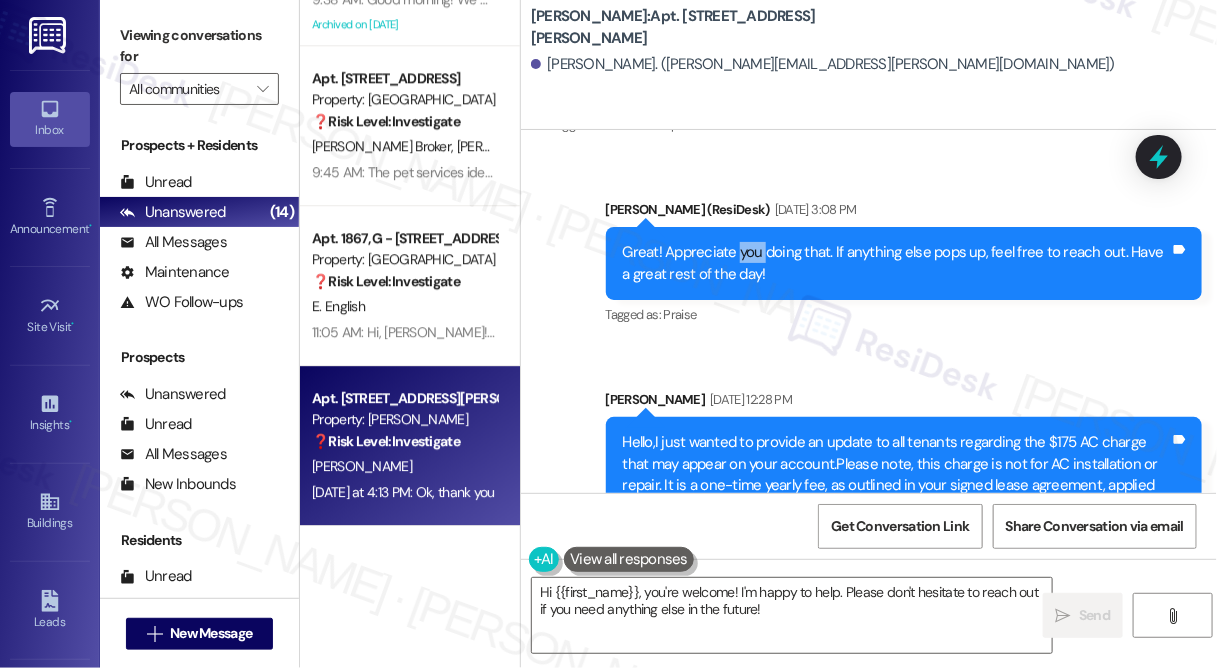 click on "Great! Appreciate you doing that. If anything else pops up, feel free to reach out. Have a great rest of the day!" at bounding box center (896, 263) 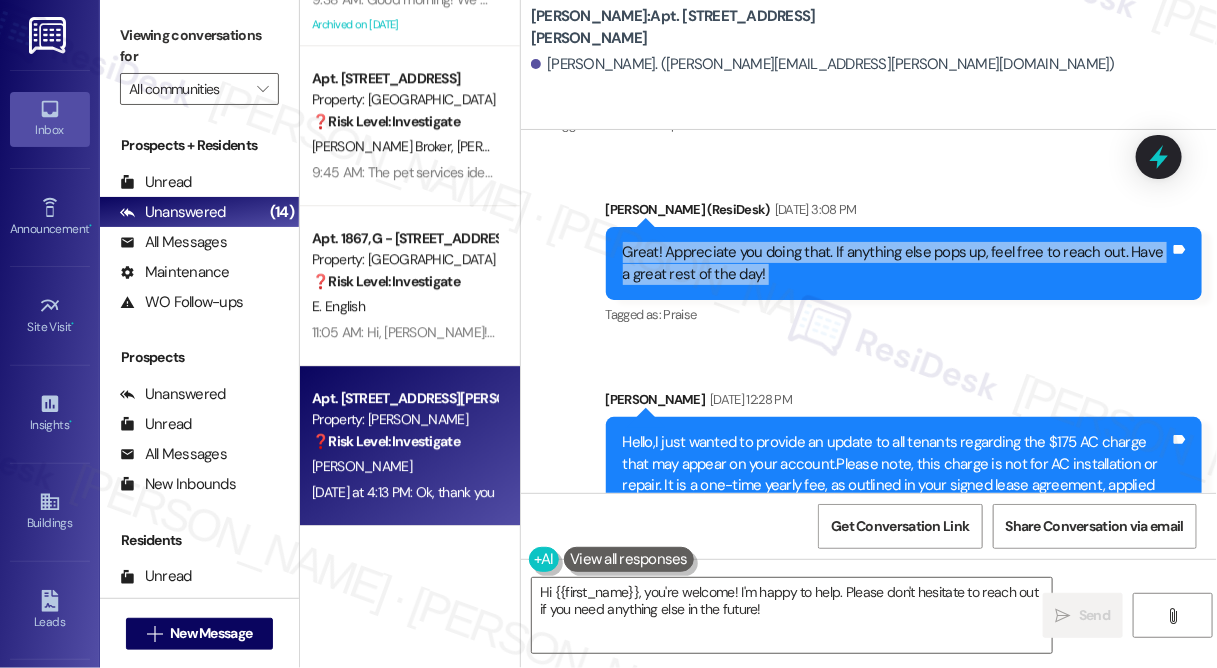 click on "Great! Appreciate you doing that. If anything else pops up, feel free to reach out. Have a great rest of the day!" at bounding box center (896, 263) 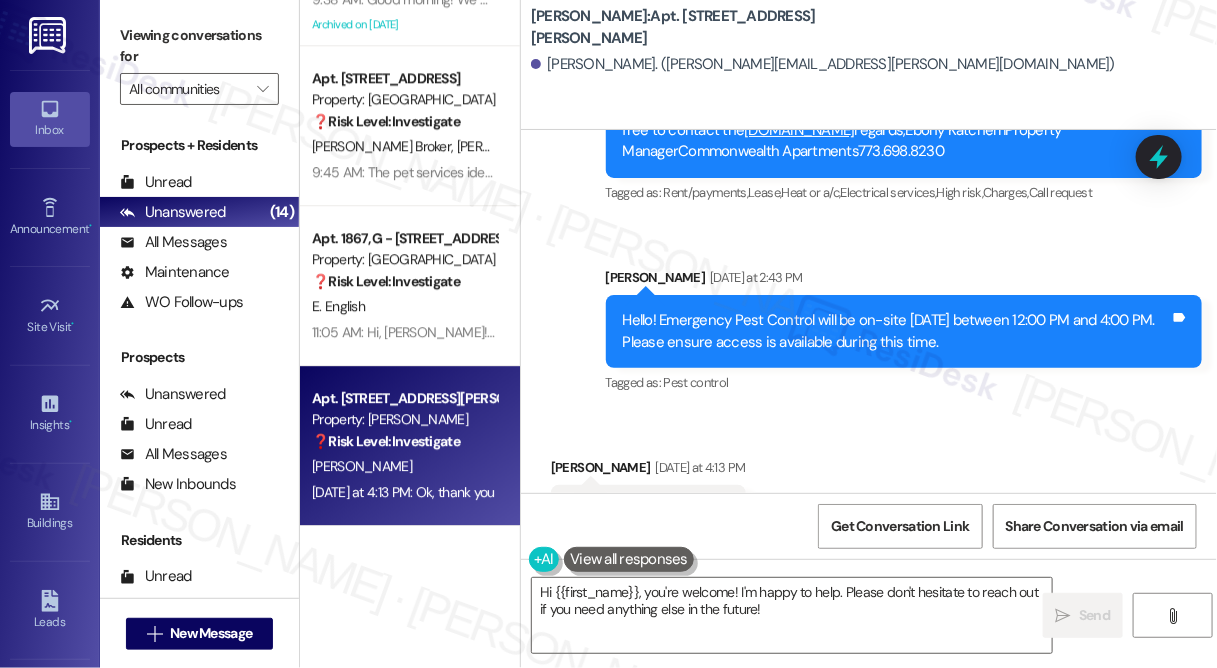 scroll, scrollTop: 4830, scrollLeft: 0, axis: vertical 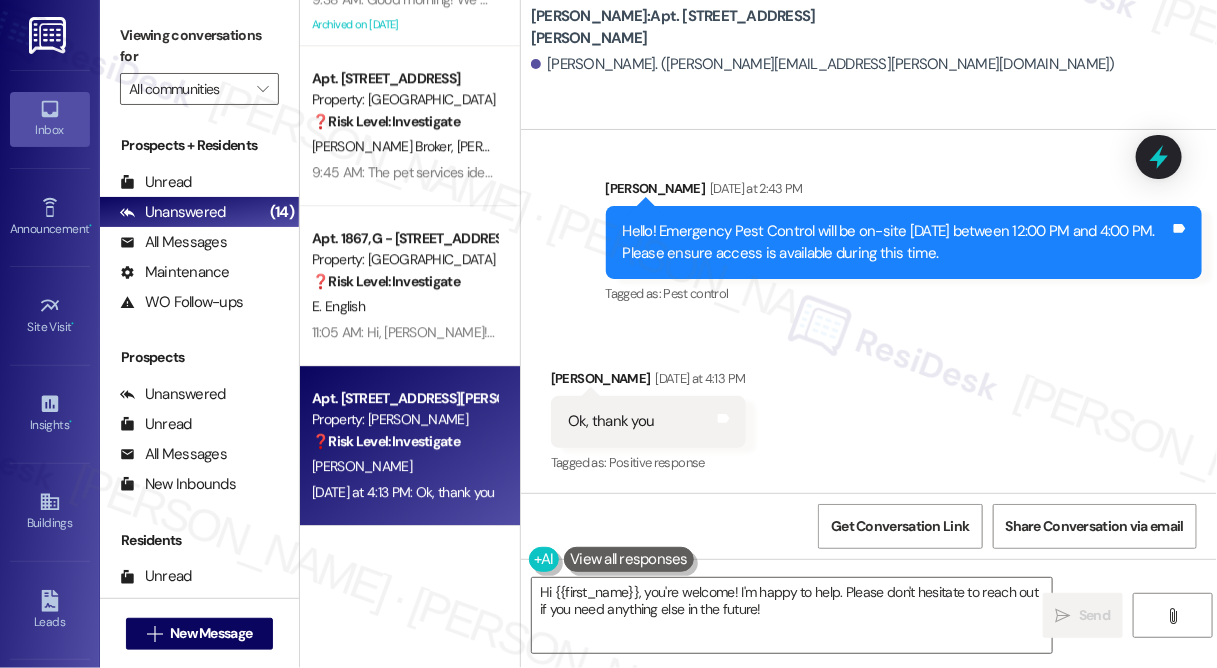 click on "Hello! Emergency Pest Control will be on-site [DATE] between 12:00 PM and 4:00 PM. Please ensure access is available during this time." at bounding box center [896, 242] 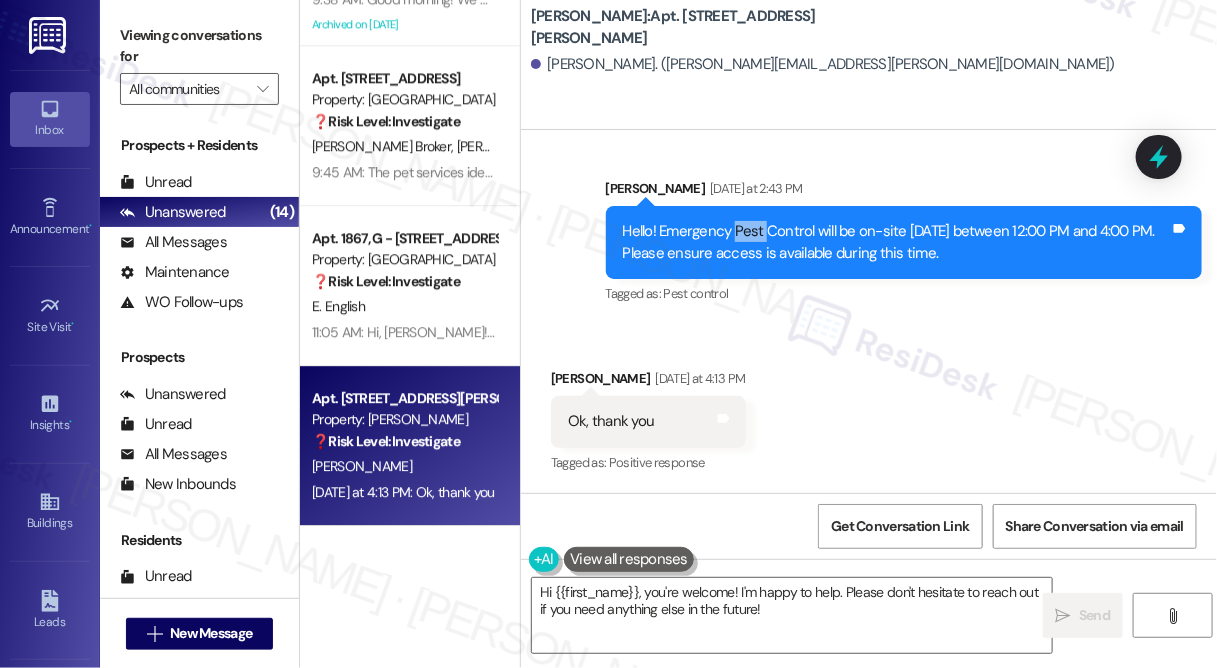 click on "Hello! Emergency Pest Control will be on-site [DATE] between 12:00 PM and 4:00 PM. Please ensure access is available during this time." at bounding box center (896, 242) 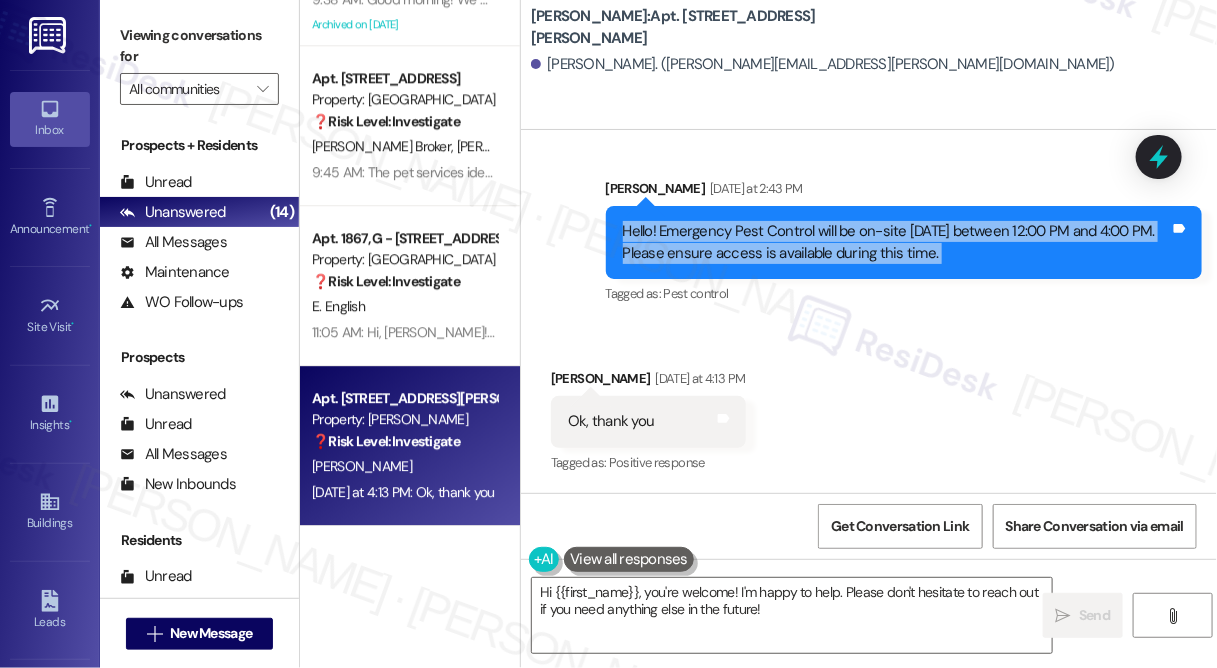 click on "Hello! Emergency Pest Control will be on-site [DATE] between 12:00 PM and 4:00 PM. Please ensure access is available during this time." at bounding box center (896, 242) 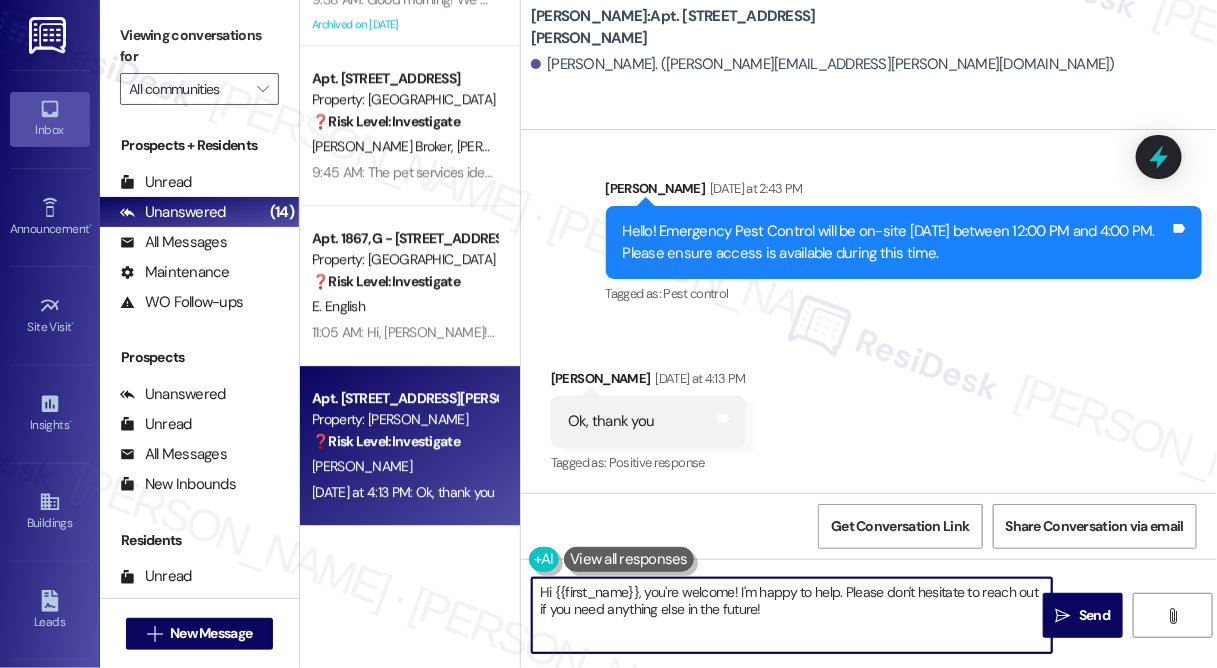 click on "Hi {{first_name}}, you're welcome! I'm happy to help. Please don't hesitate to reach out if you need anything else in the future!" at bounding box center [792, 615] 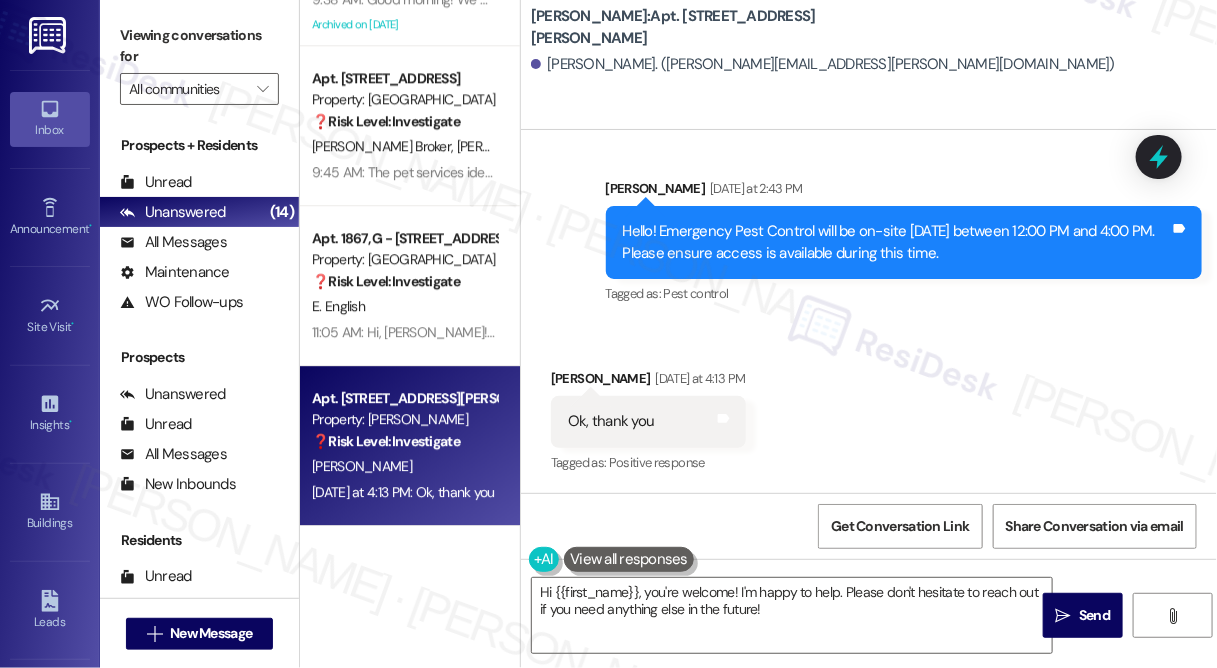 click on "[PERSON_NAME] [DATE] at 4:13 PM" at bounding box center [648, 382] 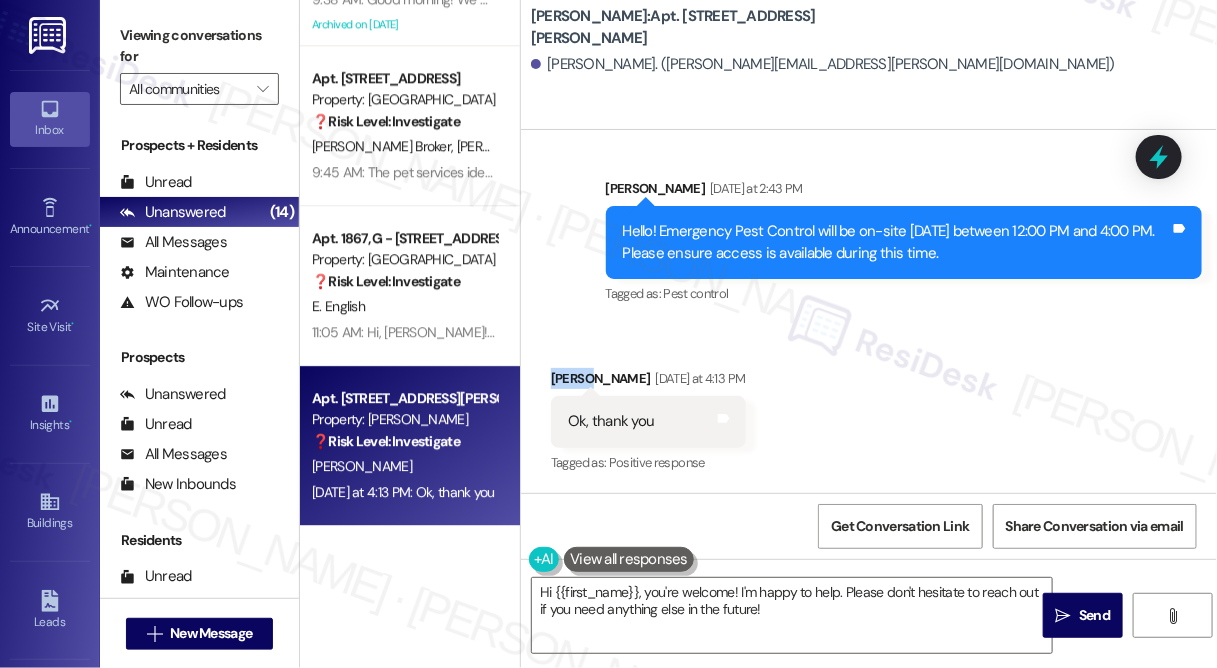 click on "[PERSON_NAME] [DATE] at 4:13 PM" at bounding box center [648, 382] 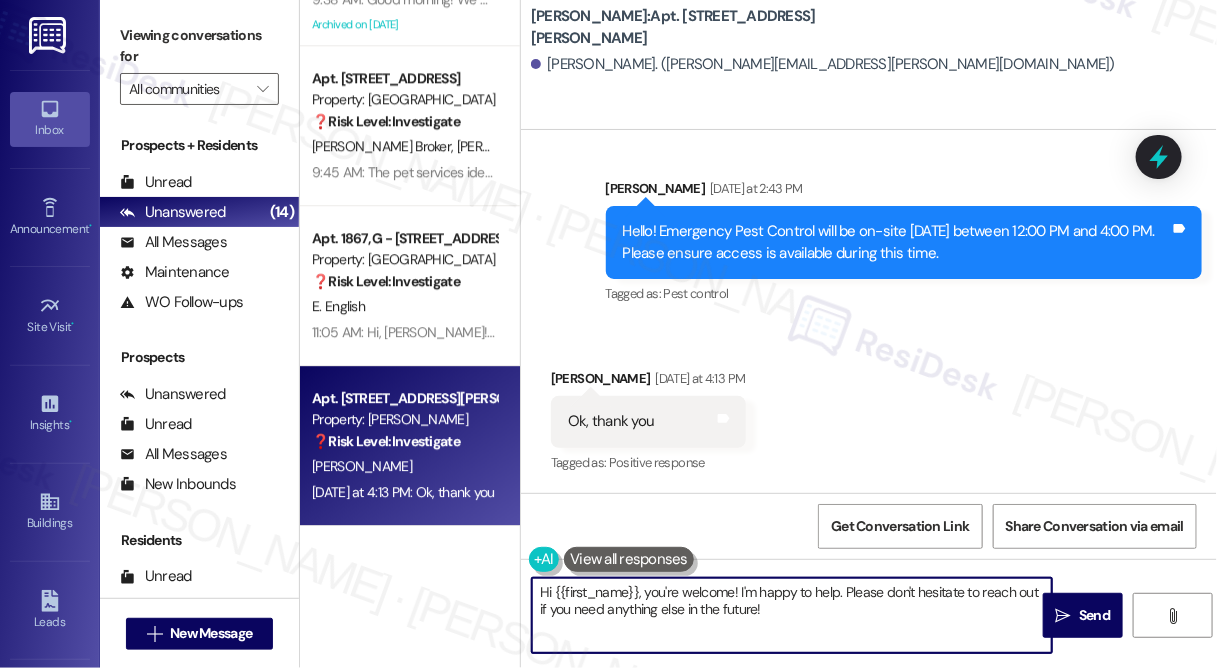 drag, startPoint x: 650, startPoint y: 590, endPoint x: 383, endPoint y: 576, distance: 267.3668 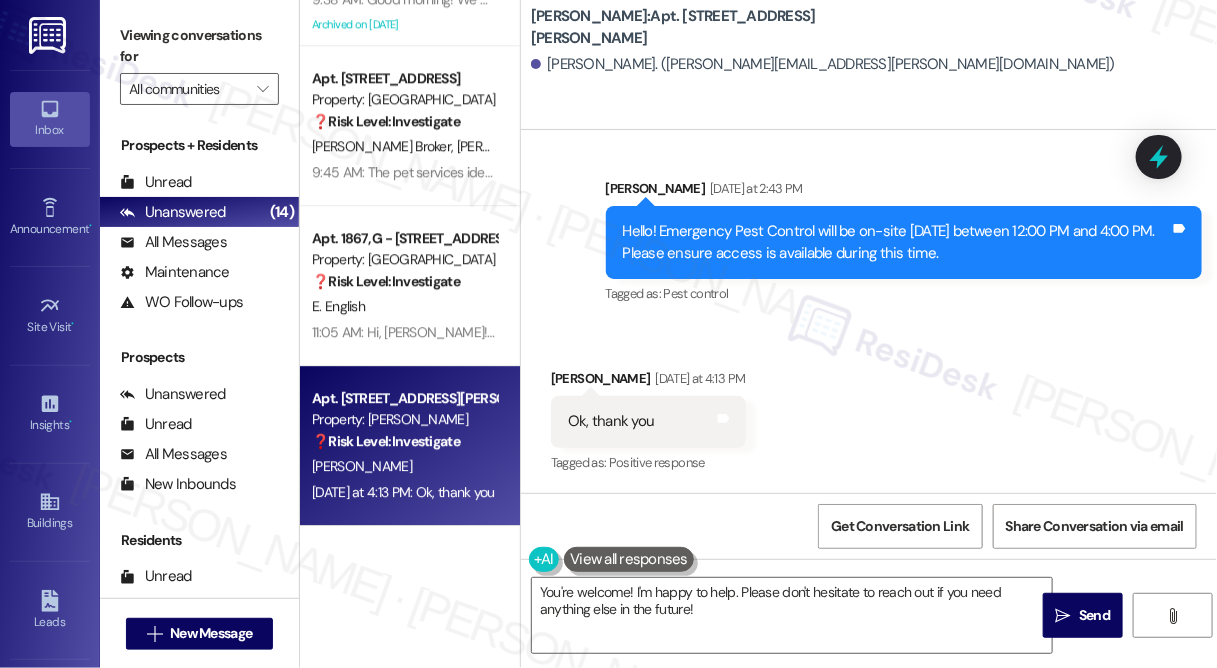 click on "[PERSON_NAME] [DATE] at 4:13 PM" at bounding box center [648, 382] 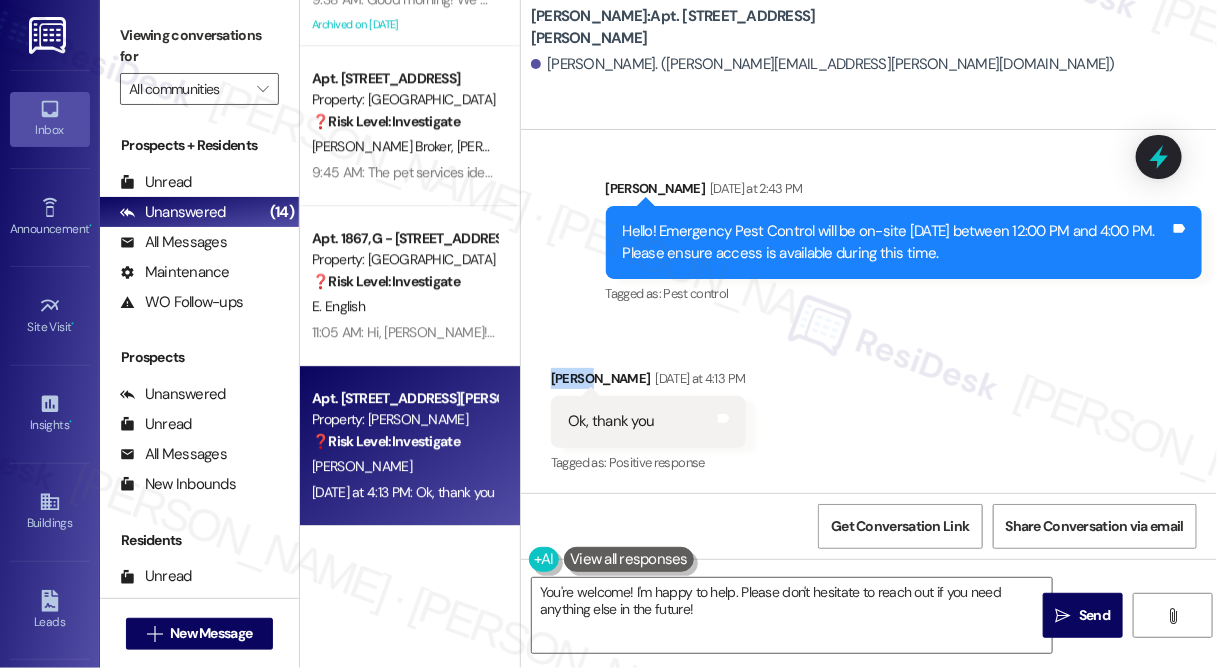 click on "[PERSON_NAME] [DATE] at 4:13 PM" at bounding box center (648, 382) 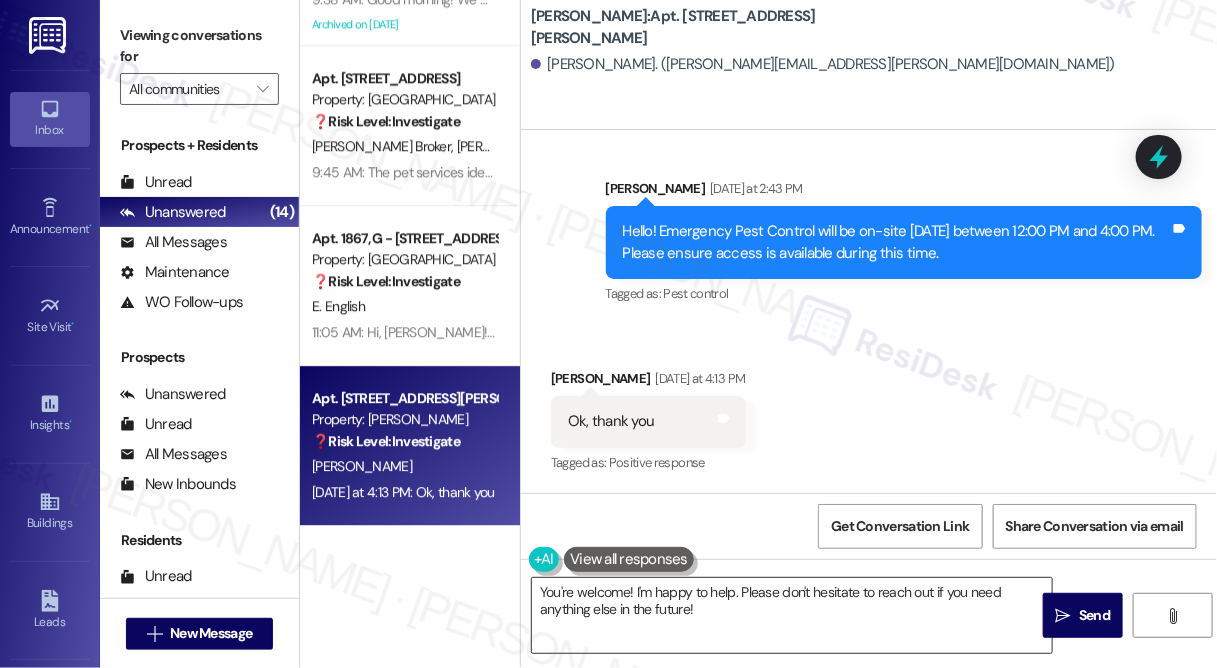 click on "You're welcome! I'm happy to help. Please don't hesitate to reach out if you need anything else in the future!" at bounding box center [792, 615] 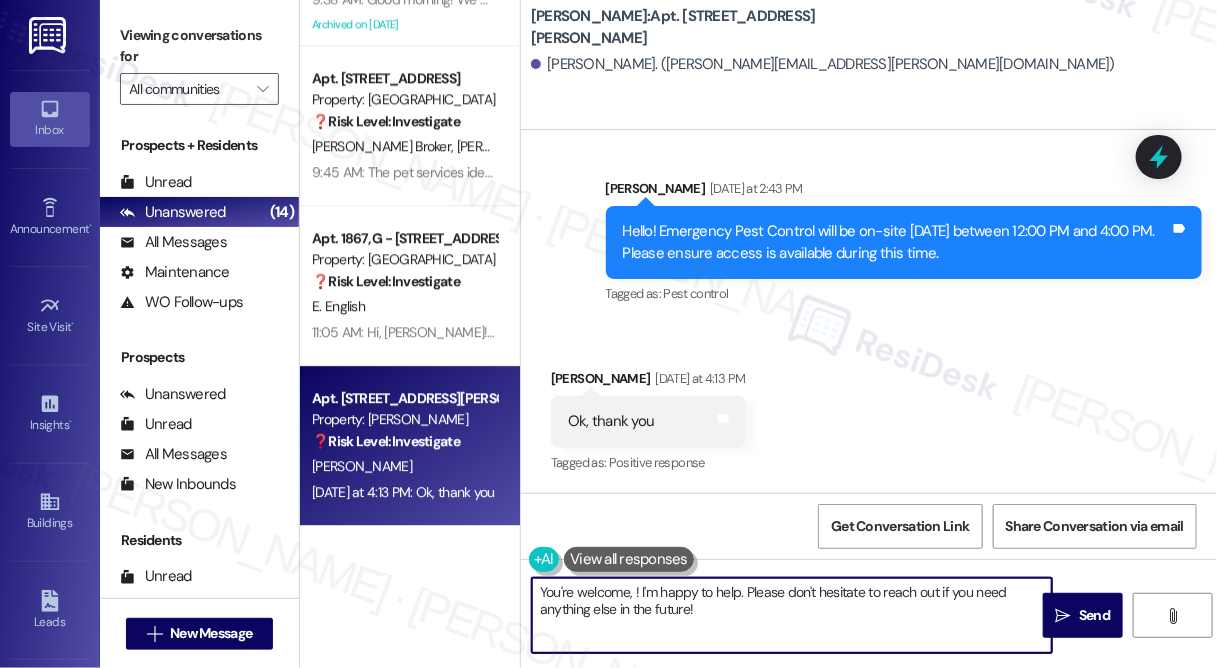 paste on "Rikki" 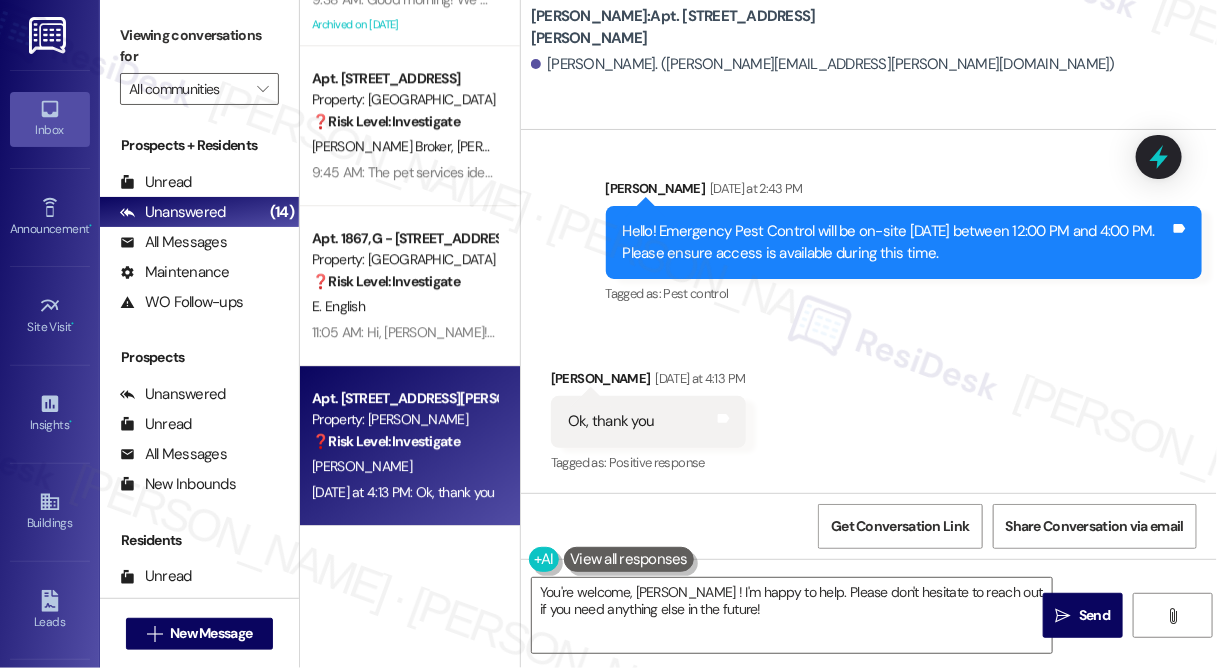 click on "[PERSON_NAME]. ([PERSON_NAME][EMAIL_ADDRESS][PERSON_NAME][DOMAIN_NAME])" at bounding box center (874, 65) 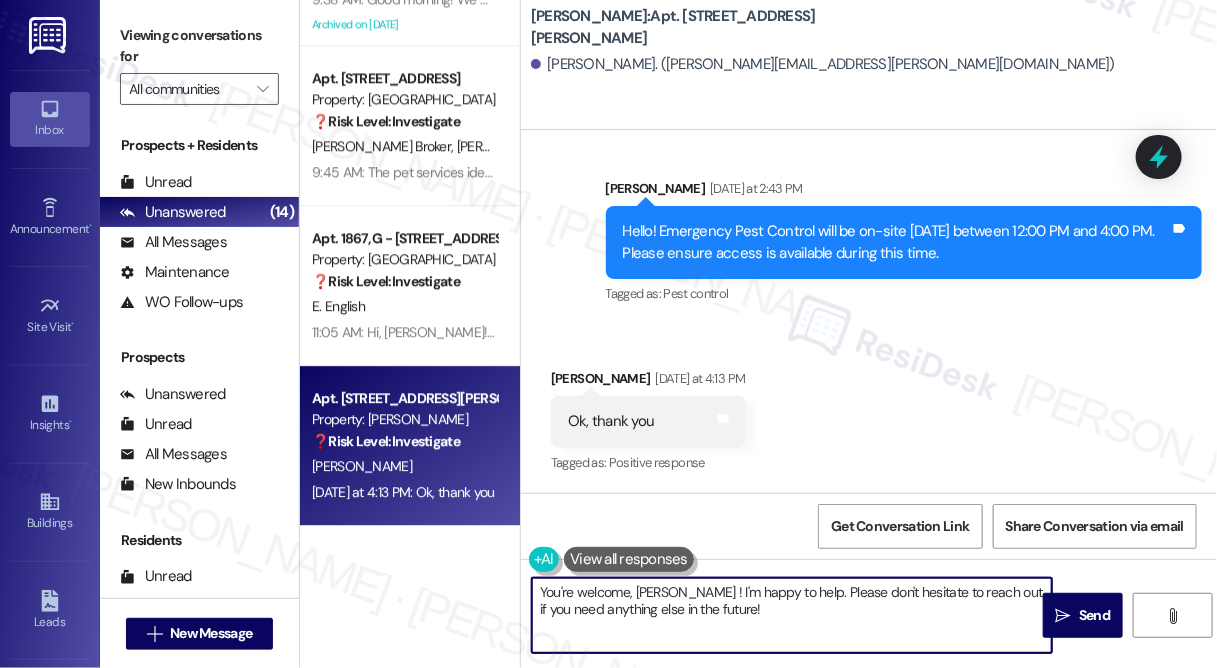 drag, startPoint x: 776, startPoint y: 590, endPoint x: 659, endPoint y: 588, distance: 117.01709 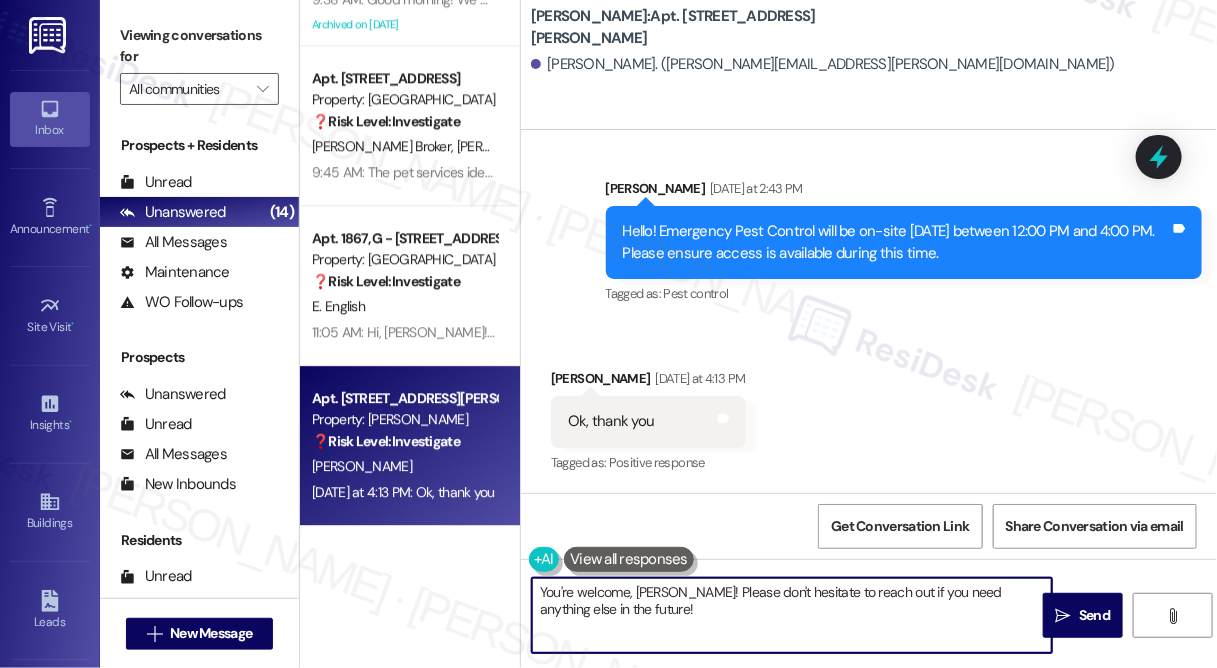 click on "You're welcome, [PERSON_NAME]! Please don't hesitate to reach out if you need anything else in the future!" at bounding box center [792, 615] 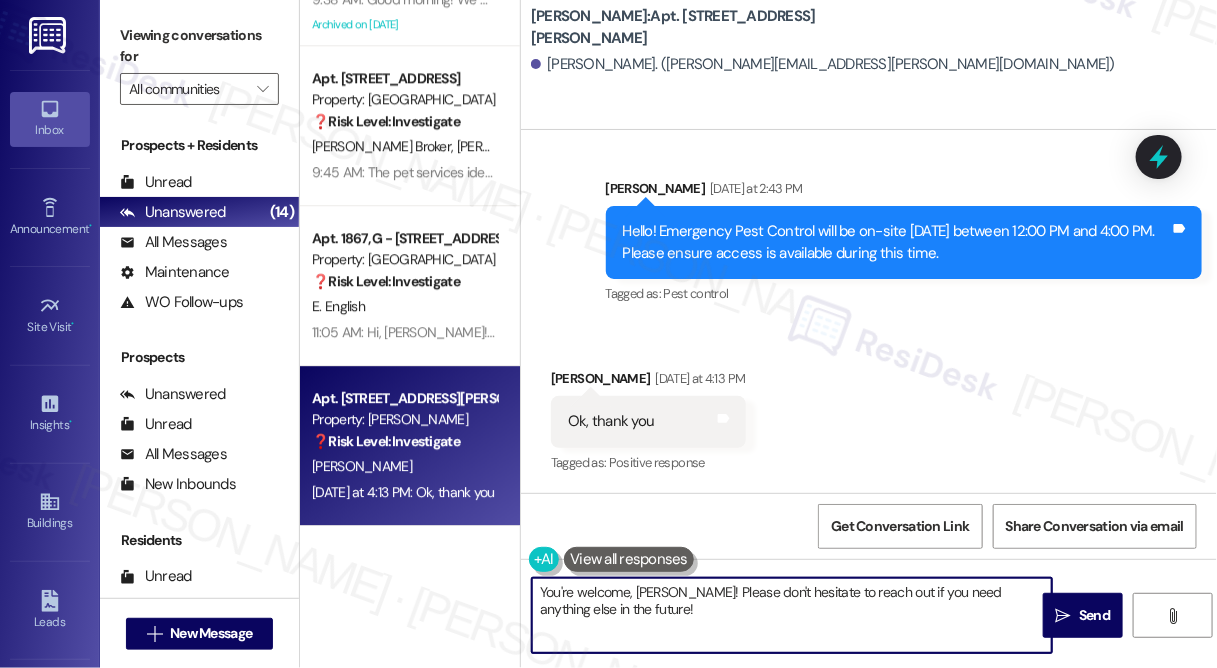 click on "You're welcome, [PERSON_NAME]! Please don't hesitate to reach out if you need anything else in the future!" at bounding box center (792, 615) 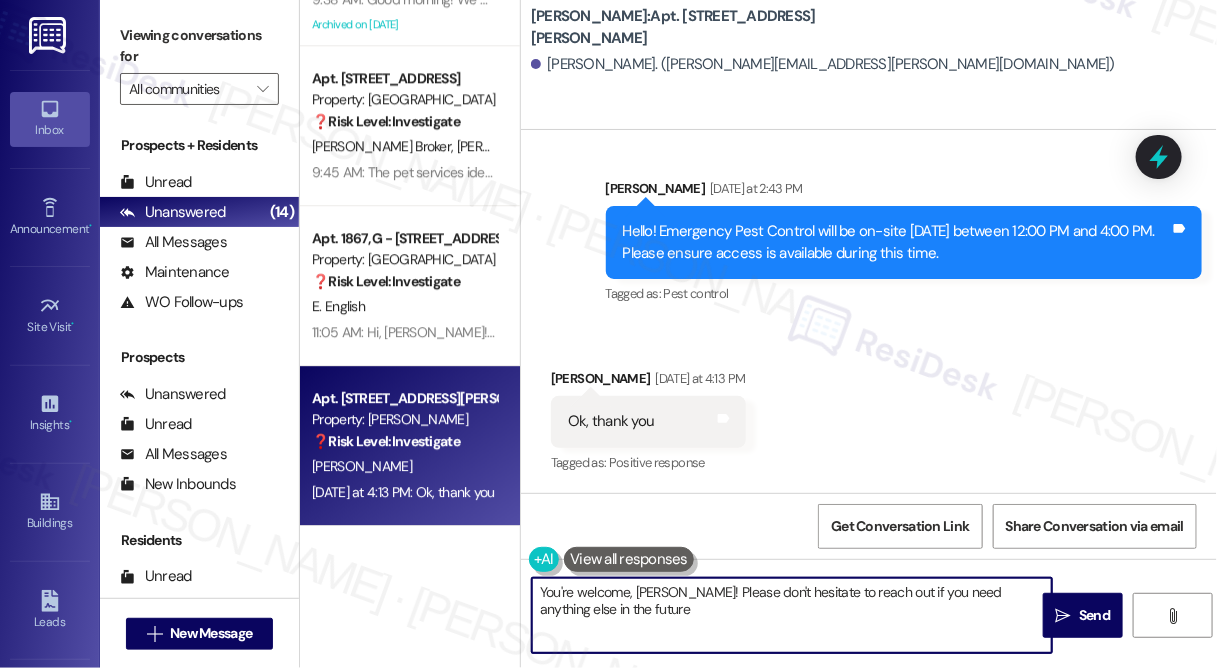 type on "You're welcome, [PERSON_NAME]! Please don't hesitate to reach out if you need anything else in the future." 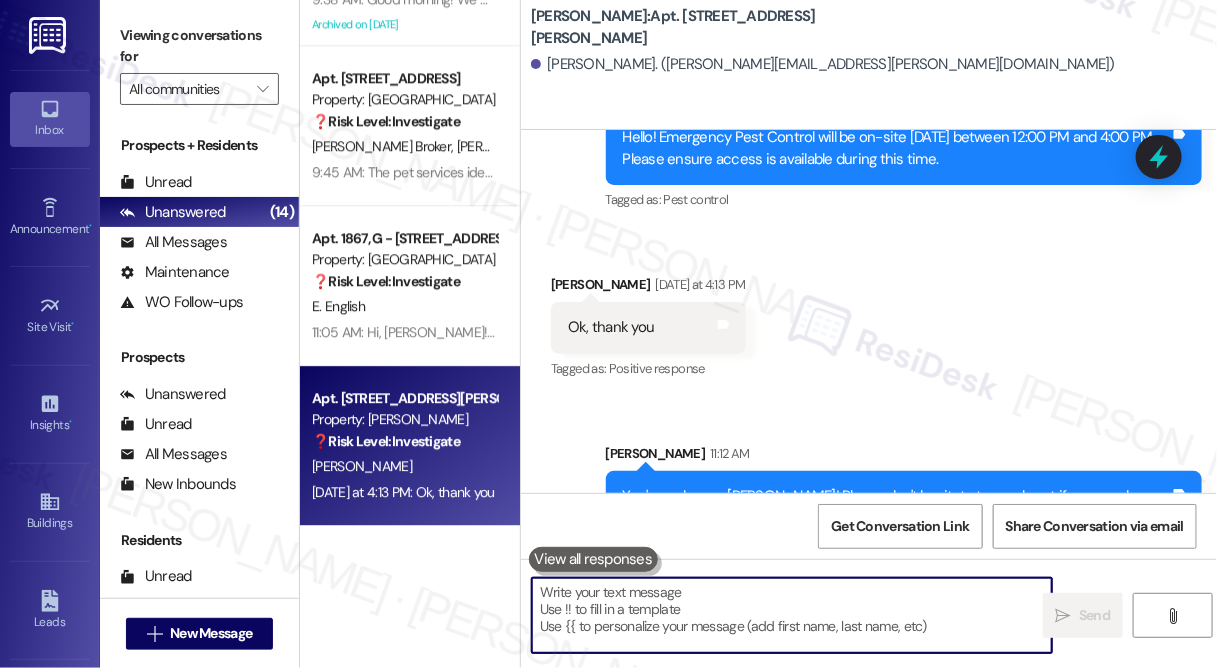 scroll, scrollTop: 4991, scrollLeft: 0, axis: vertical 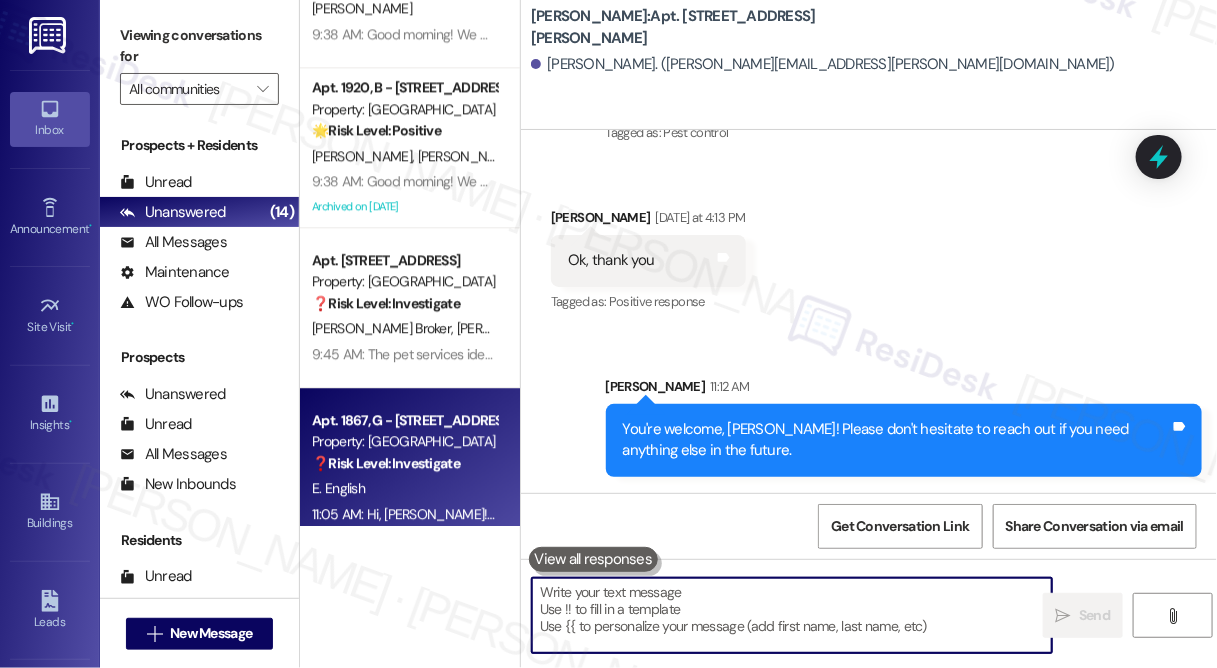 type 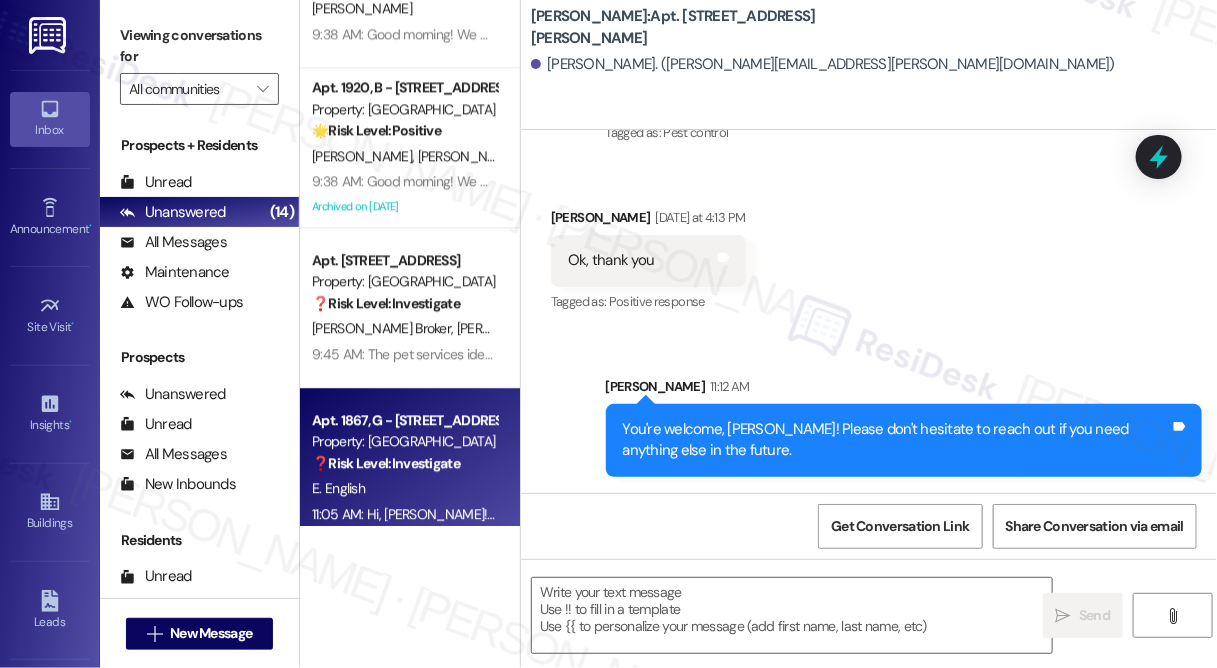 type on "Fetching suggested responses. Please feel free to read through the conversation in the meantime." 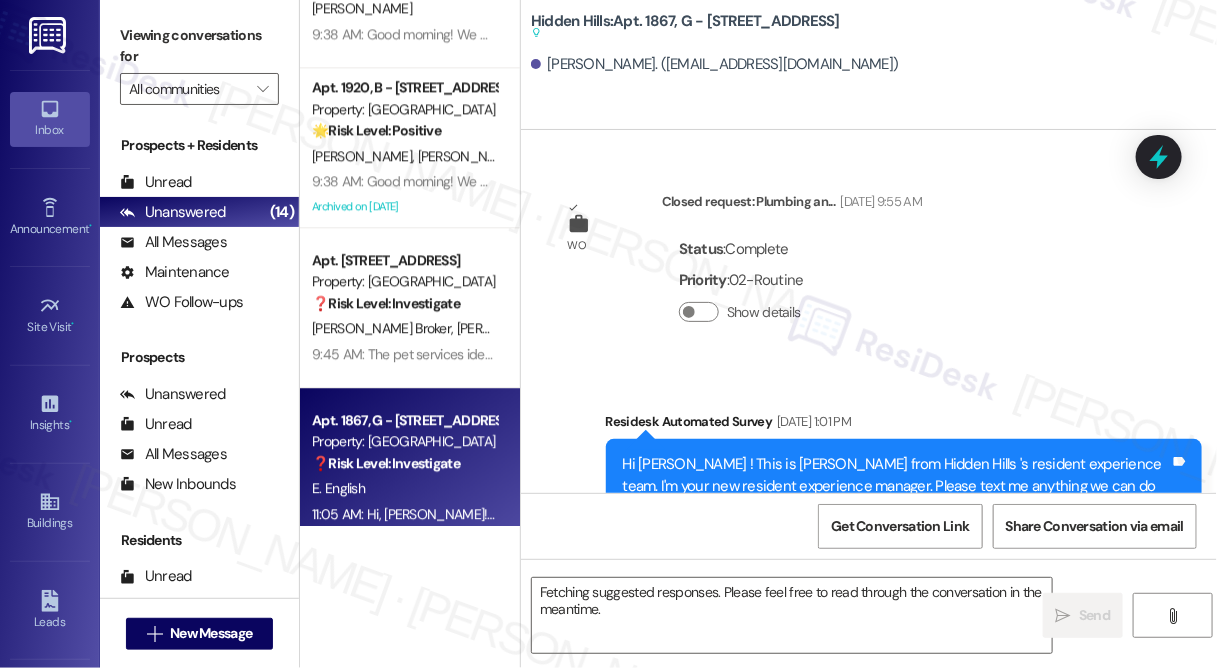 scroll, scrollTop: 29952, scrollLeft: 0, axis: vertical 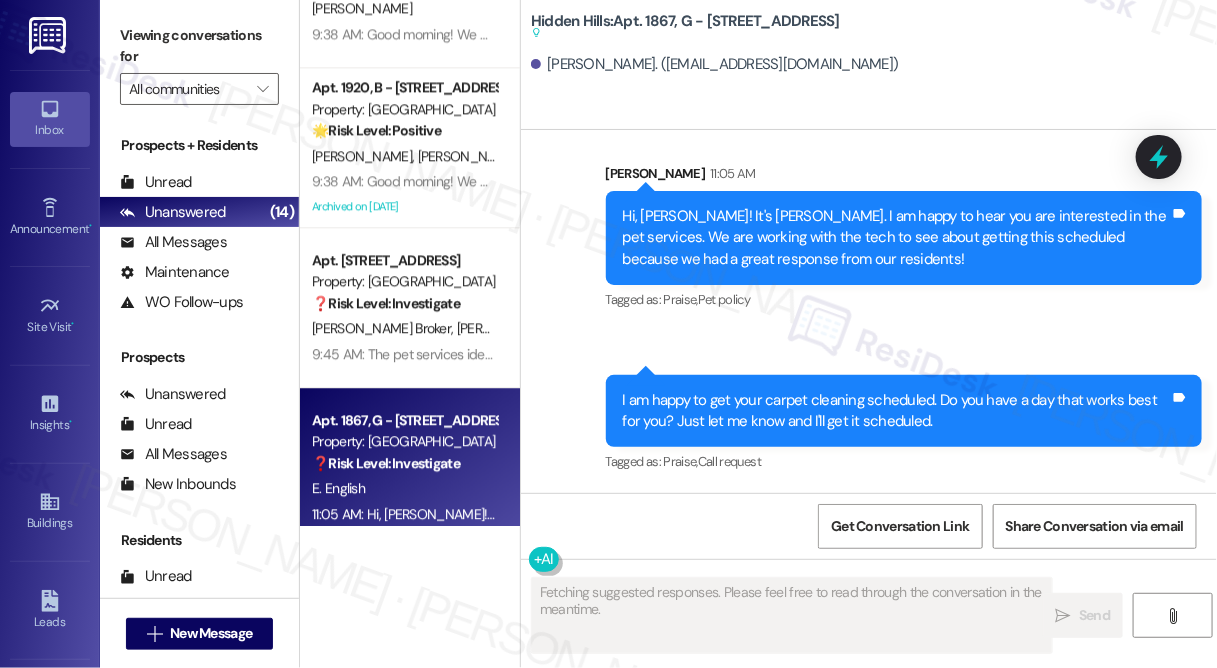 click on "I am happy to get your carpet cleaning scheduled.  Do you have a day that works best for you?  Just let me know and I'll get it scheduled." at bounding box center [896, 411] 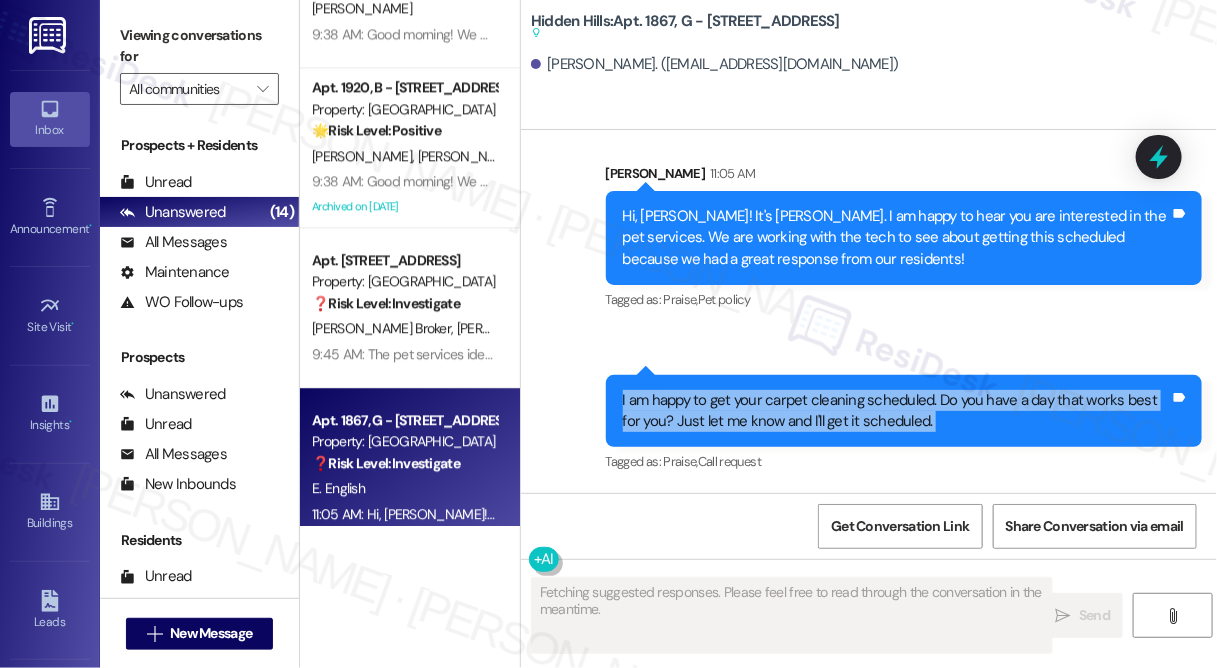 click on "I am happy to get your carpet cleaning scheduled.  Do you have a day that works best for you?  Just let me know and I'll get it scheduled." at bounding box center [896, 411] 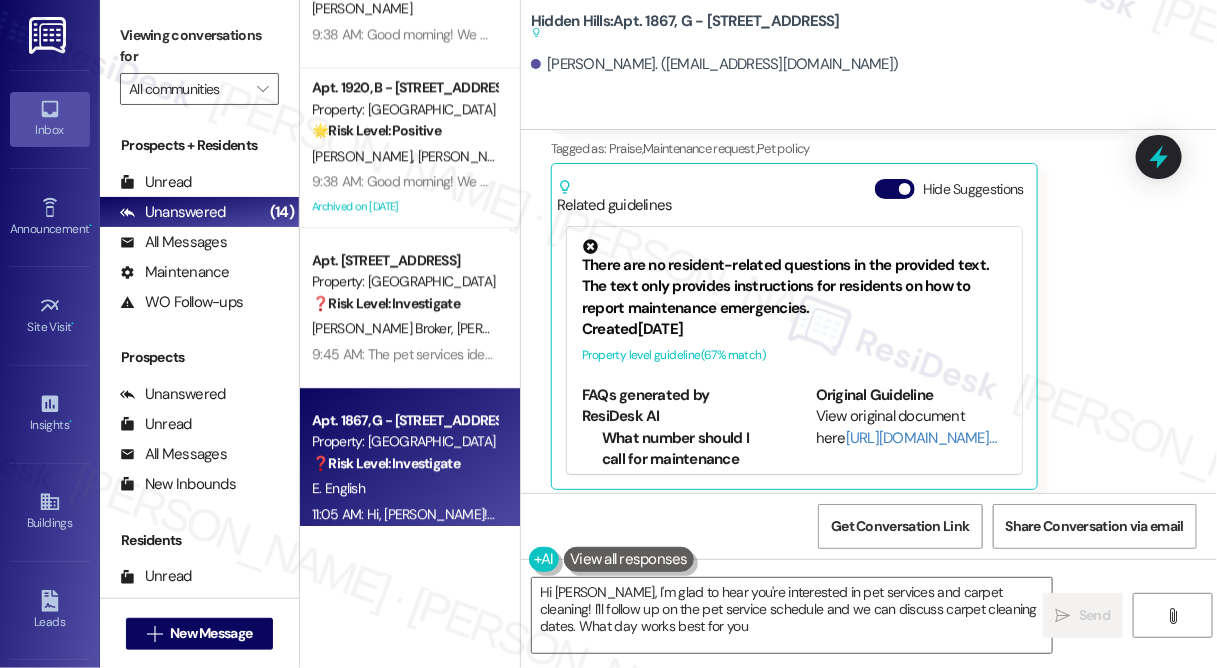 type on "Hi [PERSON_NAME], I'm glad to hear you're interested in pet services and carpet cleaning! I'll follow up on the pet service schedule and we can discuss carpet cleaning dates. What day works best for you?" 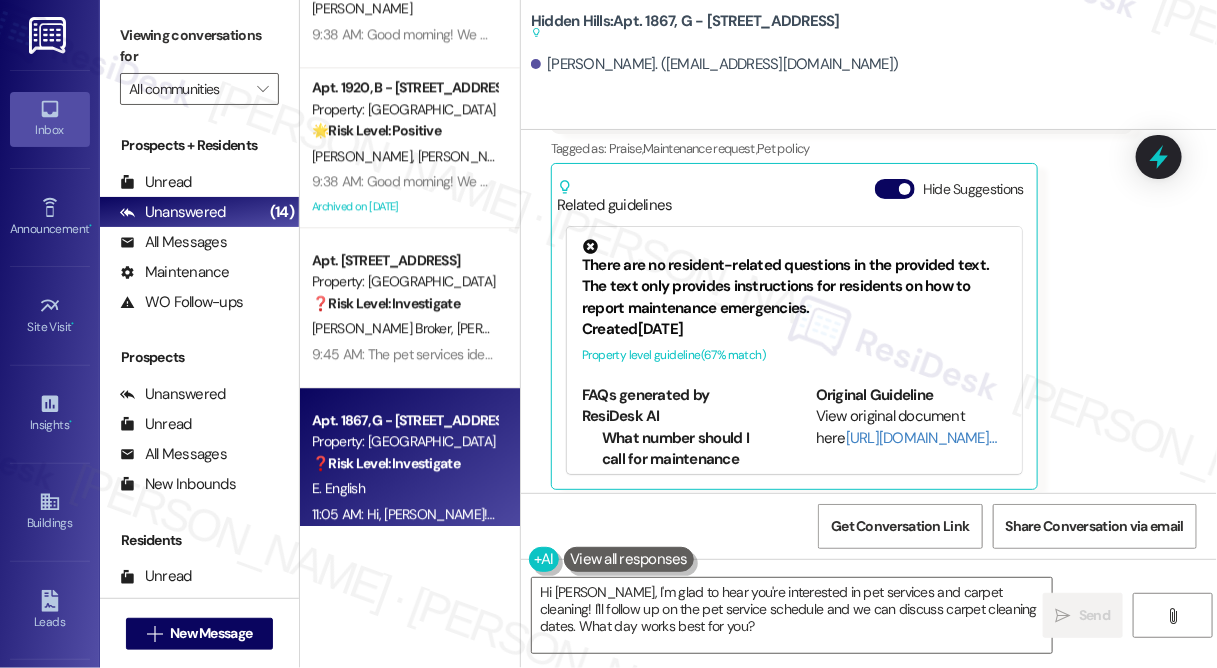scroll, scrollTop: 29225, scrollLeft: 0, axis: vertical 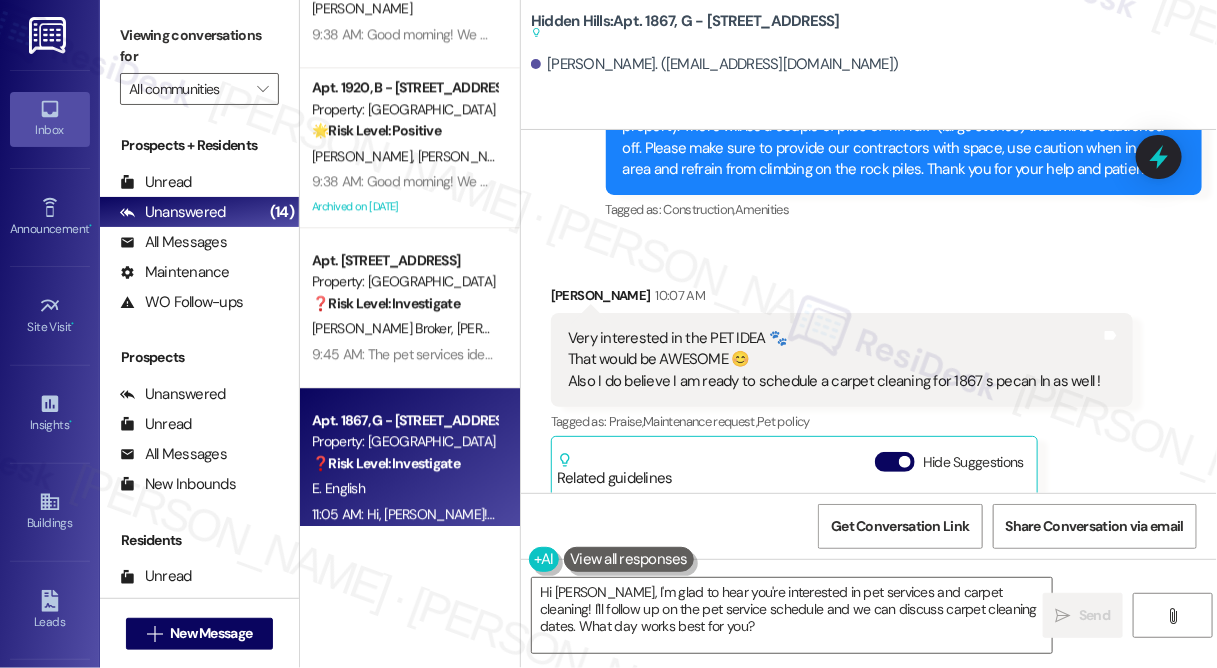 click on "Very interested in the PET IDEA 🐾
That would be AWESOME 😊
Also I do believe I am ready to schedule a carpet cleaning for 1867 s pecan ln as well !" at bounding box center [834, 360] 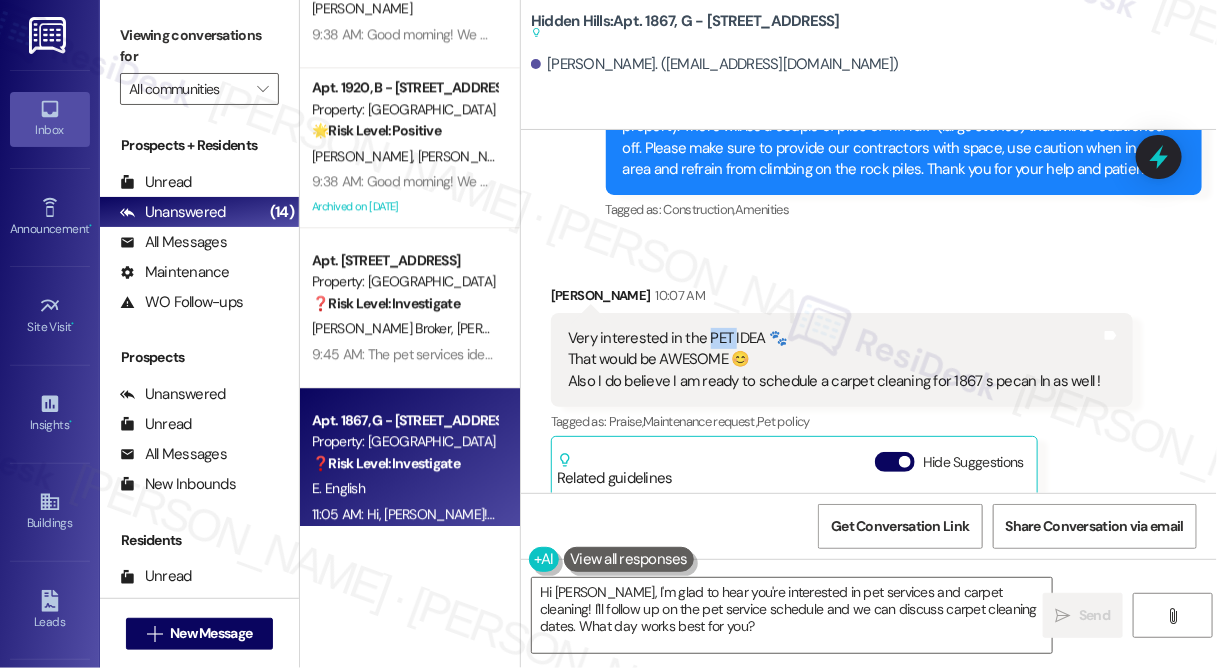 click on "Very interested in the PET IDEA 🐾
That would be AWESOME 😊
Also I do believe I am ready to schedule a carpet cleaning for 1867 s pecan ln as well !" at bounding box center [834, 360] 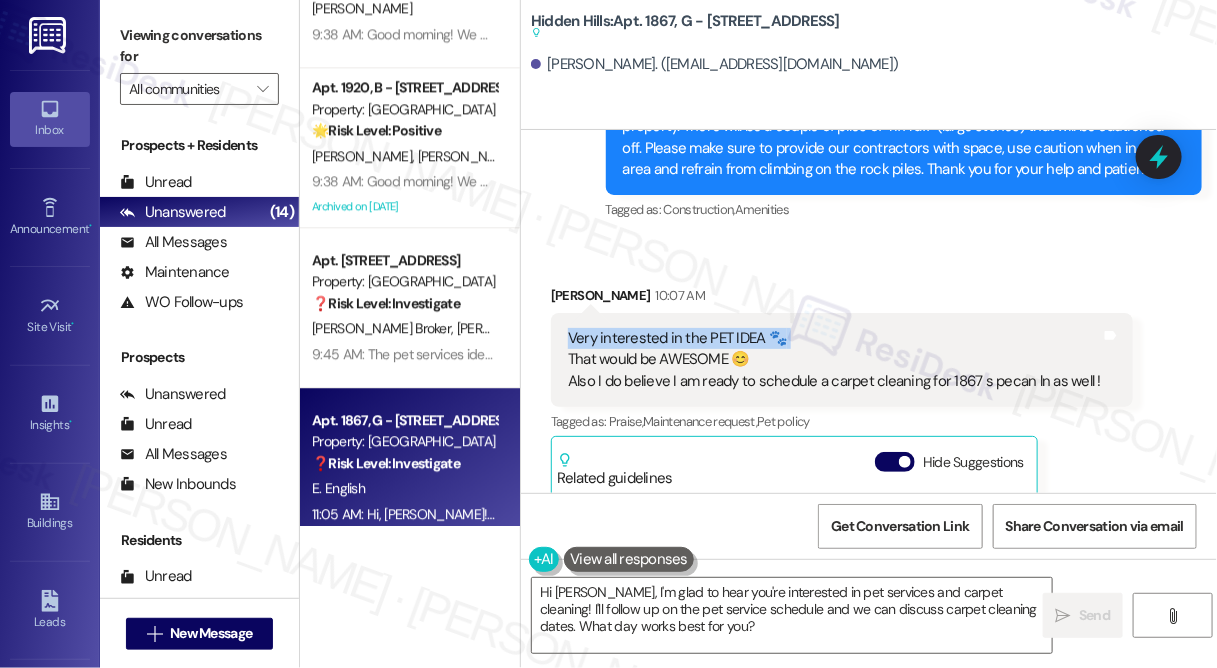 click on "Very interested in the PET IDEA 🐾
That would be AWESOME 😊
Also I do believe I am ready to schedule a carpet cleaning for 1867 s pecan ln as well !" at bounding box center [834, 360] 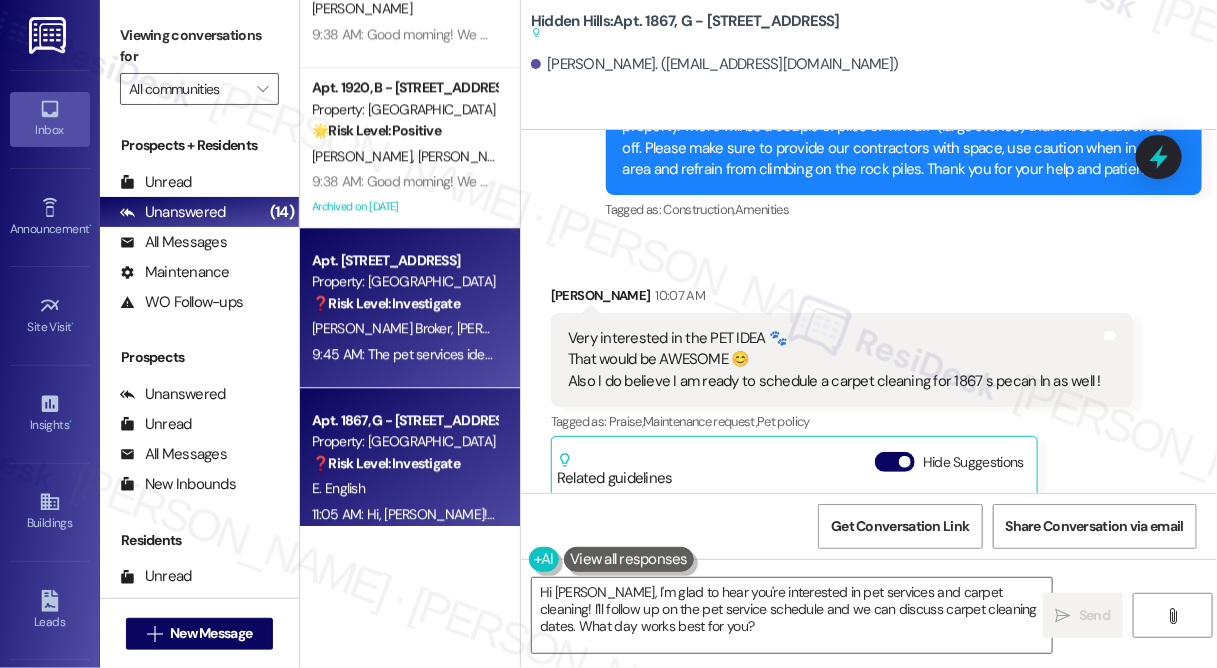 click on "9:45 AM: The pet services idea sounds really great to [GEOGRAPHIC_DATA]. We noticed that [GEOGRAPHIC_DATA] has a dog spa and wondered what they did and thought it would be nice. Also if you either had a grooming service or at least the tubs or basins for us to wash dogs ourselves would be great so we dont have to tear up our tubs. 9:45 AM: The pet services idea sounds really great to us. We noticed that [GEOGRAPHIC_DATA] has a dog spa and wondered what they did and thought it would be nice. Also if you either had a grooming service or at least the tubs or basins for us to wash dogs ourselves would be great so we dont have to tear up our tubs." at bounding box center (1306, 354) 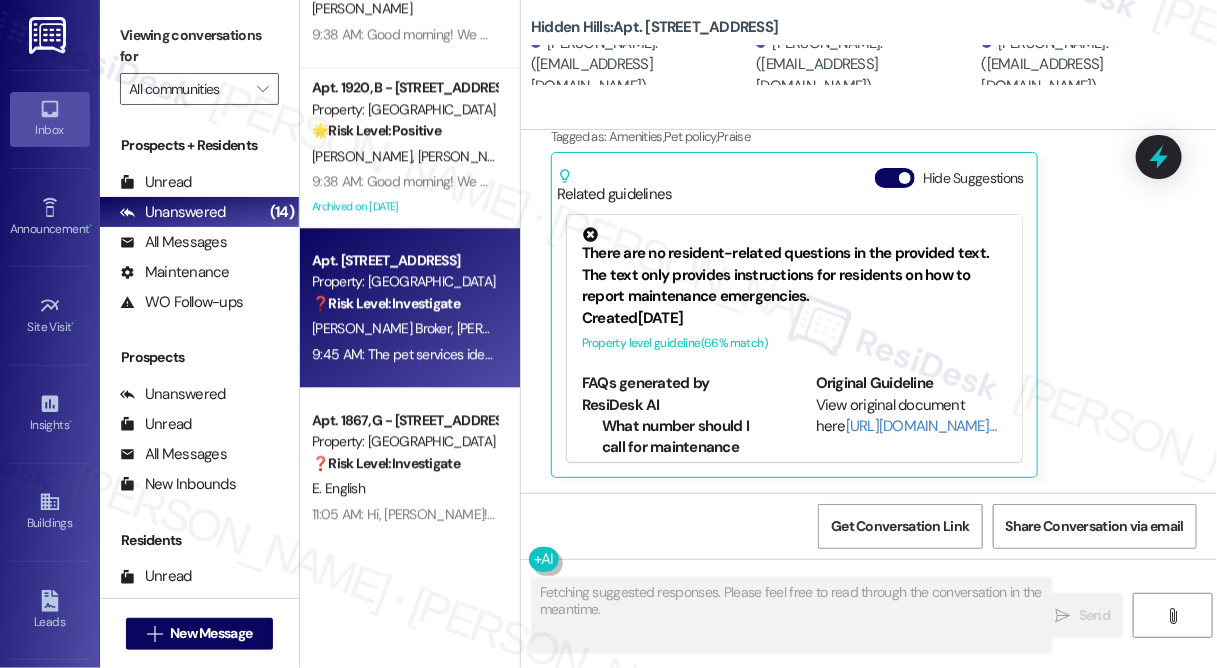 scroll, scrollTop: 889, scrollLeft: 0, axis: vertical 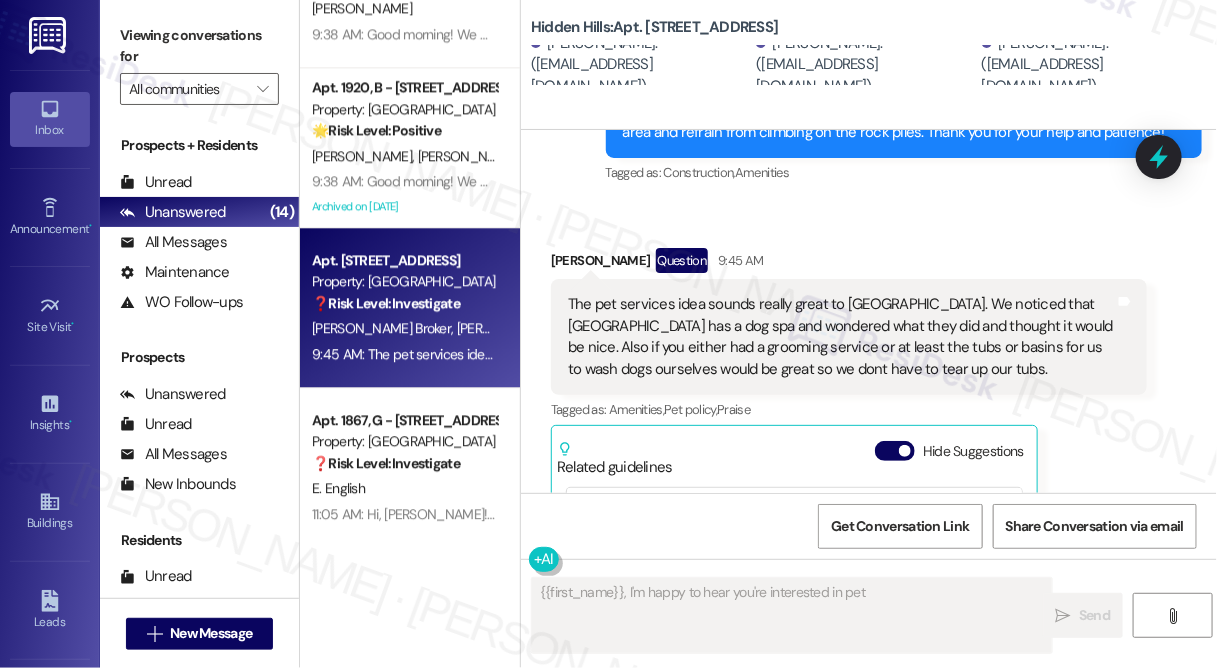 click on "Related guidelines Hide Suggestions" at bounding box center (794, 454) 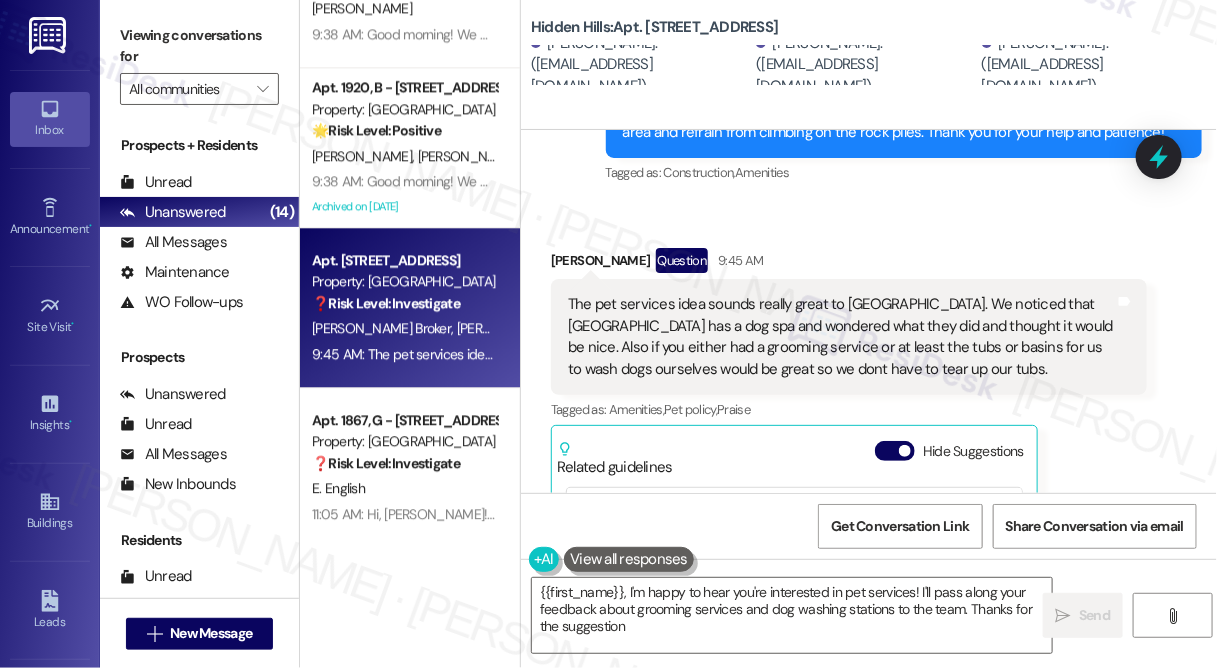 type on "{{first_name}}, I'm happy to hear you're interested in pet services! I'll pass along your feedback about grooming services and dog washing stations to the team. Thanks for the suggestion!" 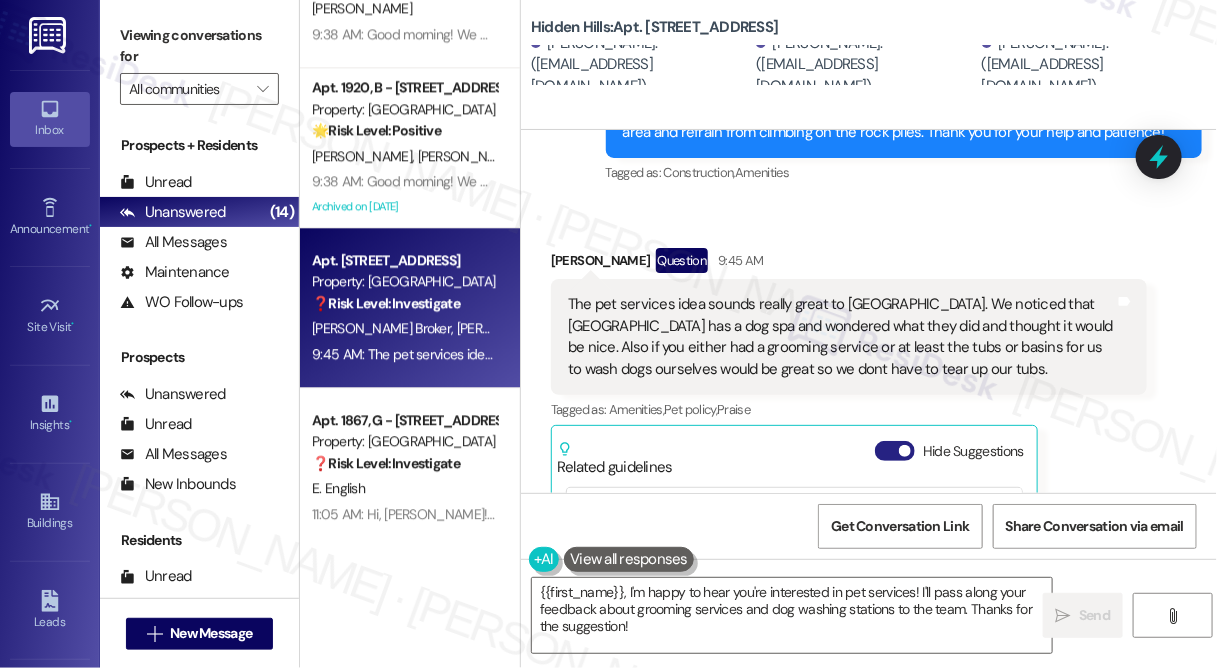 click on "Hide Suggestions" at bounding box center [895, 451] 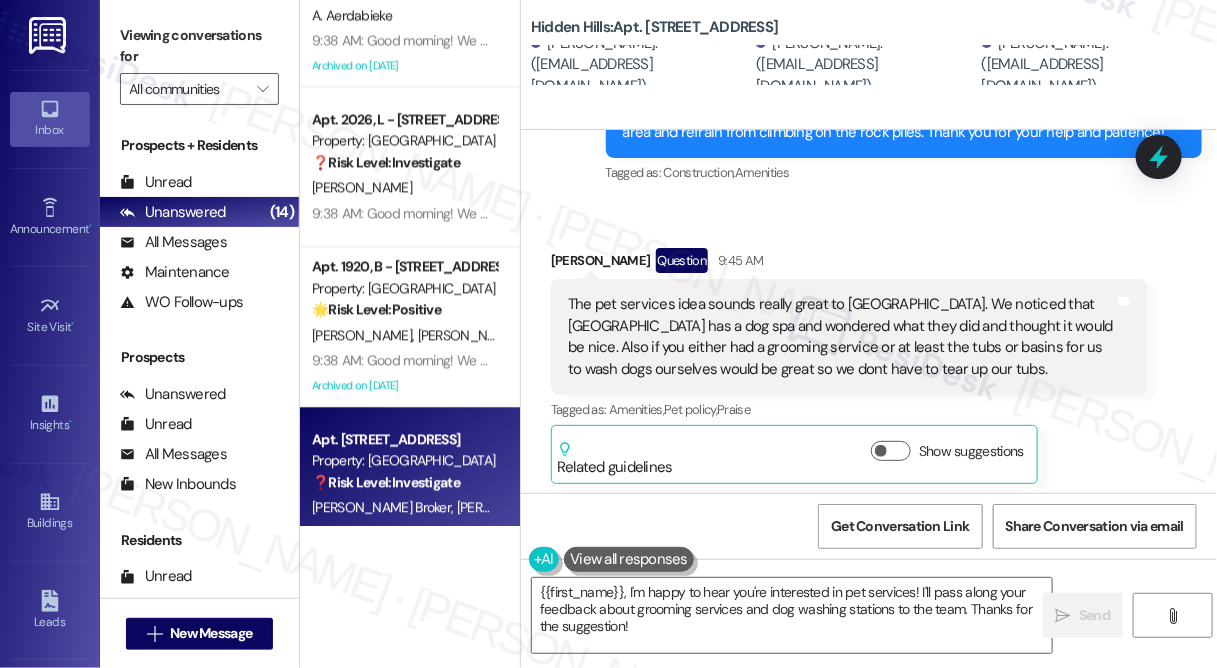 scroll, scrollTop: 1510, scrollLeft: 0, axis: vertical 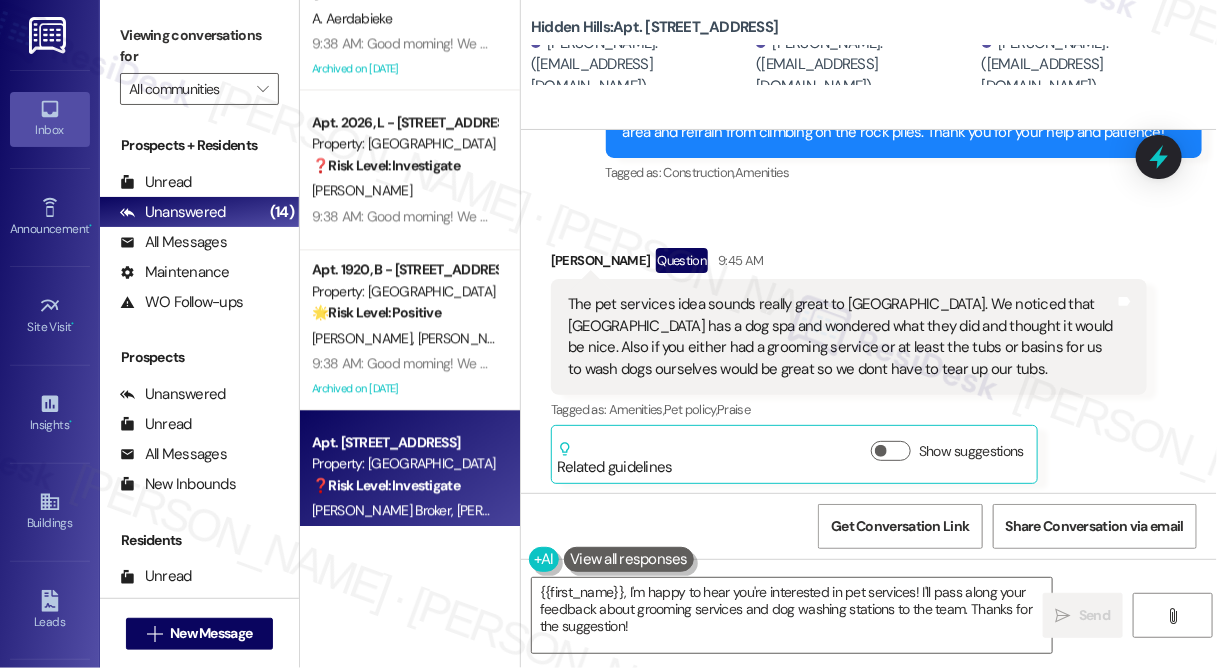 click on "Apt. [STREET_ADDRESS] Property: Hidden Hills 🌟  Risk Level:  Positive The resident responded positively to a survey about potential pet care services. This is positive engagement and relationship building. [PERSON_NAME] [PERSON_NAME] 9:39 AM: Good morning!  We want to make you aware that we have contractors on the property to work on an erosion project and also the dumpster corrals.  We know this is going to cause a mess for a few days but, please be patient with us as we work to improve the property.  There will be a couple of piles of "riff raff" (large stones) that will be cautioned off.  Please make sure to provide our contractors with space, use caution when in the area and refrain from climbing on the rock piles.  Thank you for your help and patience!  Archived on [DATE] Apt. 2256, DD - [STREET_ADDRESS] Property: Hidden Hills 🌟  Risk Level:  Positive [PERSON_NAME] [PERSON_NAME] Archived on [DATE] Apt. [STREET_ADDRESS] Property: [GEOGRAPHIC_DATA] 🔧  Risk Level:  Medium ❓ 🌟" at bounding box center [410, 263] 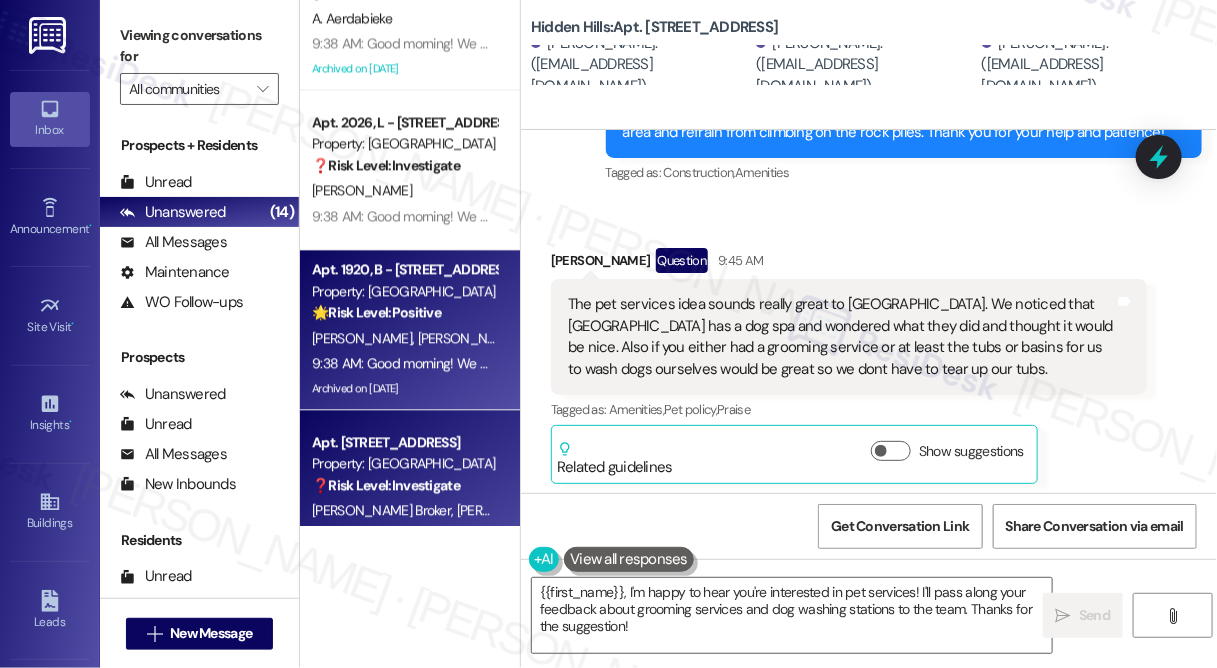click on "9:38 AM: Good morning!  We want to make you aware that we have contractors on the property to work on an erosion project and also the dumpster corrals.  We know this is going to cause a mess for a few days but, please be patient with us as we work to improve the property.  There will be a couple of piles of "riff raff" (large stones) that will be cautioned off.  Please make sure to provide our contractors with space, use caution when in the area and refrain from climbing on the rock piles.  Thank you for your help and patience!" at bounding box center [404, 363] 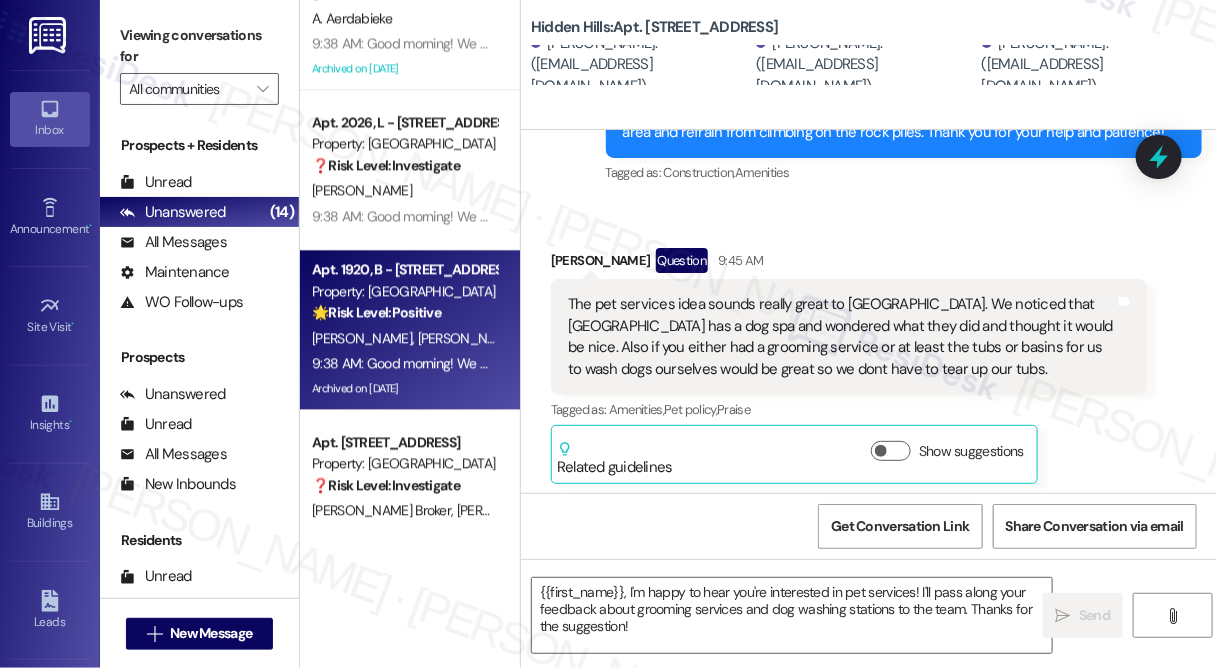 type on "Fetching suggested responses. Please feel free to read through the conversation in the meantime." 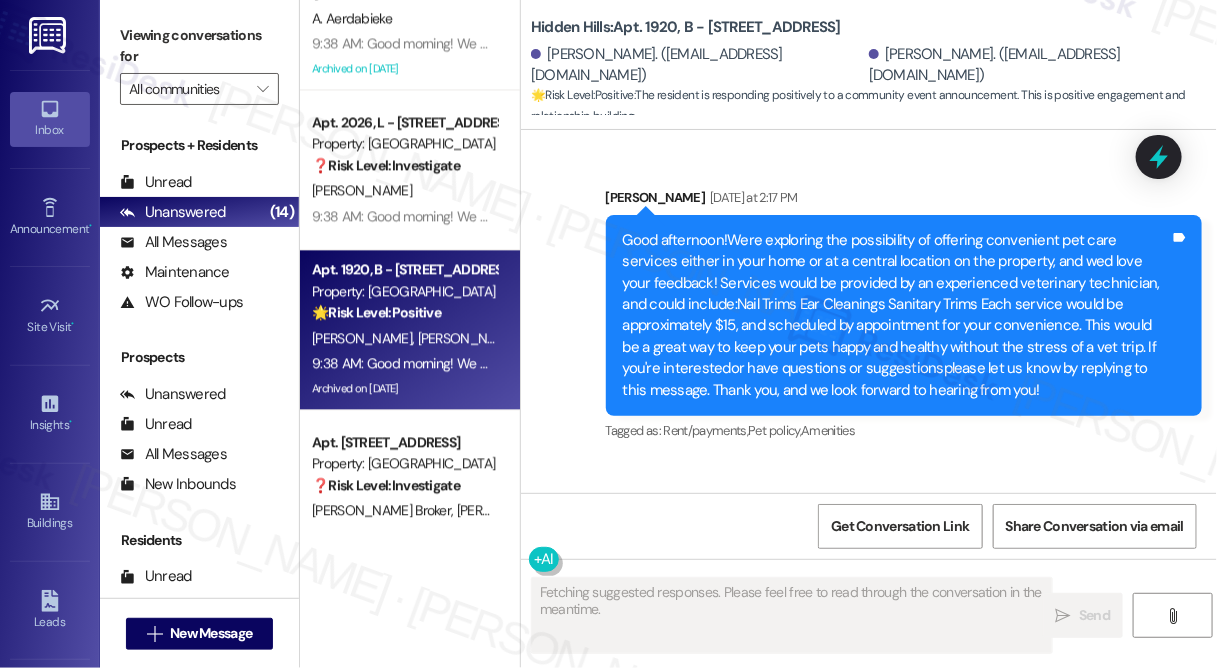 scroll, scrollTop: 39149, scrollLeft: 0, axis: vertical 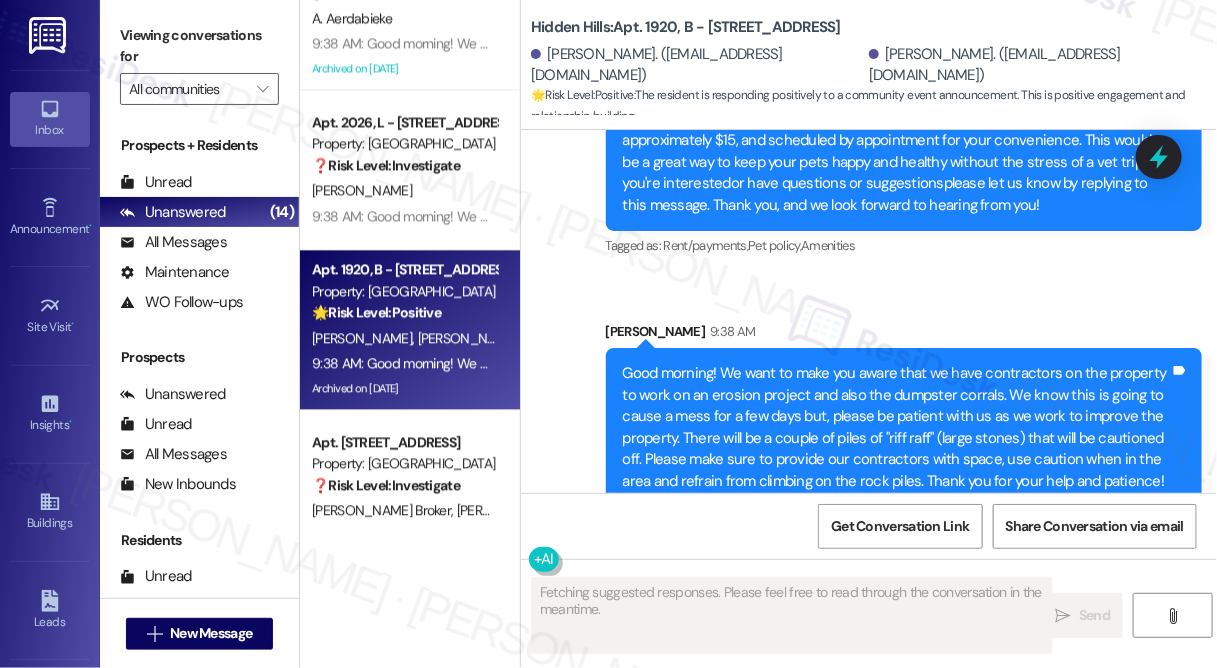 click on "Good morning!  We want to make you aware that we have contractors on the property to work on an erosion project and also the dumpster corrals.  We know this is going to cause a mess for a few days but, please be patient with us as we work to improve the property.  There will be a couple of piles of "riff raff" (large stones) that will be cautioned off.  Please make sure to provide our contractors with space, use caution when in the area and refrain from climbing on the rock piles.  Thank you for your help and patience!" at bounding box center (896, 427) 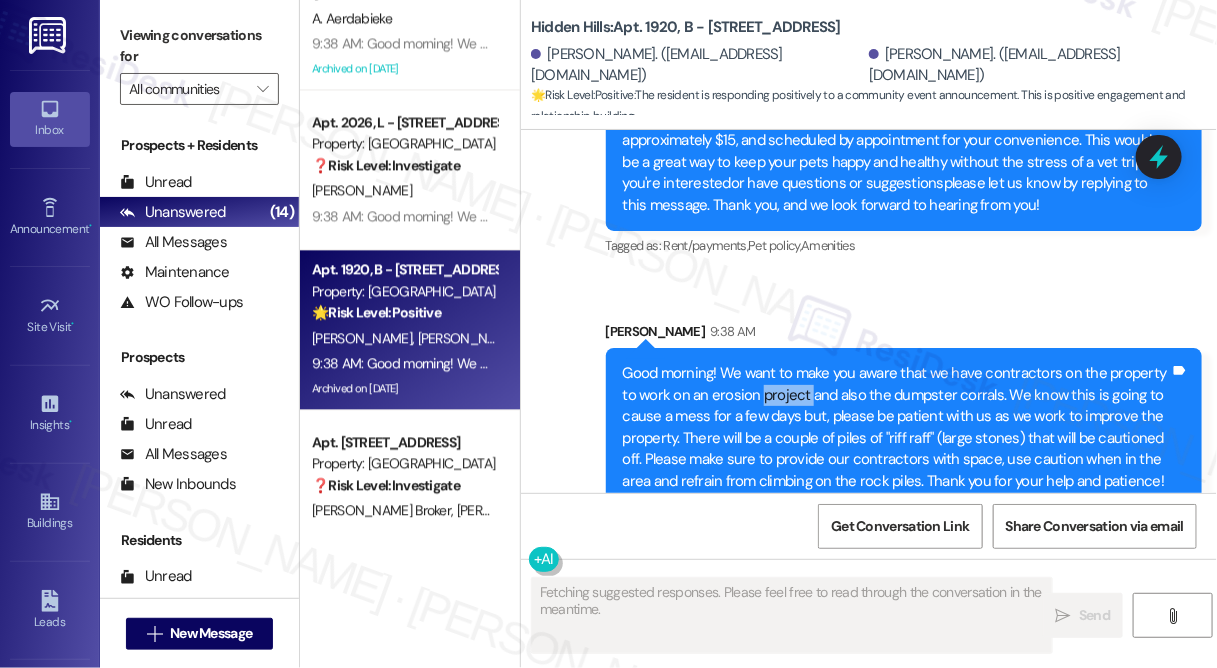 click on "Good morning!  We want to make you aware that we have contractors on the property to work on an erosion project and also the dumpster corrals.  We know this is going to cause a mess for a few days but, please be patient with us as we work to improve the property.  There will be a couple of piles of "riff raff" (large stones) that will be cautioned off.  Please make sure to provide our contractors with space, use caution when in the area and refrain from climbing on the rock piles.  Thank you for your help and patience!" at bounding box center [896, 427] 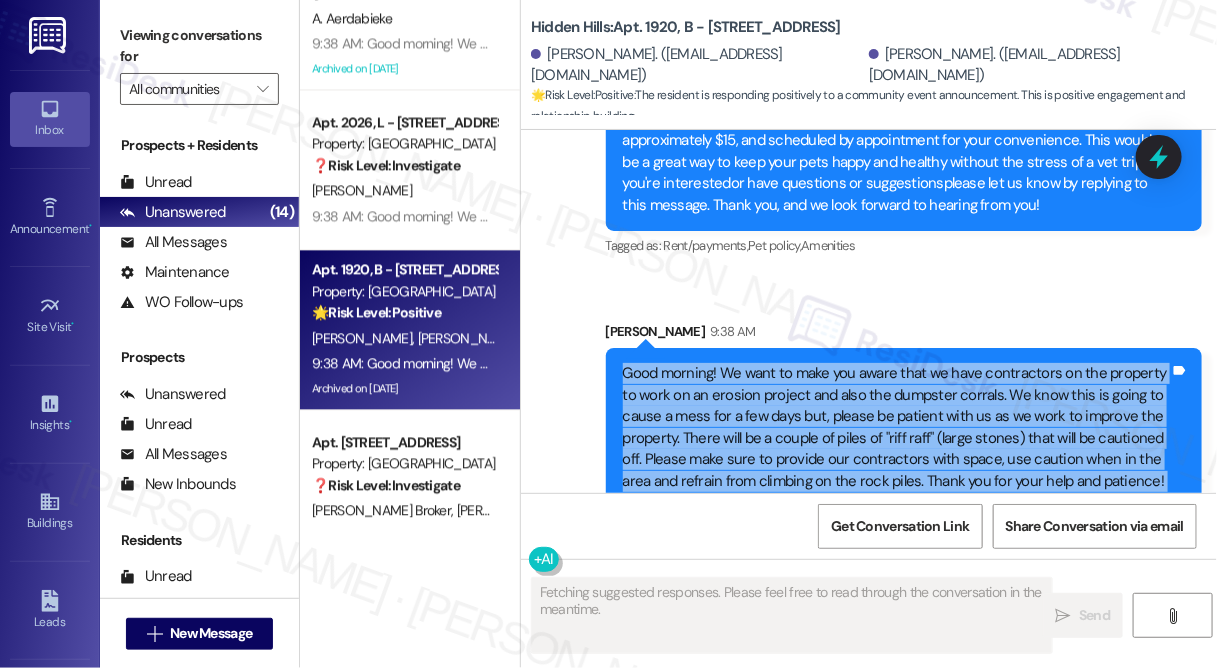 click on "Good morning!  We want to make you aware that we have contractors on the property to work on an erosion project and also the dumpster corrals.  We know this is going to cause a mess for a few days but, please be patient with us as we work to improve the property.  There will be a couple of piles of "riff raff" (large stones) that will be cautioned off.  Please make sure to provide our contractors with space, use caution when in the area and refrain from climbing on the rock piles.  Thank you for your help and patience!" at bounding box center [896, 427] 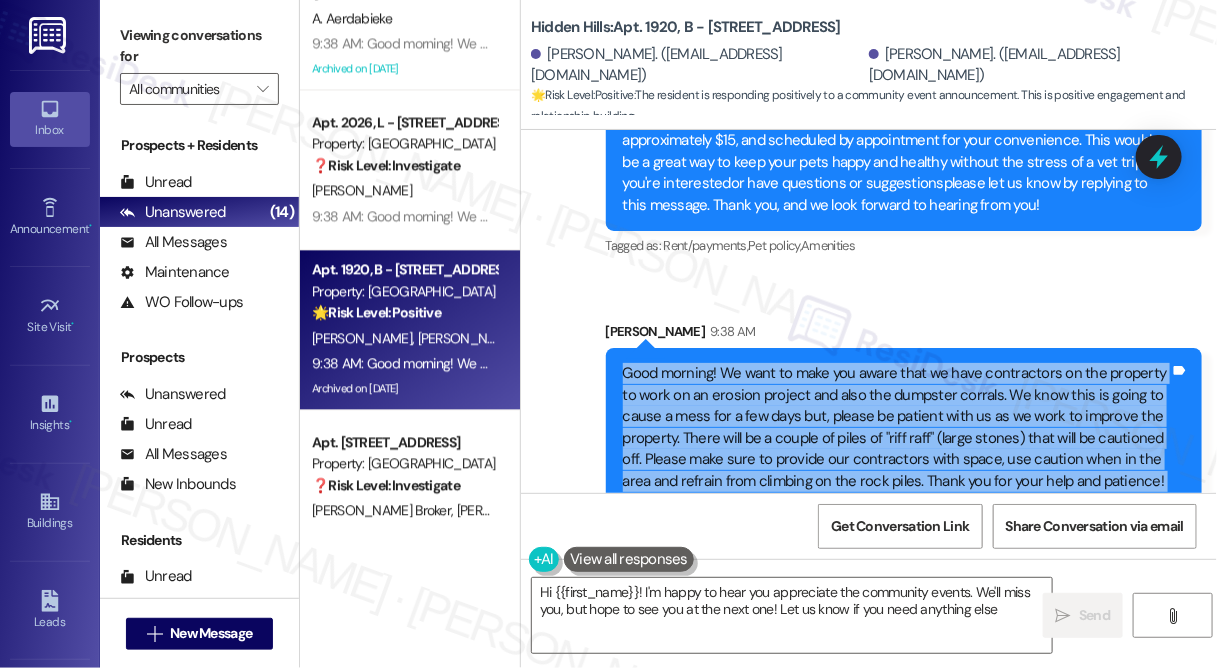 type on "Hi {{first_name}}! I'm happy to hear you appreciate the community events. We'll miss you, but hope to see you at the next one! Let us know if you need anything else." 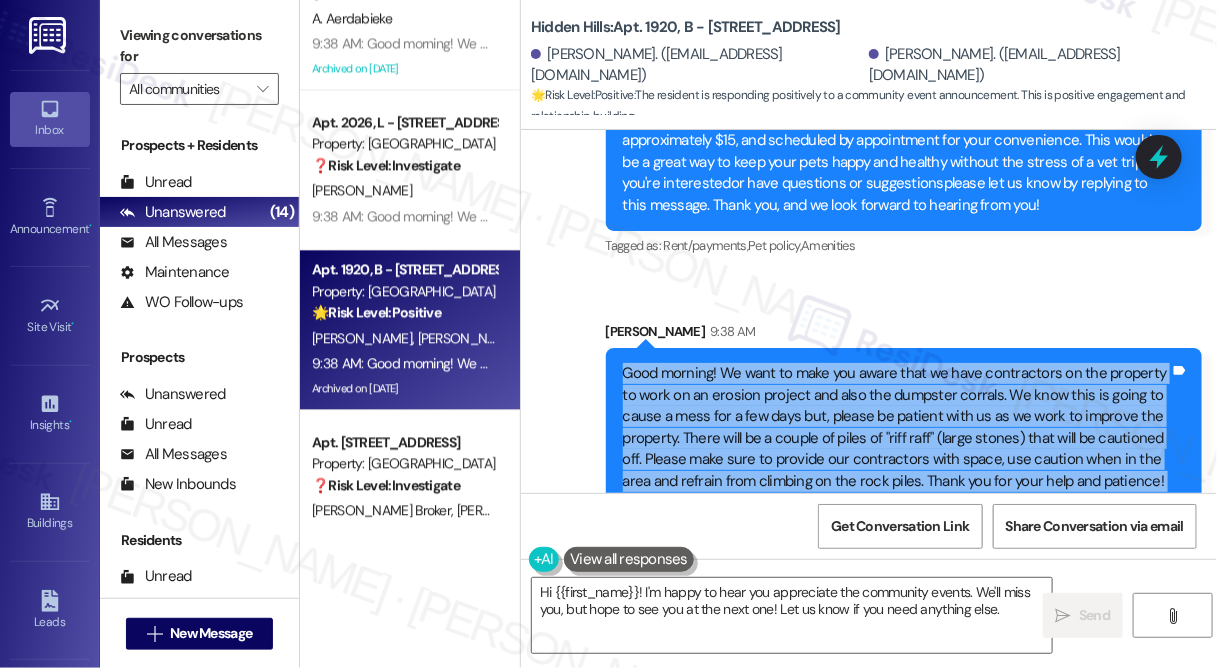 click on "Good morning!  We want to make you aware that we have contractors on the property to work on an erosion project and also the dumpster corrals.  We know this is going to cause a mess for a few days but, please be patient with us as we work to improve the property.  There will be a couple of piles of "riff raff" (large stones) that will be cautioned off.  Please make sure to provide our contractors with space, use caution when in the area and refrain from climbing on the rock piles.  Thank you for your help and patience!" at bounding box center (896, 427) 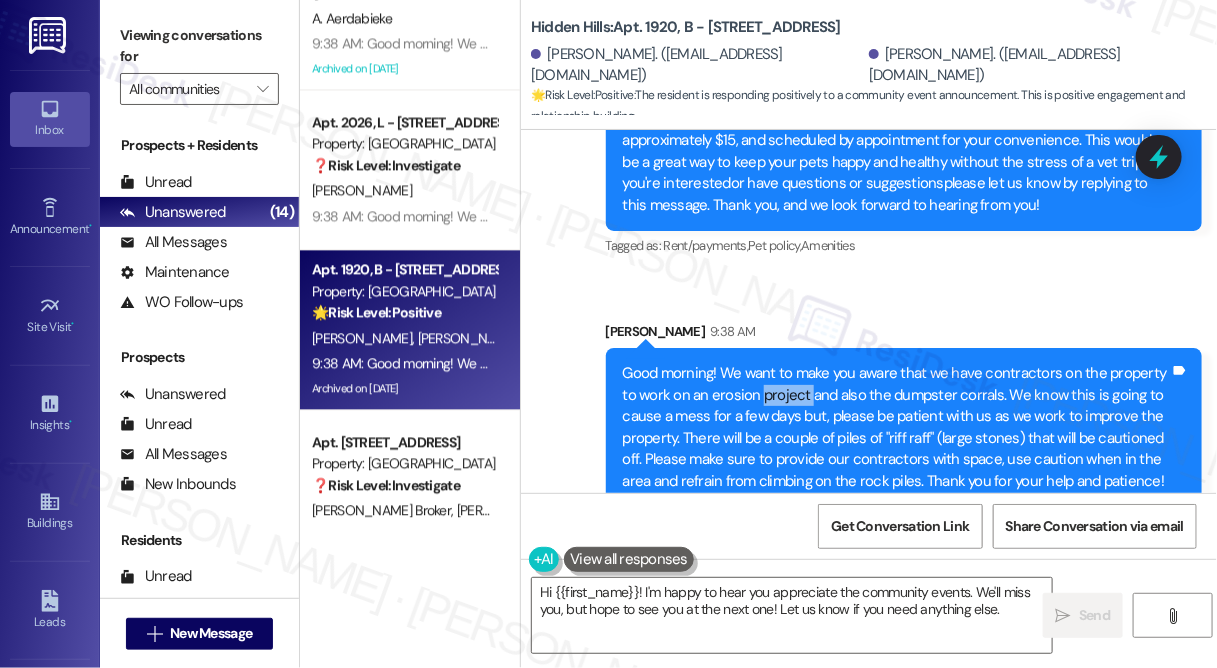 click on "Good morning!  We want to make you aware that we have contractors on the property to work on an erosion project and also the dumpster corrals.  We know this is going to cause a mess for a few days but, please be patient with us as we work to improve the property.  There will be a couple of piles of "riff raff" (large stones) that will be cautioned off.  Please make sure to provide our contractors with space, use caution when in the area and refrain from climbing on the rock piles.  Thank you for your help and patience!" at bounding box center (896, 427) 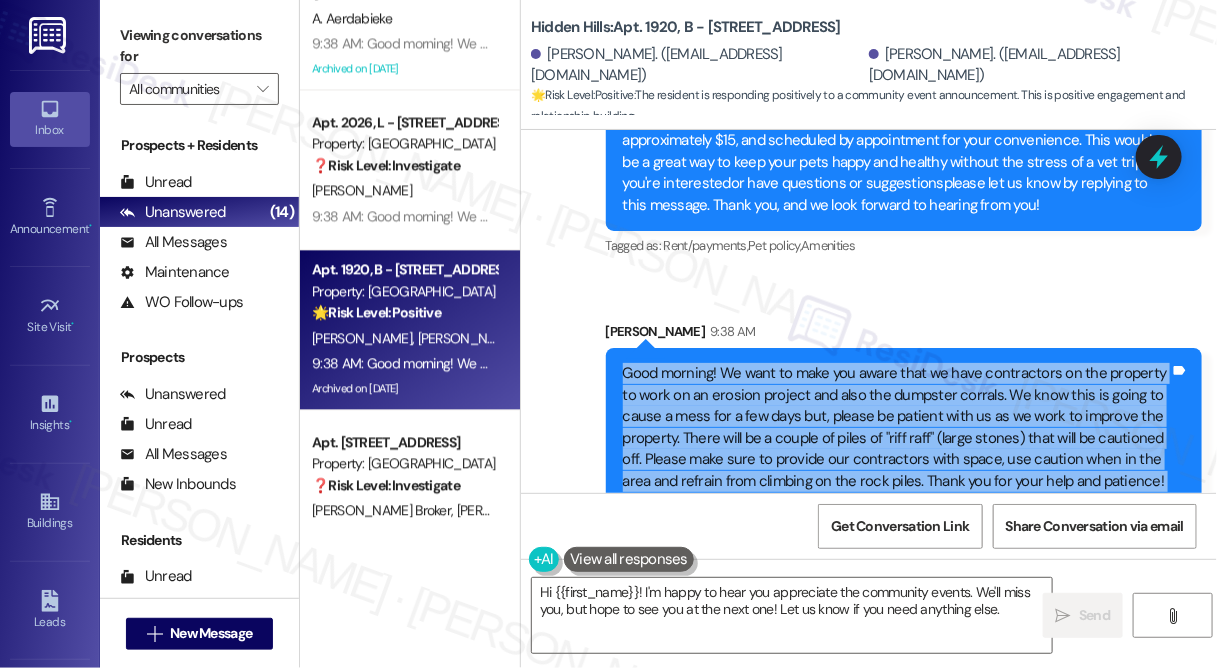 click on "Good morning!  We want to make you aware that we have contractors on the property to work on an erosion project and also the dumpster corrals.  We know this is going to cause a mess for a few days but, please be patient with us as we work to improve the property.  There will be a couple of piles of "riff raff" (large stones) that will be cautioned off.  Please make sure to provide our contractors with space, use caution when in the area and refrain from climbing on the rock piles.  Thank you for your help and patience!" at bounding box center (896, 427) 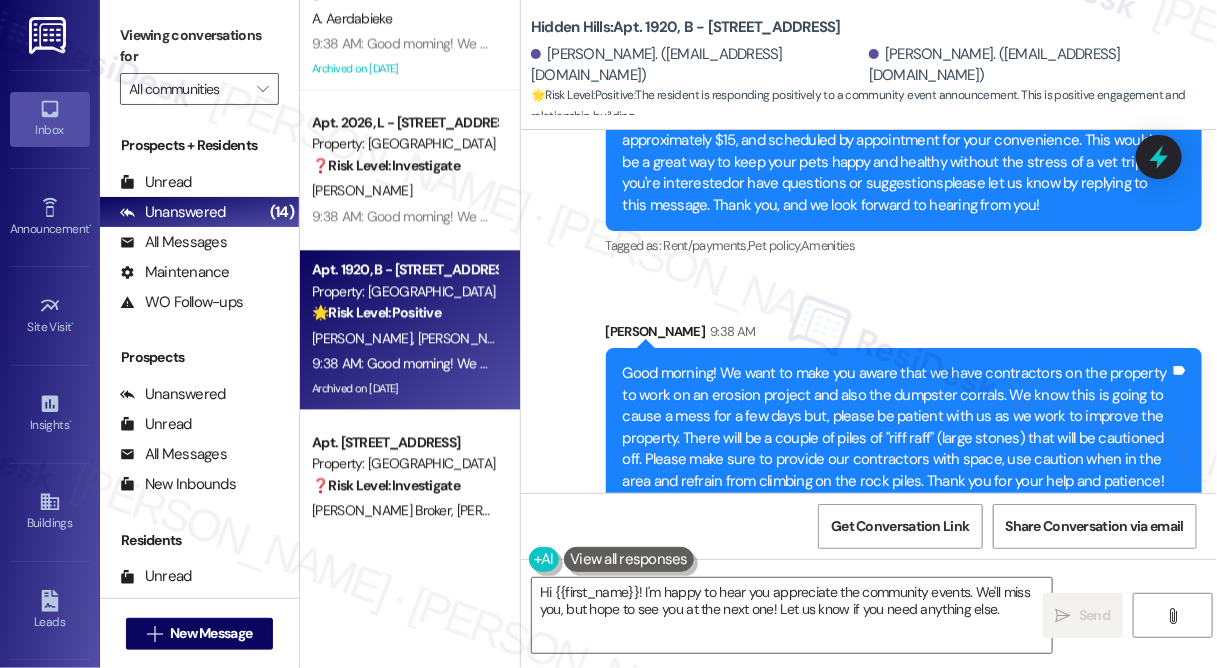 click on "Announcement, sent via SMS [PERSON_NAME] [DATE] at 2:17 PM Good afternoon!Were exploring the possibility of offering convenient pet care services either in your home or at a central location on the property, and wed love your feedback!  Services would be provided by an experienced veterinary technician, and could include:Nail Trims Ear Cleanings Sanitary Trims Each service would be approximately $15, and scheduled by appointment for your convenience.  This would be a great way to keep your pets happy and healthy without the stress of a vet trip.  If you're interestedor have questions or suggestionsplease let us know by replying to this message.  Thank you, and we look forward to hearing from you! Tags and notes Tagged as:   Rent/payments ,  Click to highlight conversations about Rent/payments Pet policy ,  Click to highlight conversations about Pet policy Amenities Click to highlight conversations about Amenities Announcement, sent via SMS [PERSON_NAME] 9:38 AM Tags and notes Tagged as:   Construction ," at bounding box center (869, 254) 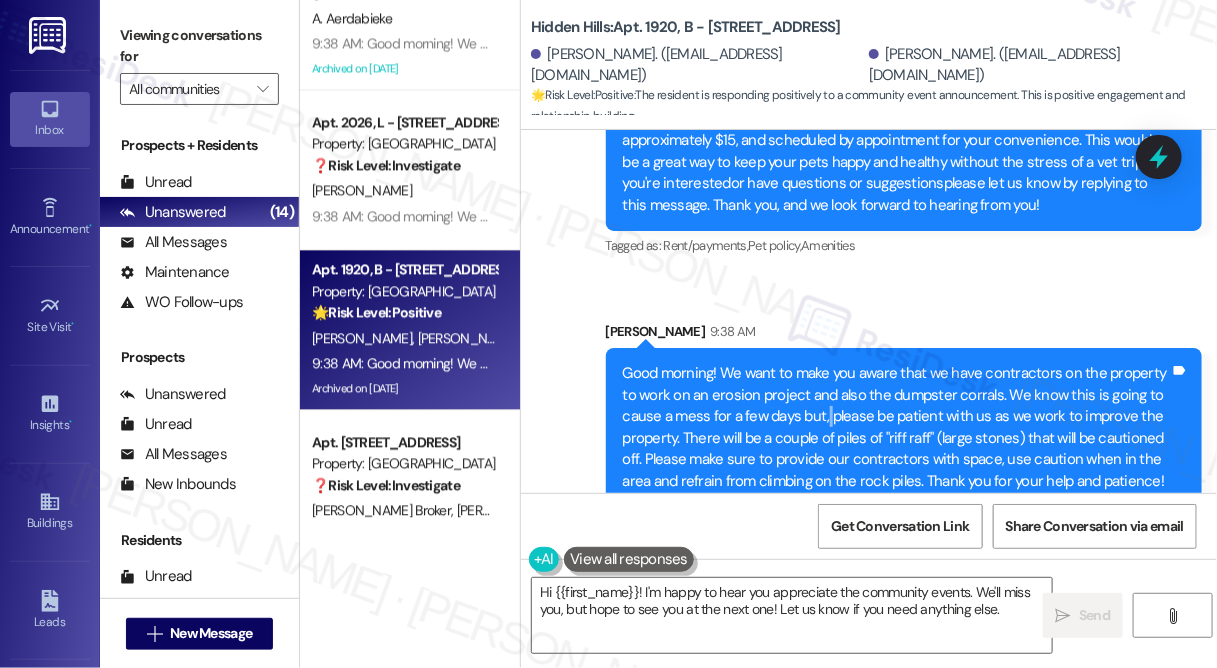 click on "Good morning!  We want to make you aware that we have contractors on the property to work on an erosion project and also the dumpster corrals.  We know this is going to cause a mess for a few days but, please be patient with us as we work to improve the property.  There will be a couple of piles of "riff raff" (large stones) that will be cautioned off.  Please make sure to provide our contractors with space, use caution when in the area and refrain from climbing on the rock piles.  Thank you for your help and patience!" at bounding box center [896, 427] 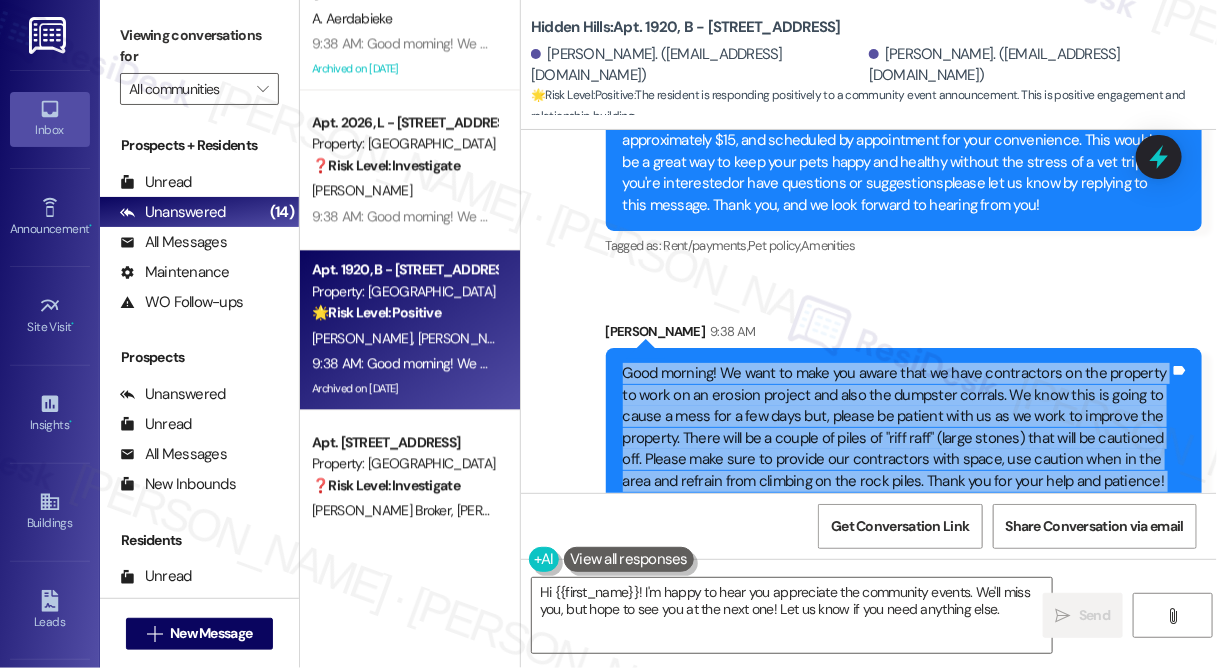 click on "Good morning!  We want to make you aware that we have contractors on the property to work on an erosion project and also the dumpster corrals.  We know this is going to cause a mess for a few days but, please be patient with us as we work to improve the property.  There will be a couple of piles of "riff raff" (large stones) that will be cautioned off.  Please make sure to provide our contractors with space, use caution when in the area and refrain from climbing on the rock piles.  Thank you for your help and patience!" at bounding box center (896, 427) 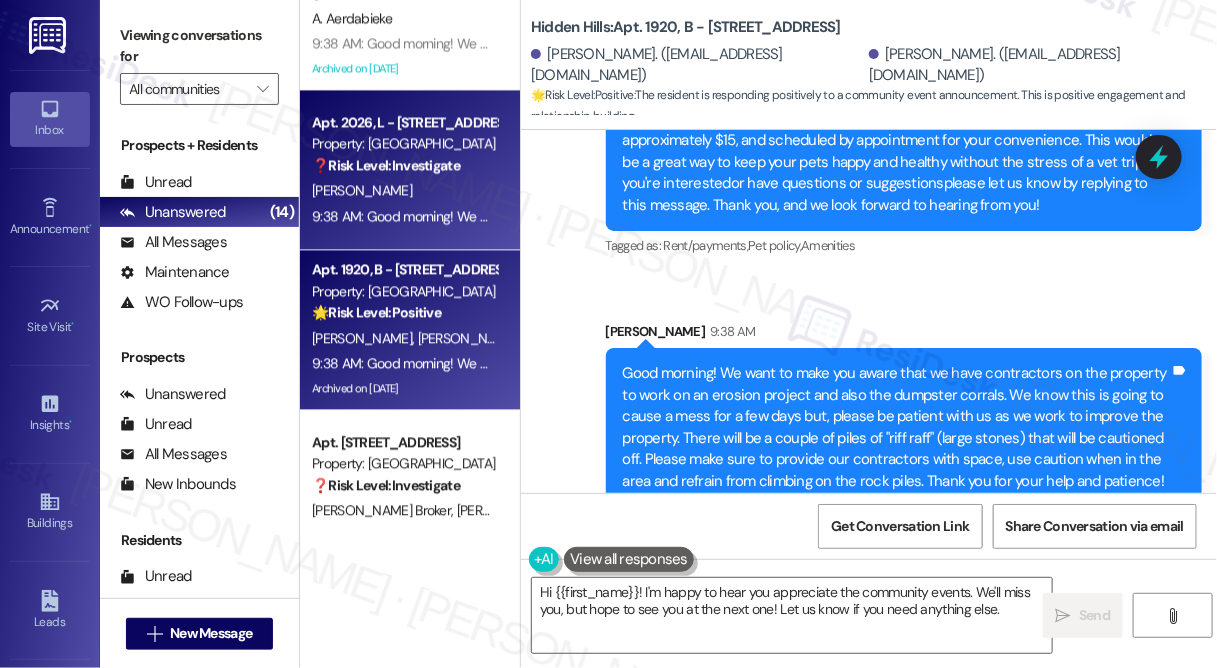 click on "9:38 AM: Good morning!  We want to make you aware that we have contractors on the property to work on an erosion project and also the dumpster corrals.  We know this is going to cause a mess for a few days but, please be patient with us as we work to improve the property.  There will be a couple of piles of "riff raff" (large stones) that will be cautioned off.  Please make sure to provide our contractors with space, use caution when in the area and refrain from climbing on the rock piles.  Thank you for your help and patience!" at bounding box center (1838, 216) 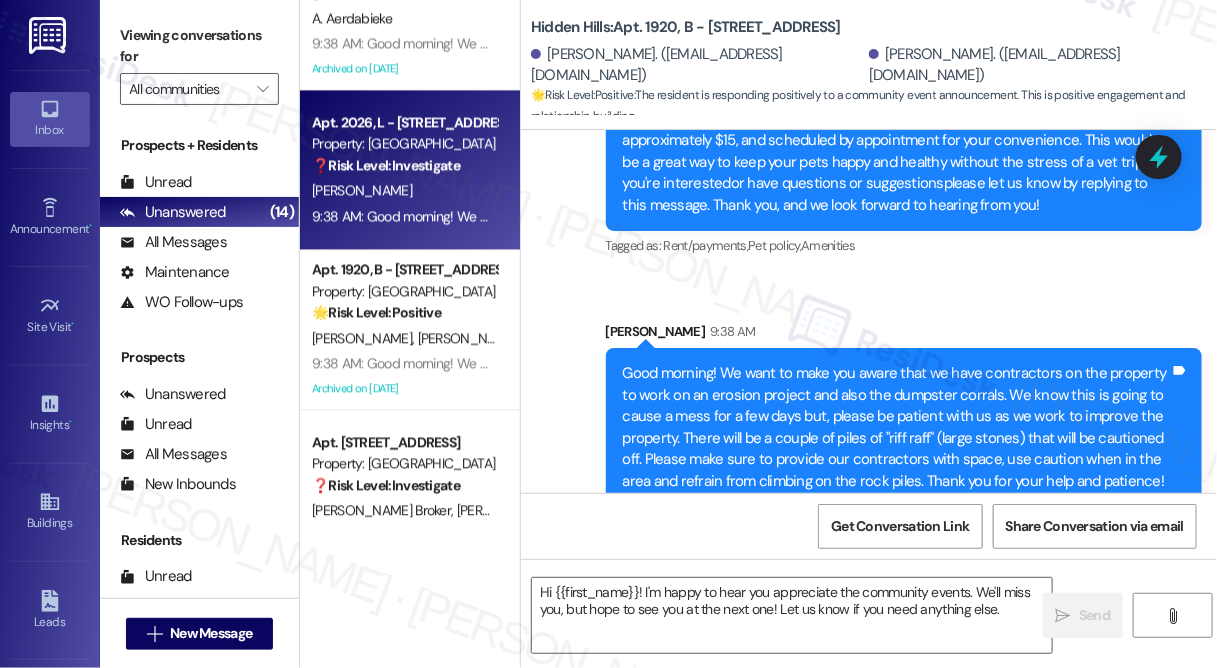 type on "Fetching suggested responses. Please feel free to read through the conversation in the meantime." 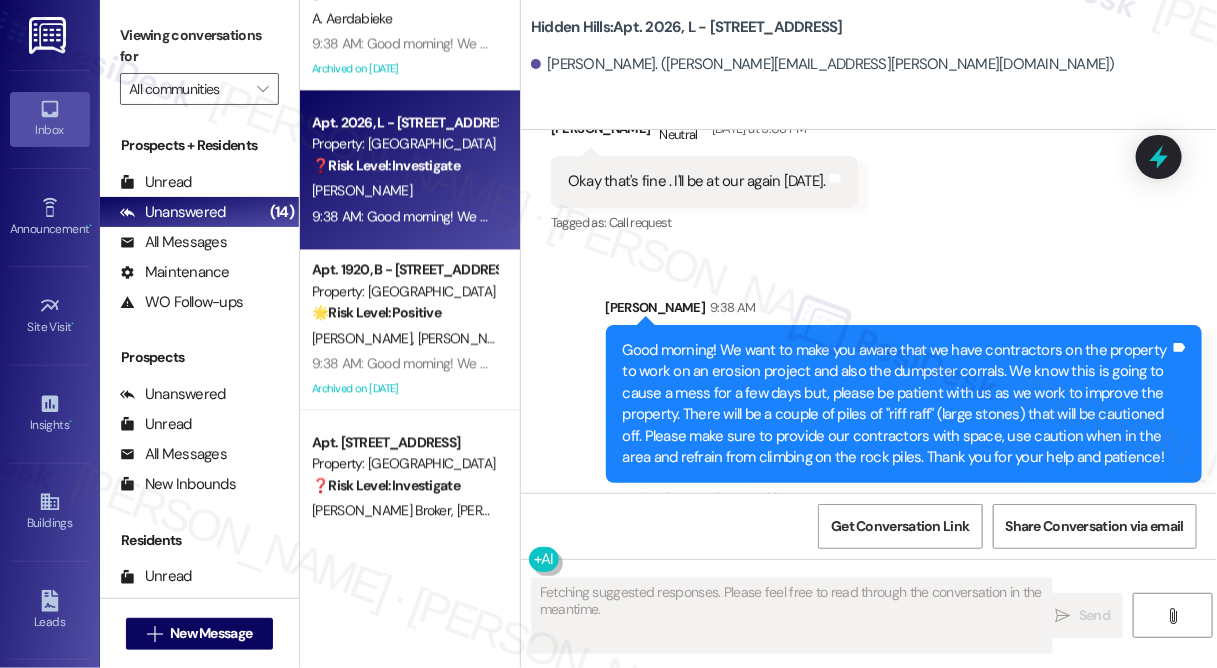 scroll, scrollTop: 28979, scrollLeft: 0, axis: vertical 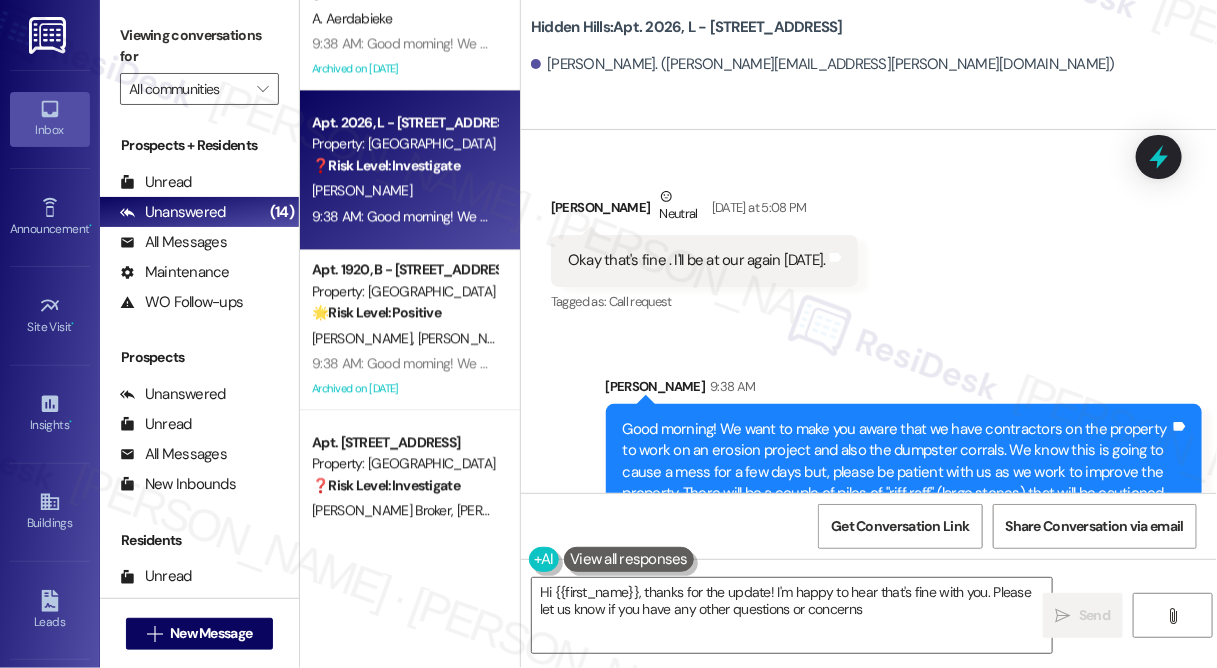 type on "Hi {{first_name}}, thanks for the update! I'm happy to hear that's fine with you. Please let us know if you have any other questions or concerns!" 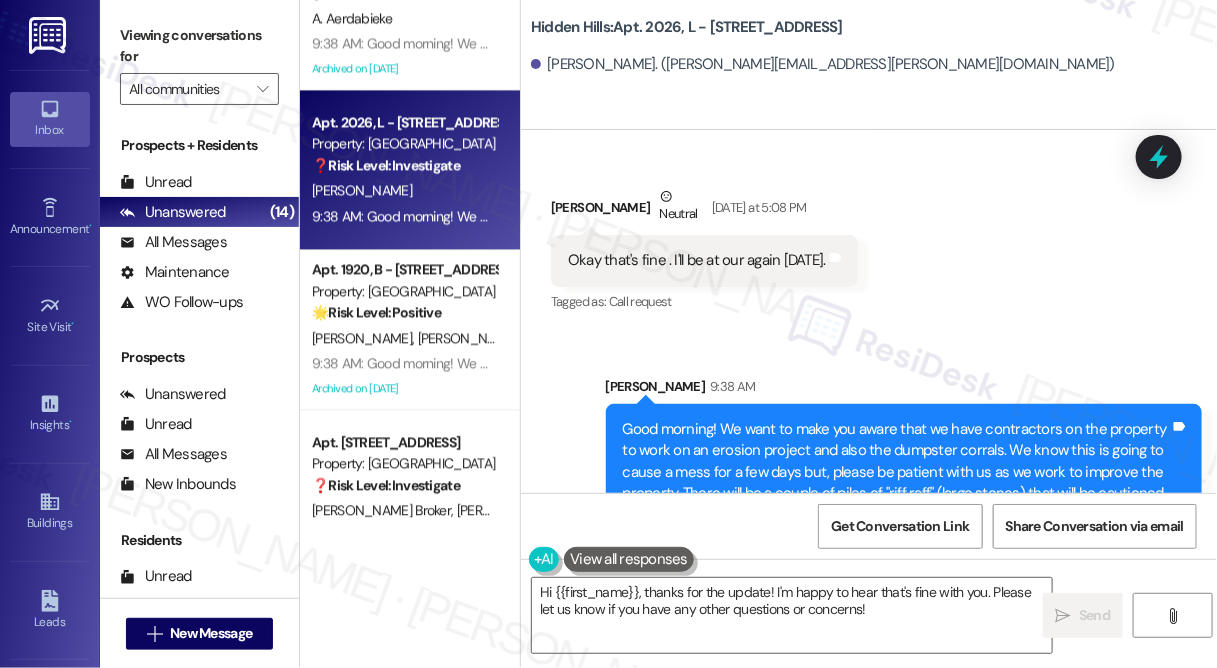 scroll, scrollTop: 29161, scrollLeft: 0, axis: vertical 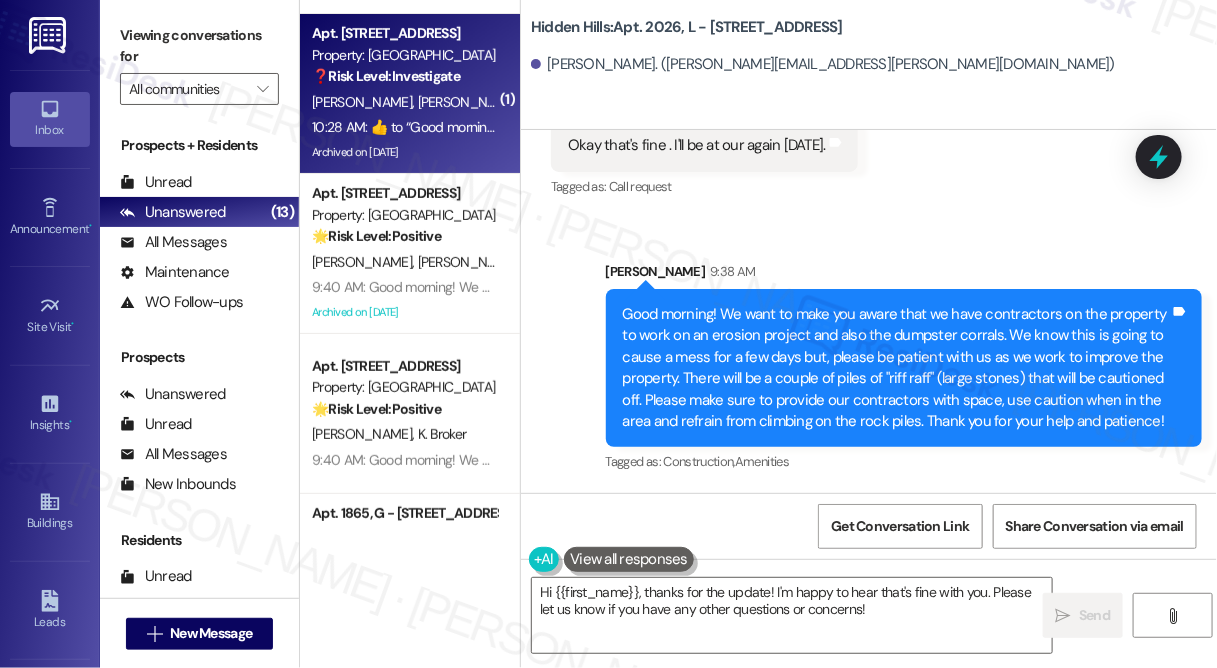 click on "10:28 AM:  ​👍​ to “ Good morning!  We want to make you aware that we have contractors on the property to work on an erosion project and also the dumpster corrals.  We know this is going to cause a mess for a few days but, please be patient with us as we work to improve the property.  There will be a couple of piles of "riff raff" (large stones) that will be cautioned off.  Please make sure to provide our contractors with space, use caution when in the area and refrain from climbing on the rock piles.  Thank you for your help and patience!  ”" at bounding box center [404, 127] 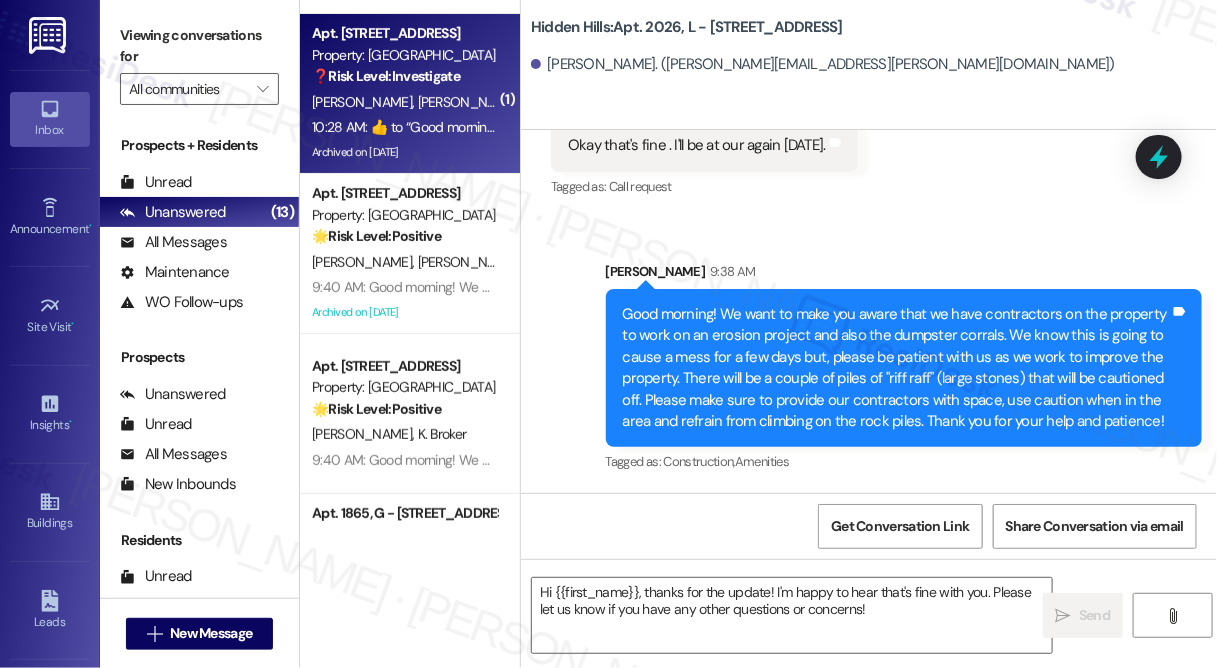 type on "Fetching suggested responses. Please feel free to read through the conversation in the meantime." 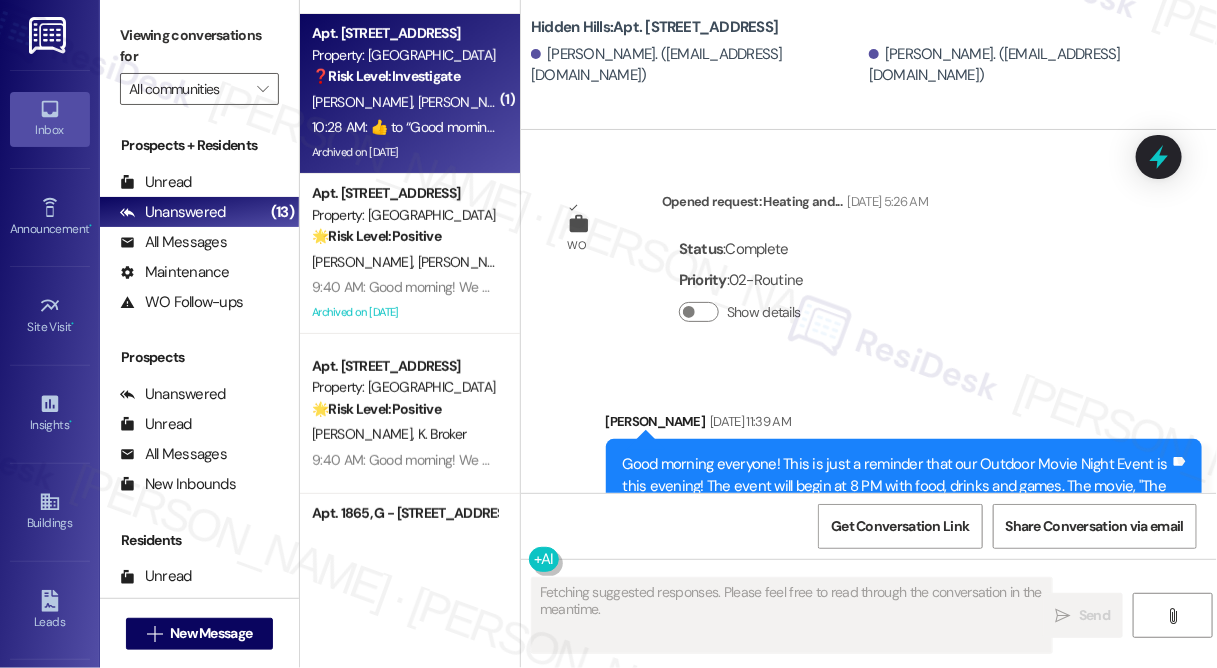 type on "Fetching suggested responses. Please feel free to read through the conversation in the meantime." 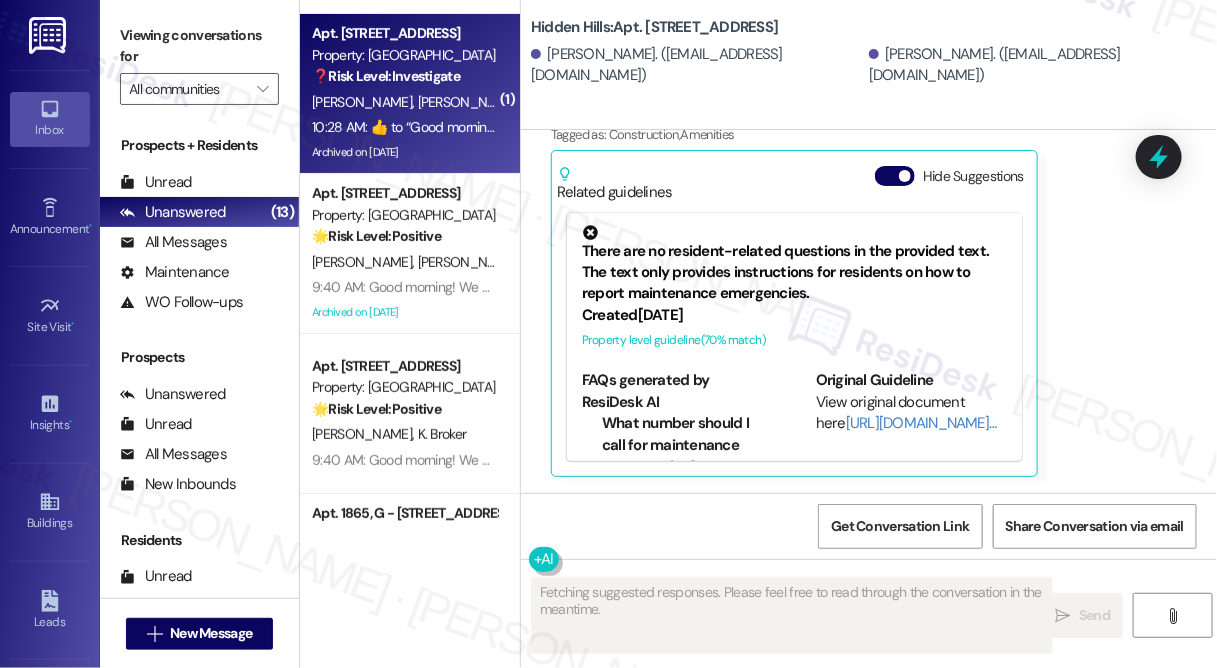type 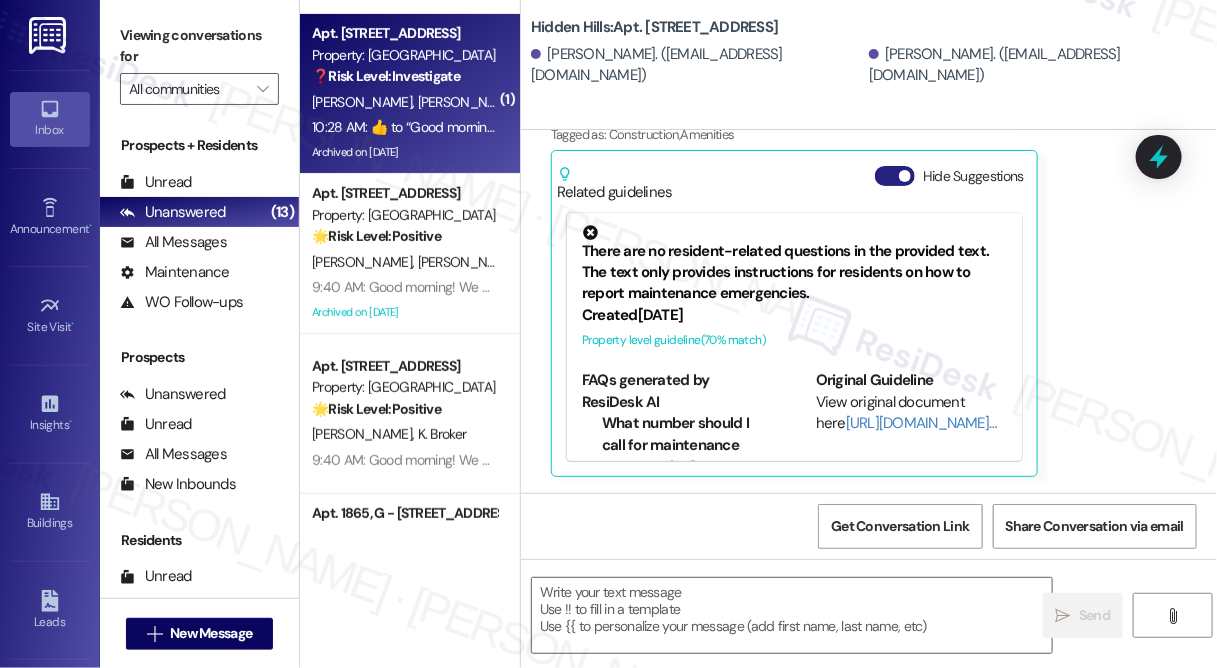 click on "Hide Suggestions" at bounding box center [895, 176] 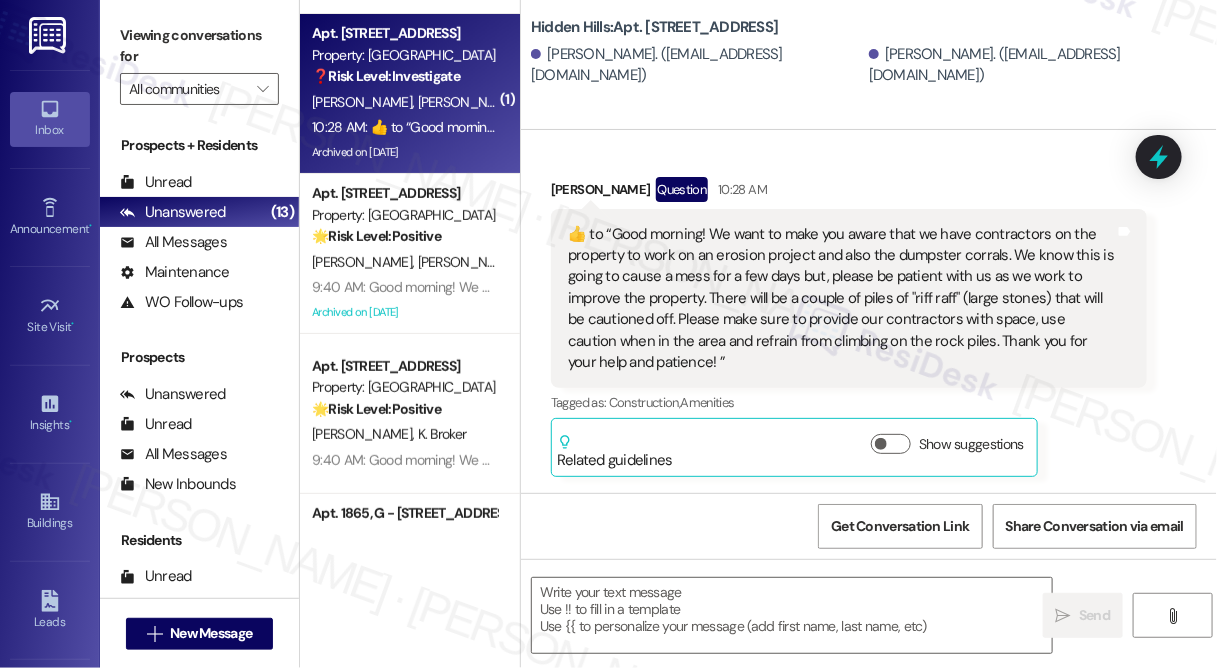 scroll, scrollTop: 33141, scrollLeft: 0, axis: vertical 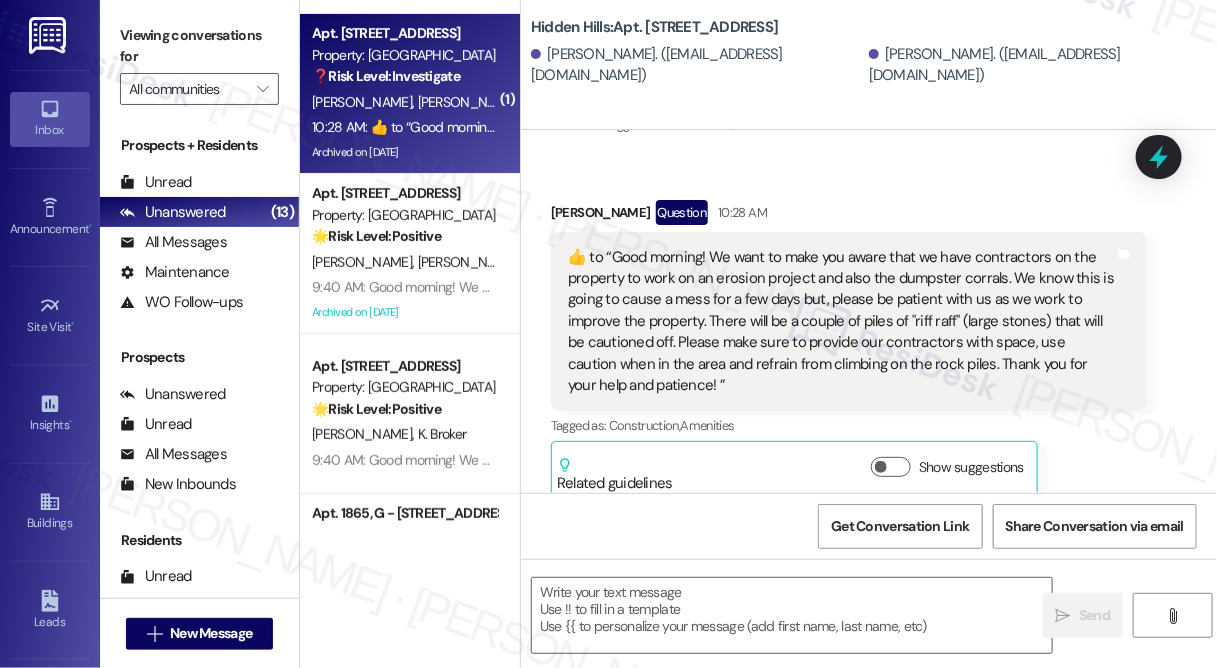 click on "​👍​ to “ Good morning!  We want to make you aware that we have contractors on the property to work on an erosion project and also the dumpster corrals.  We know this is going to cause a mess for a few days but, please be patient with us as we work to improve the property.  There will be a couple of piles of "riff raff" (large stones) that will be cautioned off.  Please make sure to provide our contractors with space, use caution when in the area and refrain from climbing on the rock piles.  Thank you for your help and patience!  ”" at bounding box center (841, 322) 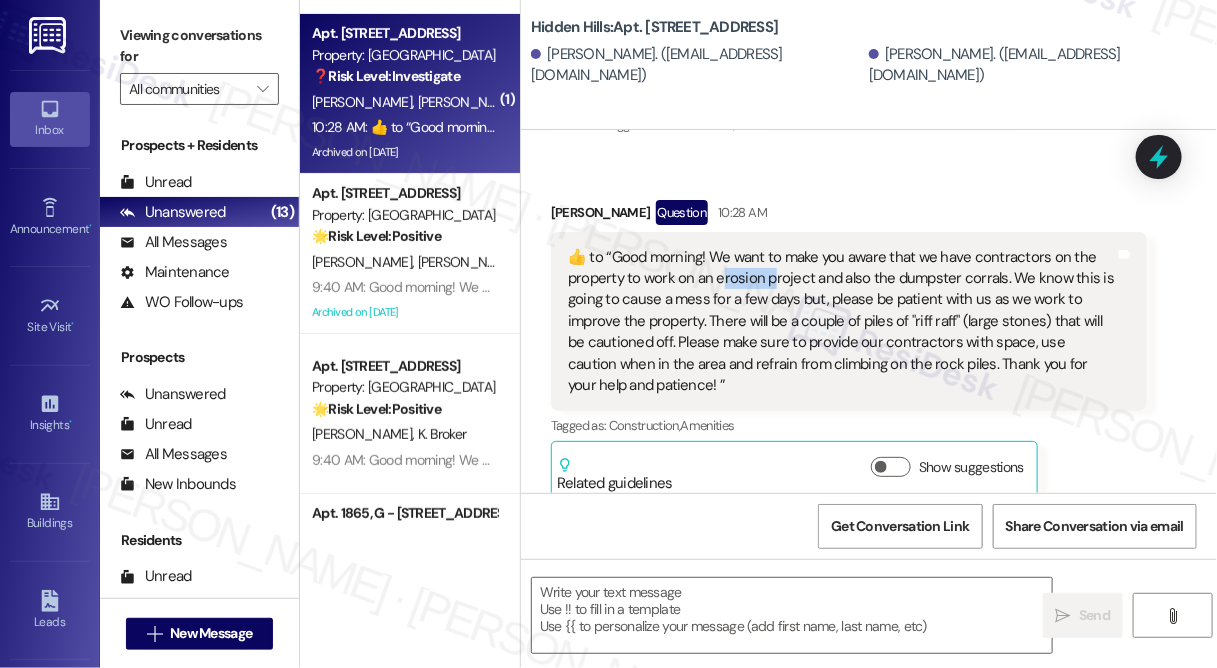 click on "​👍​ to “ Good morning!  We want to make you aware that we have contractors on the property to work on an erosion project and also the dumpster corrals.  We know this is going to cause a mess for a few days but, please be patient with us as we work to improve the property.  There will be a couple of piles of "riff raff" (large stones) that will be cautioned off.  Please make sure to provide our contractors with space, use caution when in the area and refrain from climbing on the rock piles.  Thank you for your help and patience!  ”" at bounding box center [841, 322] 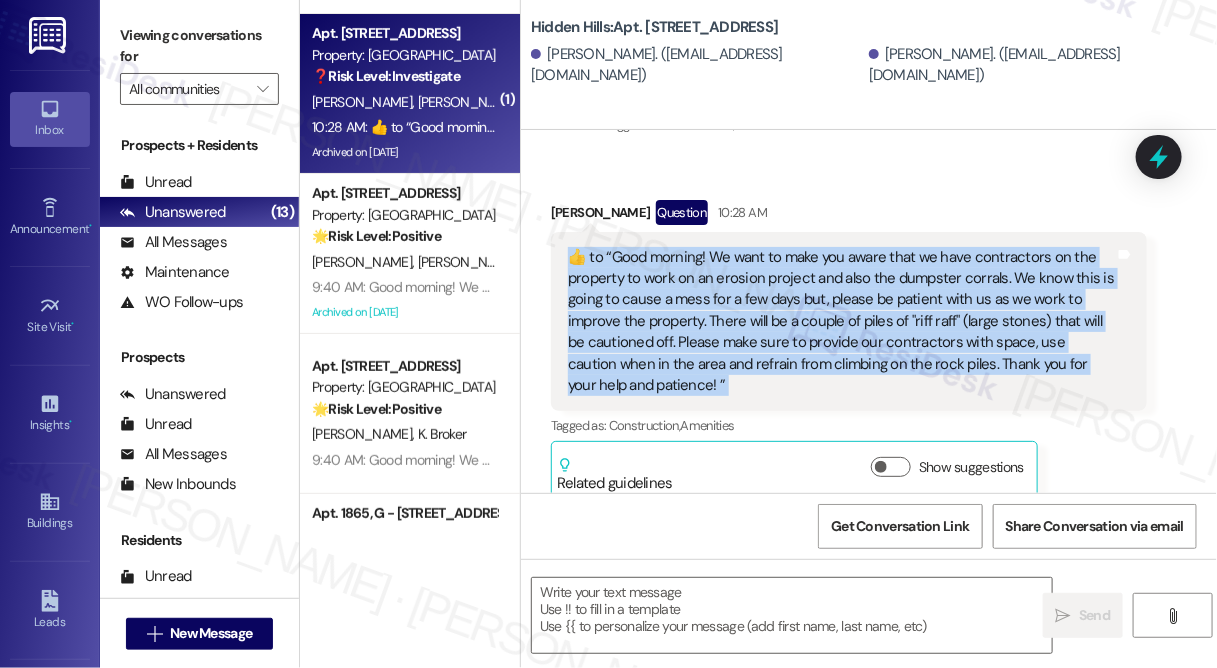 click on "​👍​ to “ Good morning!  We want to make you aware that we have contractors on the property to work on an erosion project and also the dumpster corrals.  We know this is going to cause a mess for a few days but, please be patient with us as we work to improve the property.  There will be a couple of piles of "riff raff" (large stones) that will be cautioned off.  Please make sure to provide our contractors with space, use caution when in the area and refrain from climbing on the rock piles.  Thank you for your help and patience!  ”" at bounding box center [841, 322] 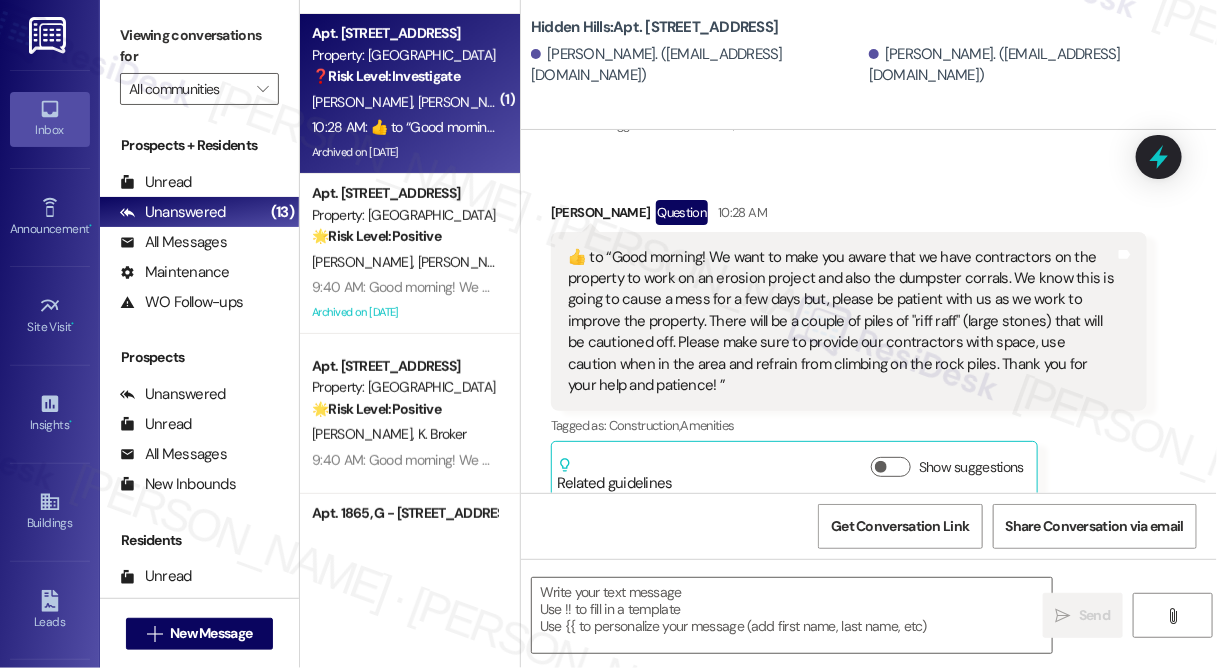 click on "Received via SMS [PERSON_NAME] Question 10:28 AM  ​👍​ to “ Good morning!  We want to make you aware that we have contractors on the property to work on an erosion project and also the dumpster corrals.  We know this is going to cause a mess for a few days but, please be patient with us as we work to improve the property.  There will be a couple of piles of "riff raff" (large stones) that will be cautioned off.  Please make sure to provide our contractors with space, use caution when in the area and refrain from climbing on the rock piles.  Thank you for your help and patience!  ”  Tags and notes Tagged as:   Construction ,  Click to highlight conversations about Construction Amenities Click to highlight conversations about Amenities  Related guidelines Show suggestions" at bounding box center (869, 335) 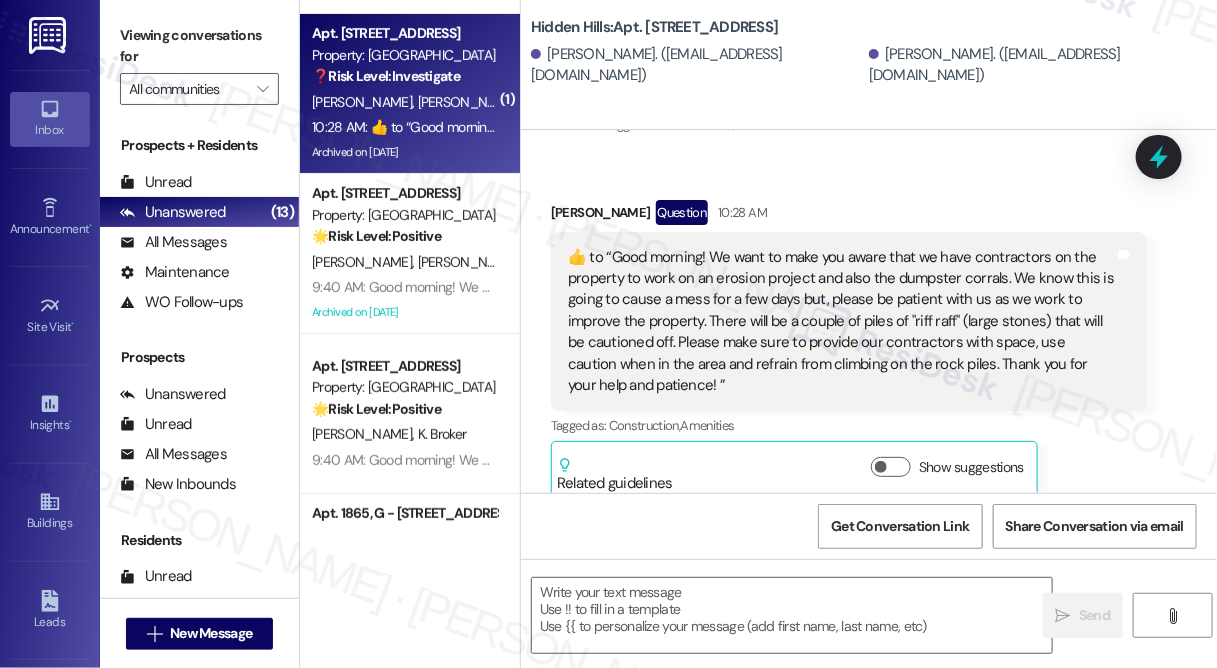 click on "Received via SMS [PERSON_NAME] Question 10:28 AM  ​👍​ to “ Good morning!  We want to make you aware that we have contractors on the property to work on an erosion project and also the dumpster corrals.  We know this is going to cause a mess for a few days but, please be patient with us as we work to improve the property.  There will be a couple of piles of "riff raff" (large stones) that will be cautioned off.  Please make sure to provide our contractors with space, use caution when in the area and refrain from climbing on the rock piles.  Thank you for your help and patience!  ”  Tags and notes Tagged as:   Construction ,  Click to highlight conversations about Construction Amenities Click to highlight conversations about Amenities  Related guidelines Show suggestions" at bounding box center (869, 335) 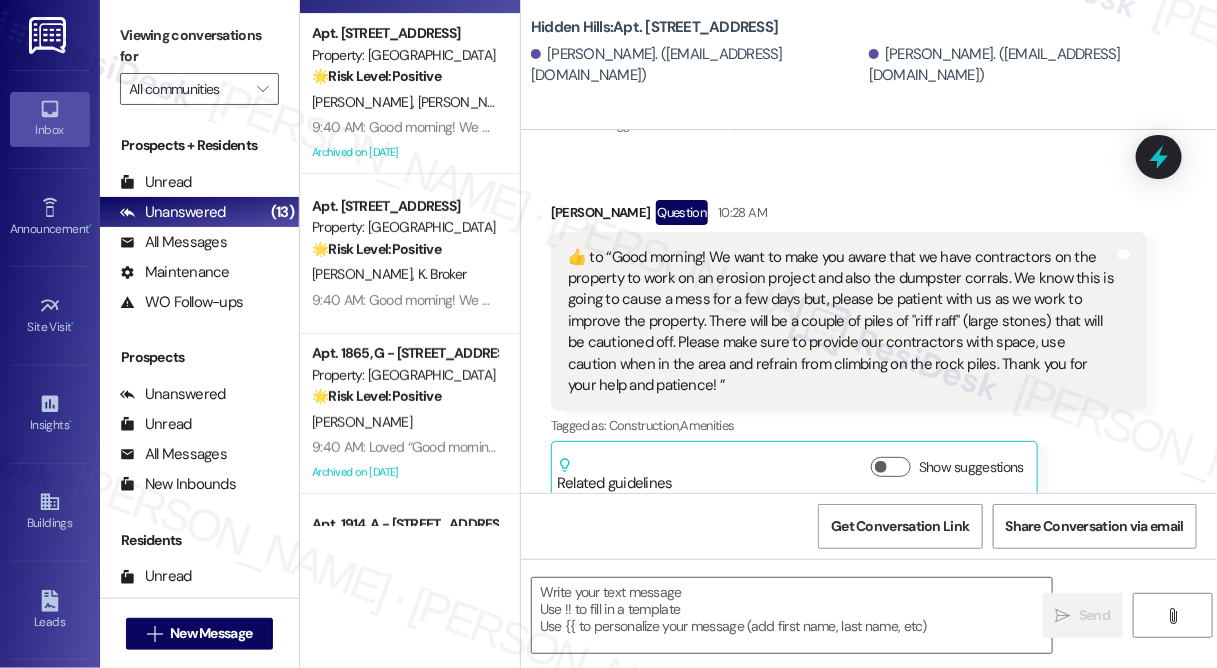 click on "Tagged as:   Construction ,  Click to highlight conversations about Construction Amenities Click to highlight conversations about Amenities" at bounding box center [904, 124] 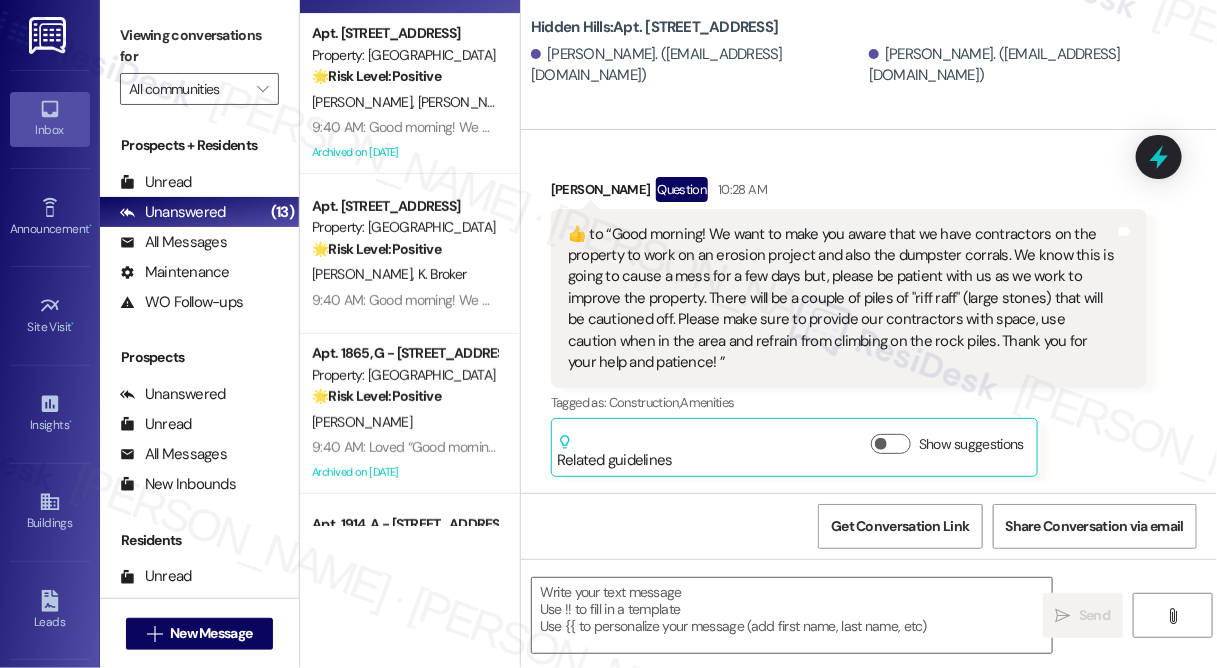 scroll, scrollTop: 33232, scrollLeft: 0, axis: vertical 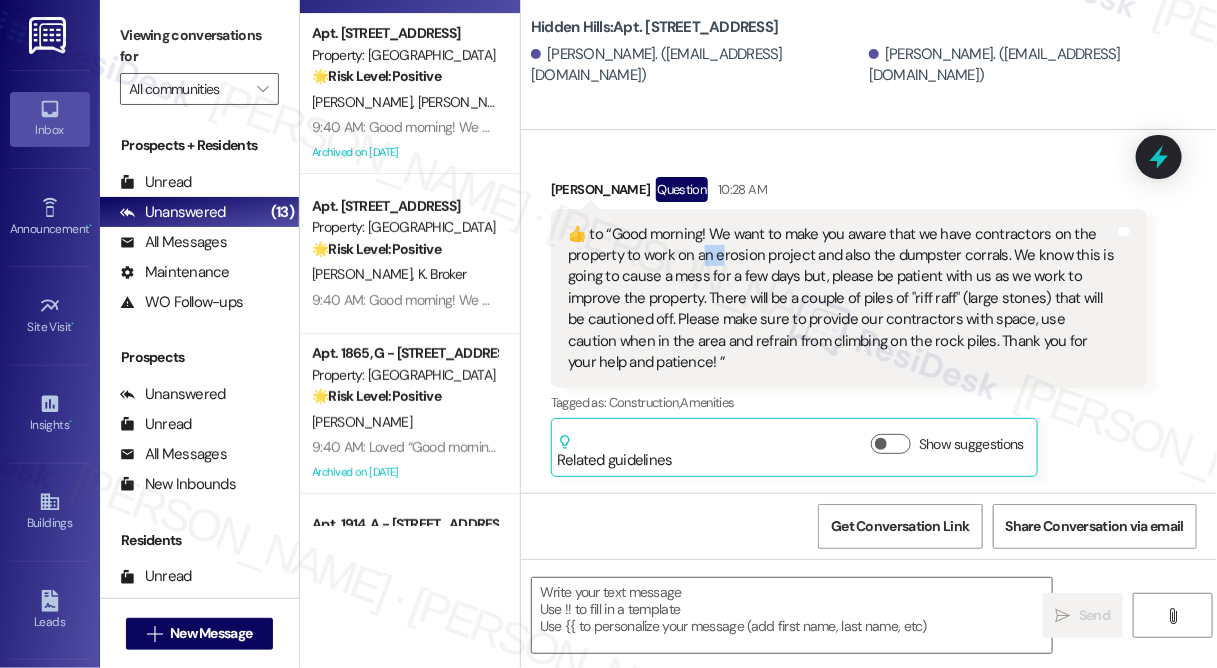 click on "​👍​ to “ Good morning!  We want to make you aware that we have contractors on the property to work on an erosion project and also the dumpster corrals.  We know this is going to cause a mess for a few days but, please be patient with us as we work to improve the property.  There will be a couple of piles of "riff raff" (large stones) that will be cautioned off.  Please make sure to provide our contractors with space, use caution when in the area and refrain from climbing on the rock piles.  Thank you for your help and patience!  ”" at bounding box center [841, 299] 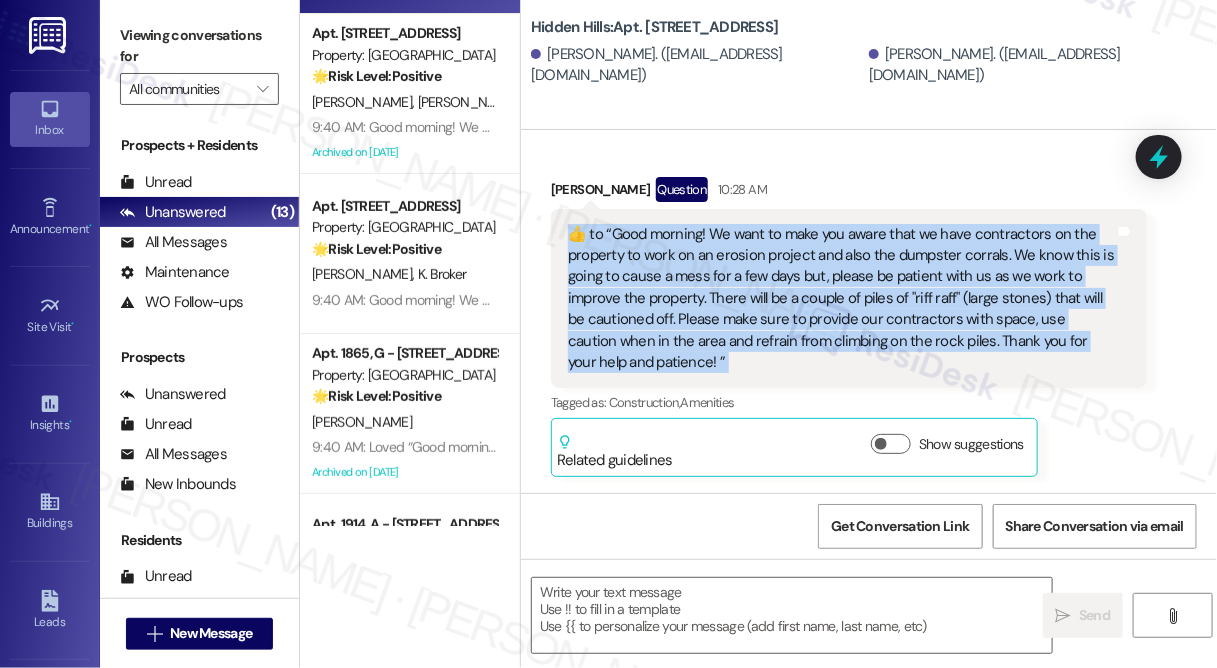 click on "​👍​ to “ Good morning!  We want to make you aware that we have contractors on the property to work on an erosion project and also the dumpster corrals.  We know this is going to cause a mess for a few days but, please be patient with us as we work to improve the property.  There will be a couple of piles of "riff raff" (large stones) that will be cautioned off.  Please make sure to provide our contractors with space, use caution when in the area and refrain from climbing on the rock piles.  Thank you for your help and patience!  ”" at bounding box center [841, 299] 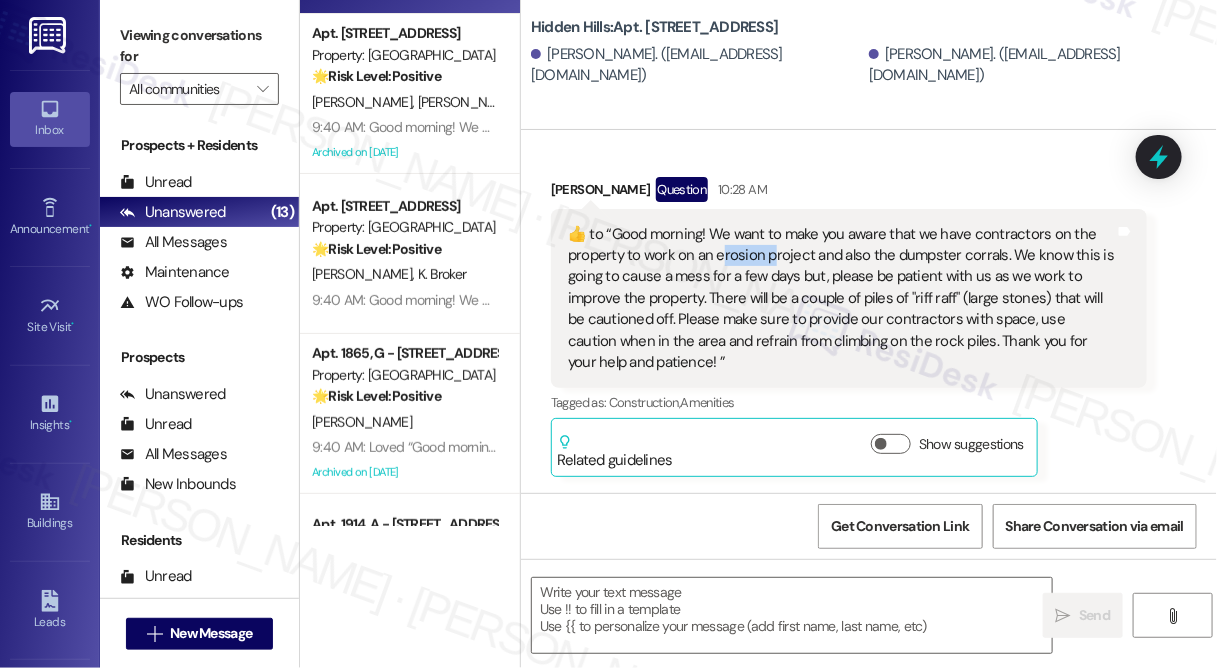 click on "​👍​ to “ Good morning!  We want to make you aware that we have contractors on the property to work on an erosion project and also the dumpster corrals.  We know this is going to cause a mess for a few days but, please be patient with us as we work to improve the property.  There will be a couple of piles of "riff raff" (large stones) that will be cautioned off.  Please make sure to provide our contractors with space, use caution when in the area and refrain from climbing on the rock piles.  Thank you for your help and patience!  ”" at bounding box center (841, 299) 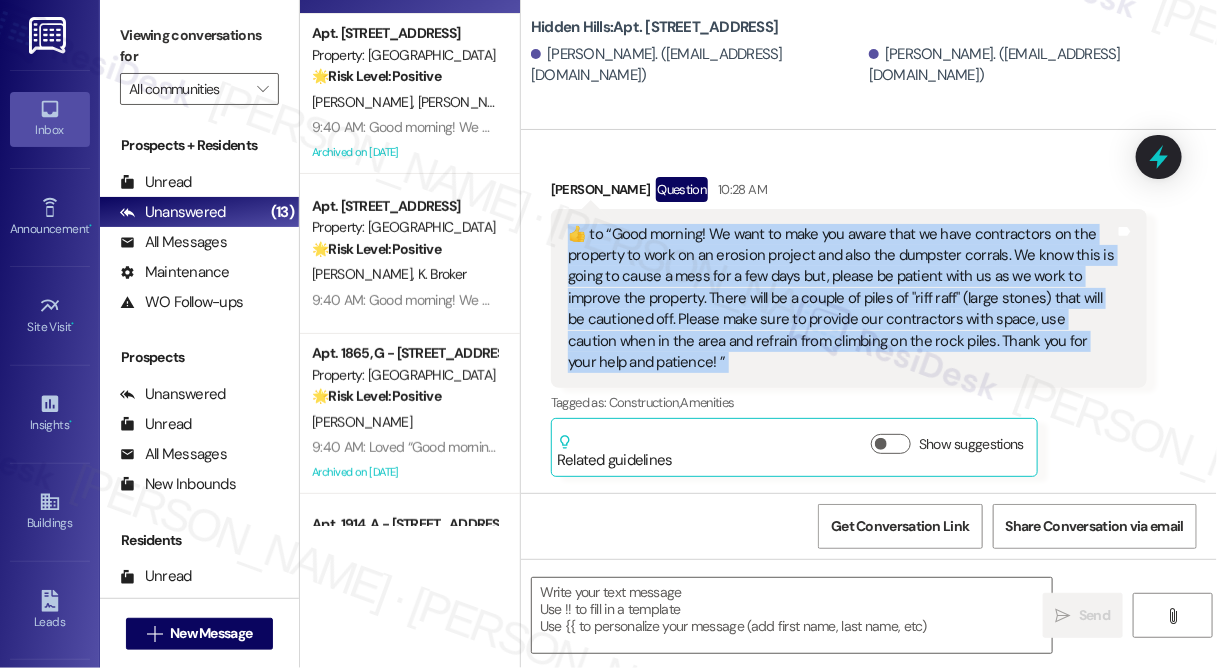 click on "​👍​ to “ Good morning!  We want to make you aware that we have contractors on the property to work on an erosion project and also the dumpster corrals.  We know this is going to cause a mess for a few days but, please be patient with us as we work to improve the property.  There will be a couple of piles of "riff raff" (large stones) that will be cautioned off.  Please make sure to provide our contractors with space, use caution when in the area and refrain from climbing on the rock piles.  Thank you for your help and patience!  ”" at bounding box center [841, 299] 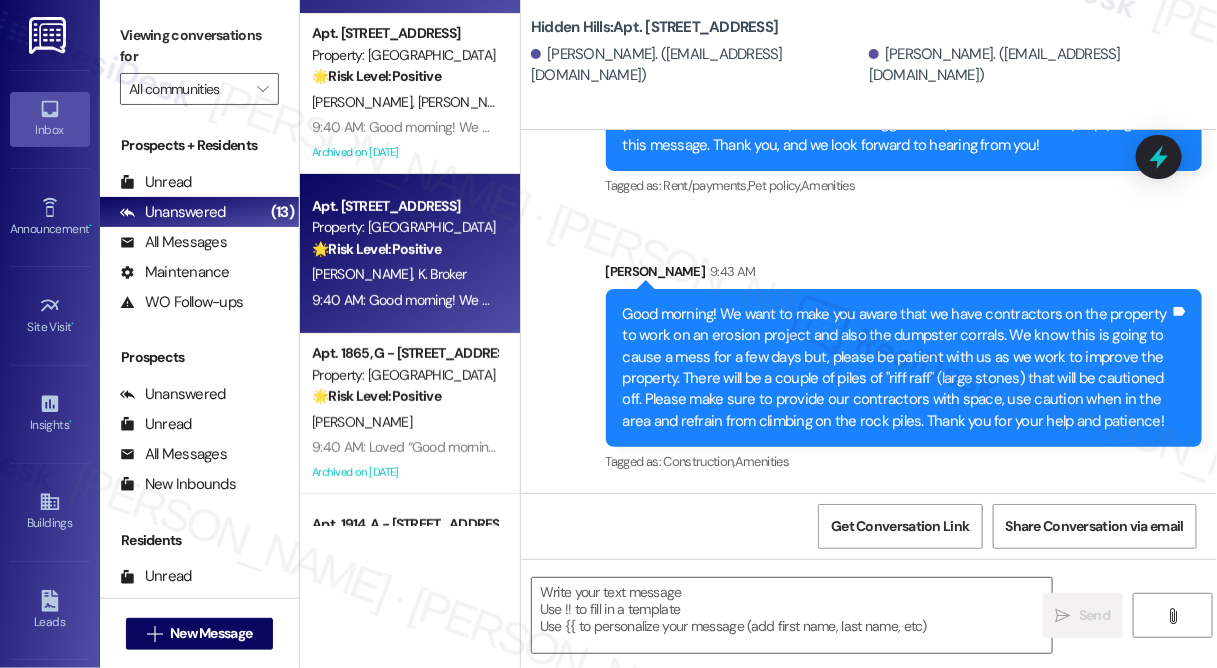 scroll, scrollTop: 32869, scrollLeft: 0, axis: vertical 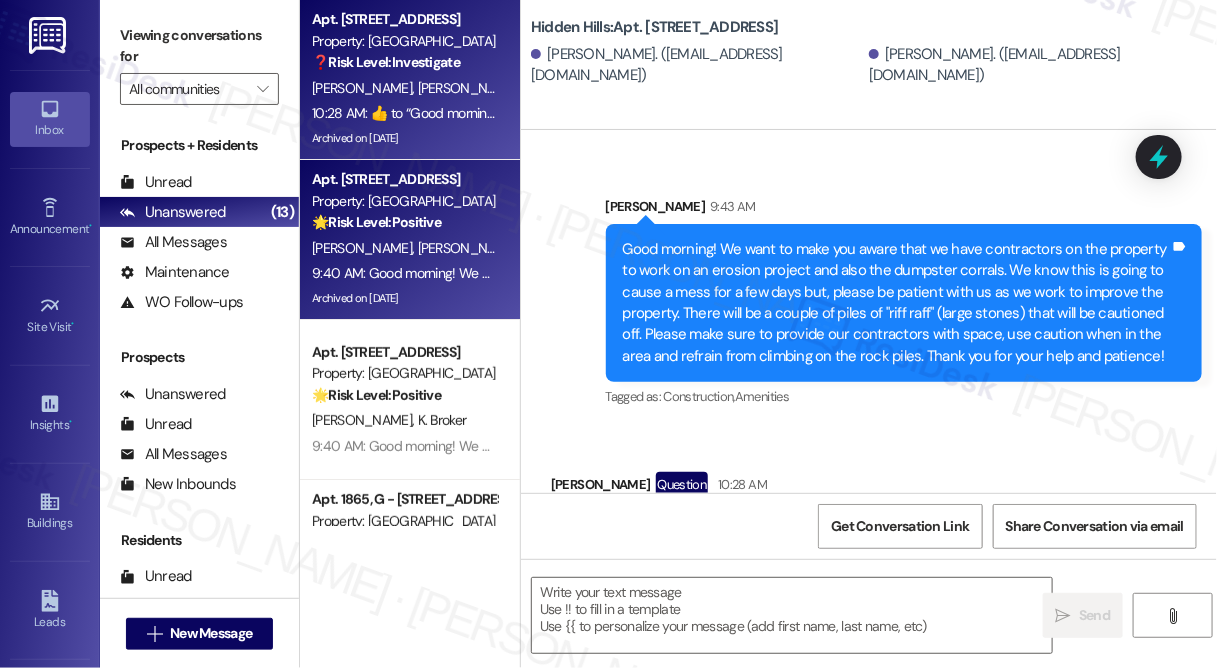 click on "[PERSON_NAME] [PERSON_NAME]" at bounding box center (404, 248) 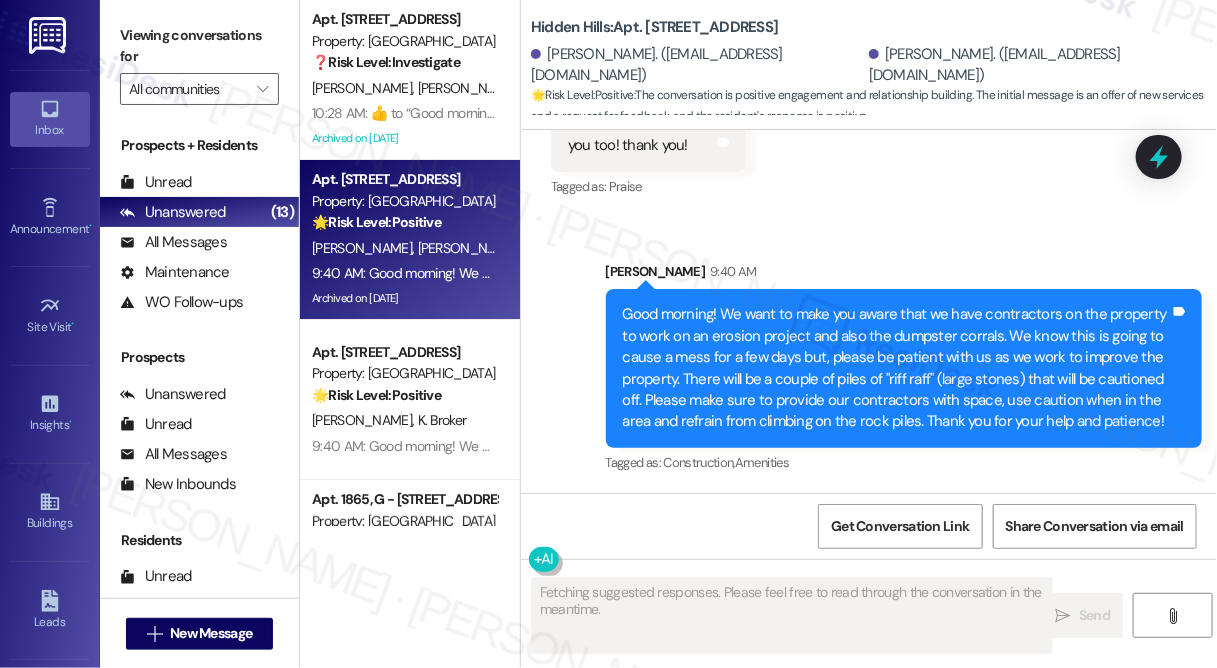 scroll, scrollTop: 30879, scrollLeft: 0, axis: vertical 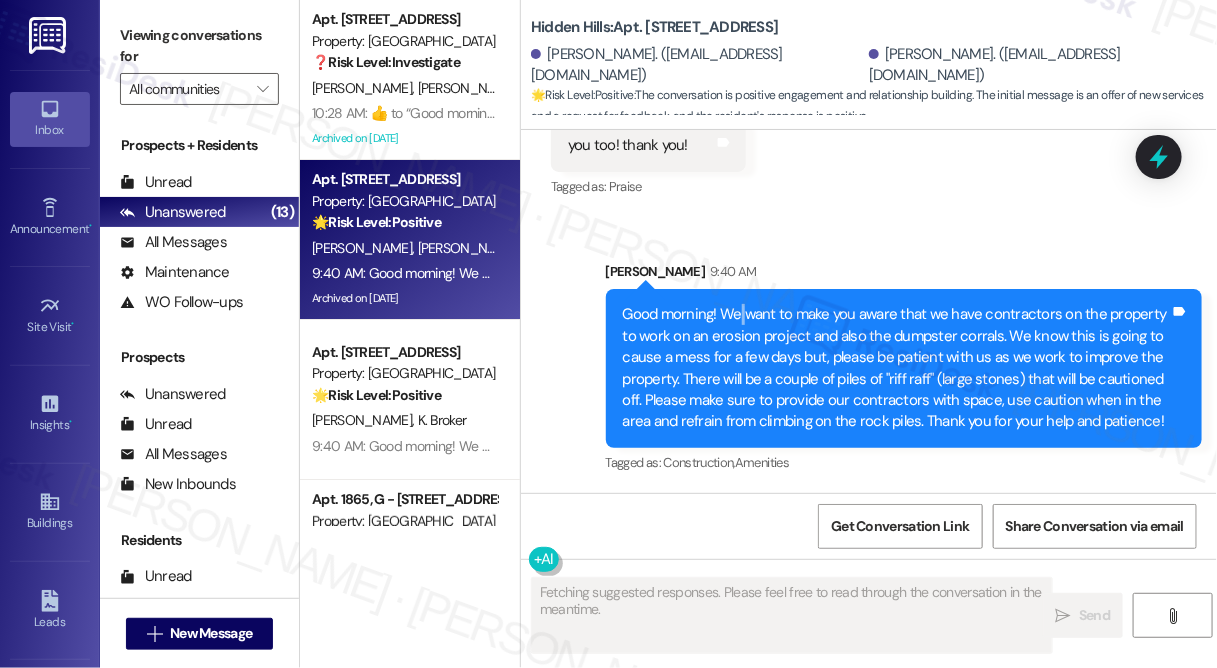 click on "Good morning!  We want to make you aware that we have contractors on the property to work on an erosion project and also the dumpster corrals.  We know this is going to cause a mess for a few days but, please be patient with us as we work to improve the property.  There will be a couple of piles of "riff raff" (large stones) that will be cautioned off.  Please make sure to provide our contractors with space, use caution when in the area and refrain from climbing on the rock piles.  Thank you for your help and patience!" at bounding box center [896, 368] 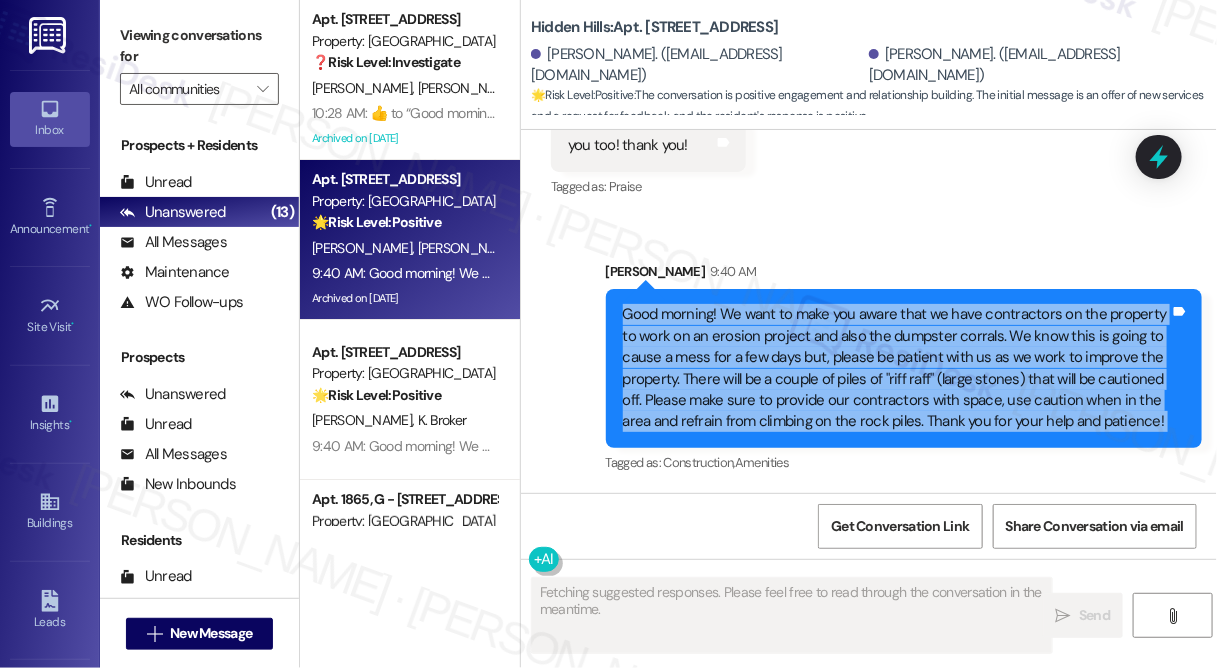 click on "Good morning!  We want to make you aware that we have contractors on the property to work on an erosion project and also the dumpster corrals.  We know this is going to cause a mess for a few days but, please be patient with us as we work to improve the property.  There will be a couple of piles of "riff raff" (large stones) that will be cautioned off.  Please make sure to provide our contractors with space, use caution when in the area and refrain from climbing on the rock piles.  Thank you for your help and patience!" at bounding box center [896, 368] 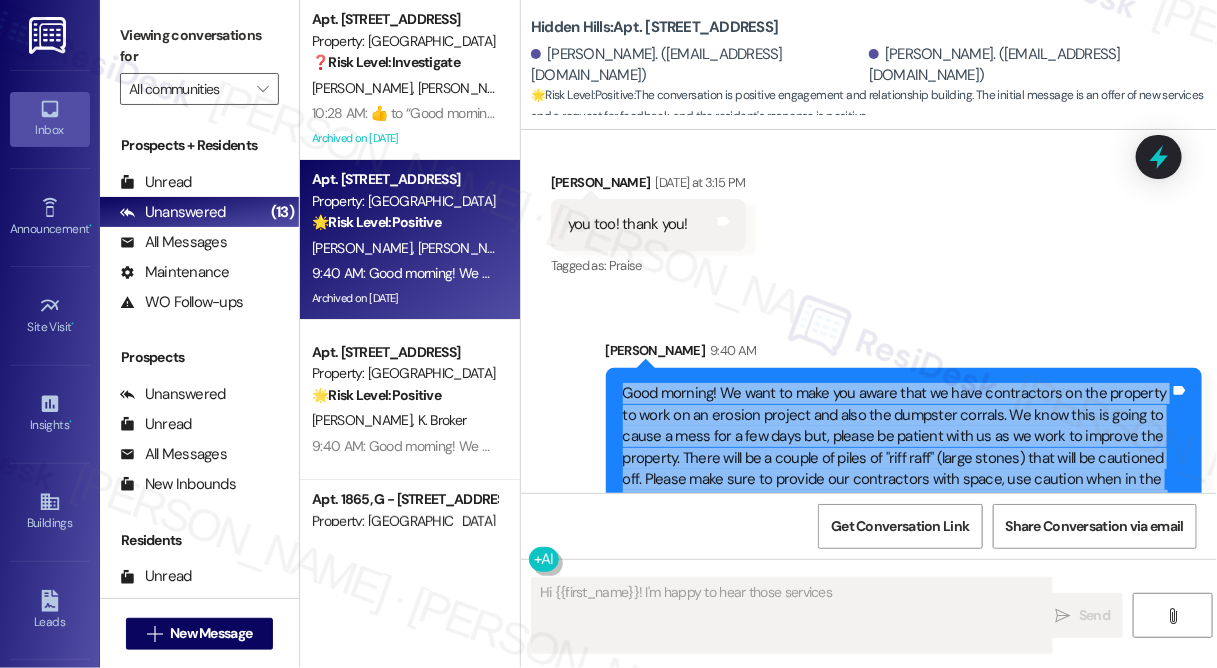 scroll, scrollTop: 30515, scrollLeft: 0, axis: vertical 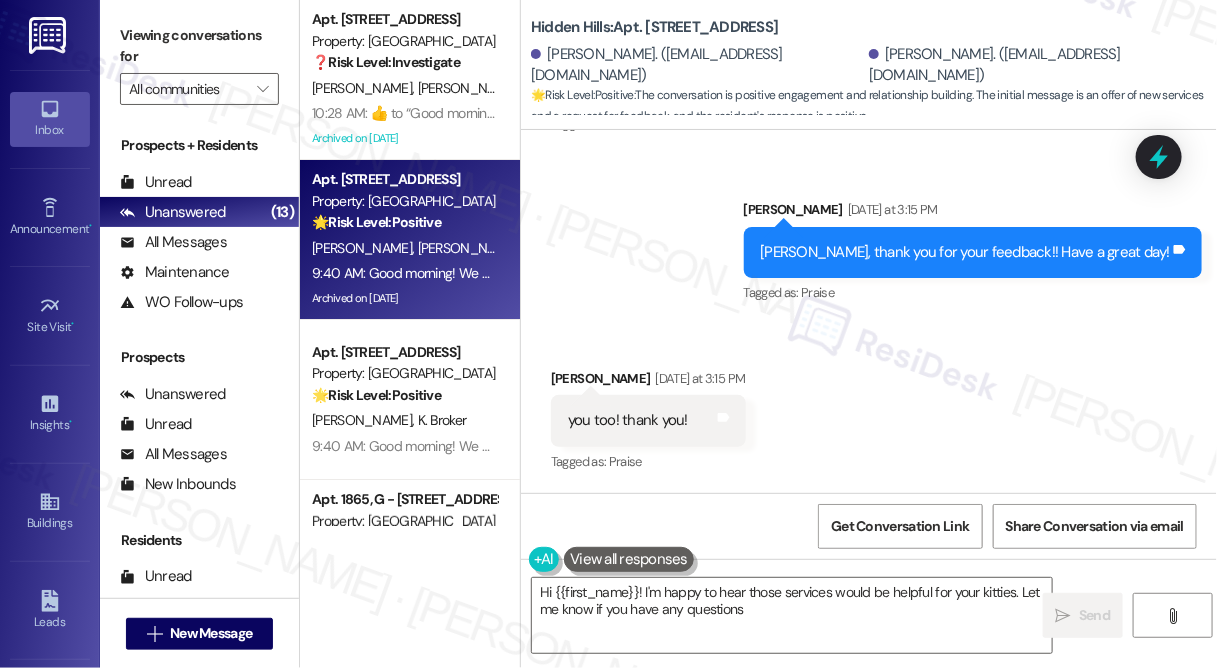 type on "Hi {{first_name}}! I'm happy to hear those services would be helpful for your kitties. Let me know if you have any questions!" 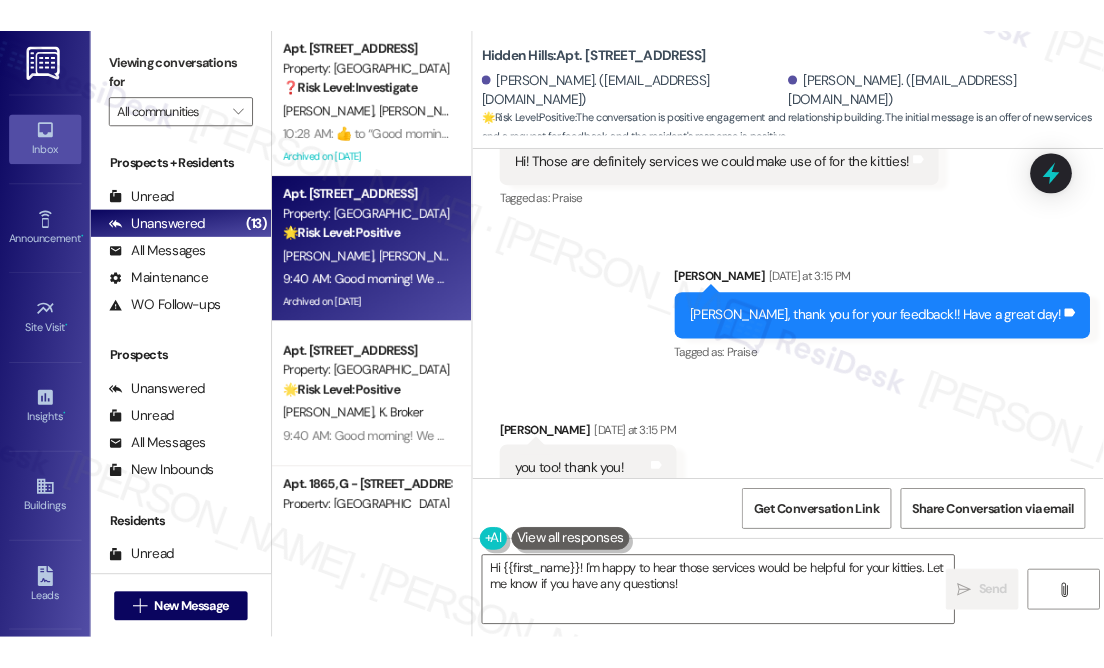 scroll, scrollTop: 30333, scrollLeft: 0, axis: vertical 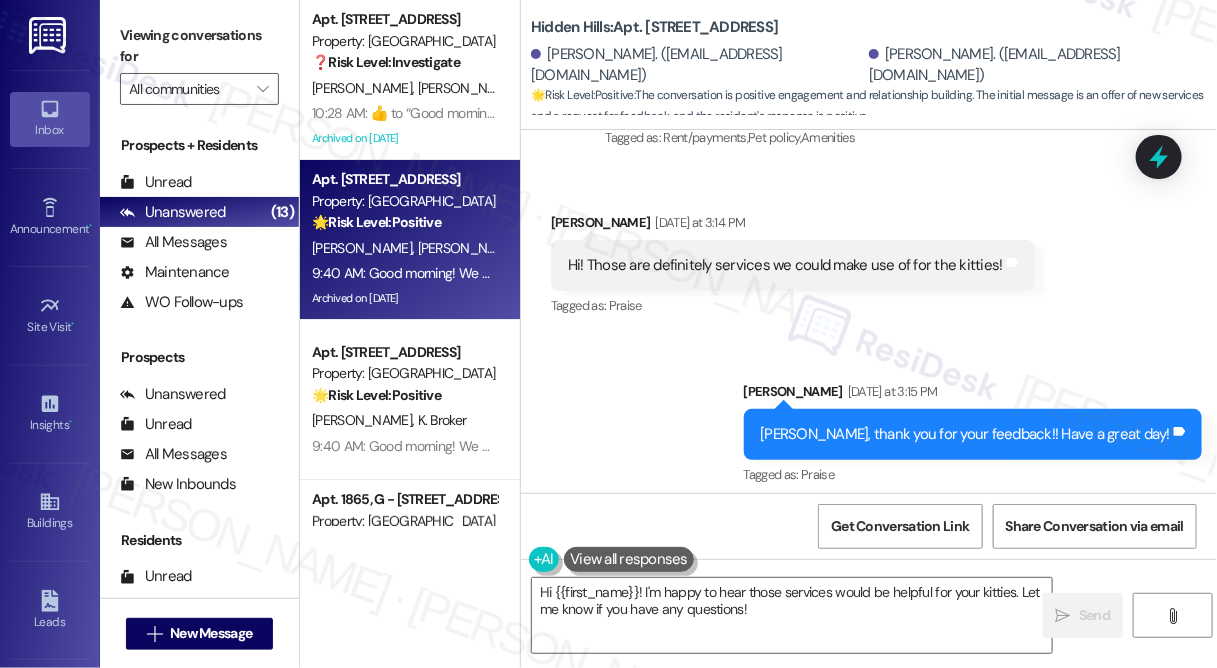 click on "Hi! Those are definitely services we could make use of for the kitties!  Tags and notes" at bounding box center (793, 265) 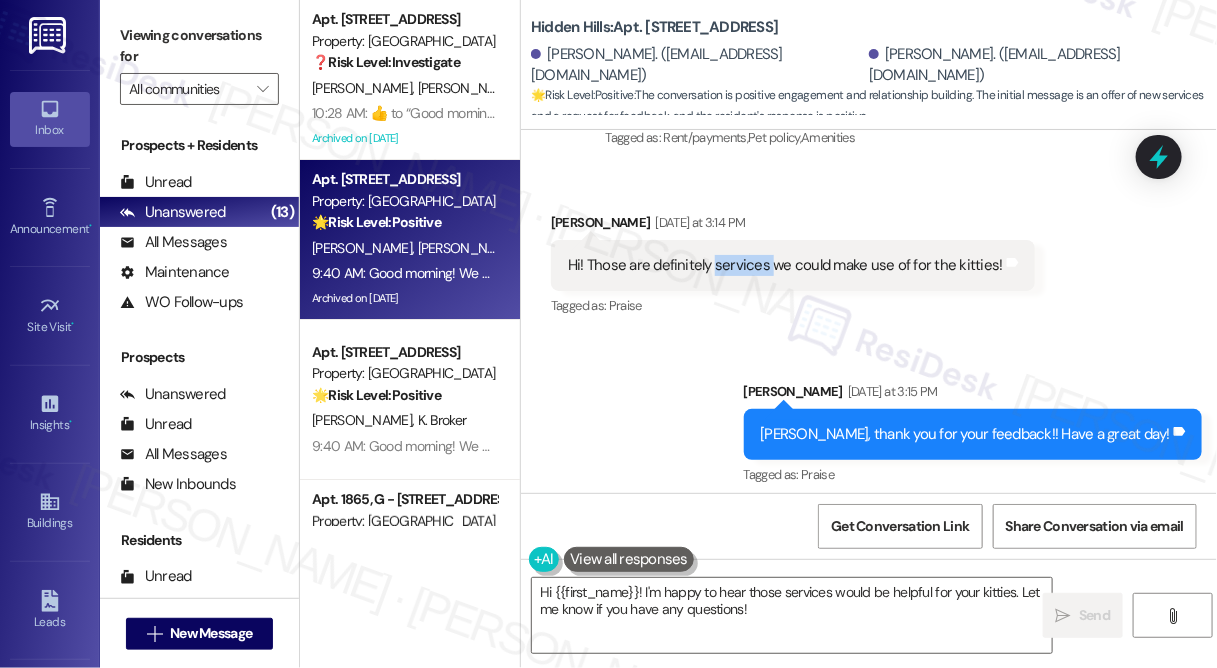 click on "Hi! Those are definitely services we could make use of for the kitties!  Tags and notes" at bounding box center [793, 265] 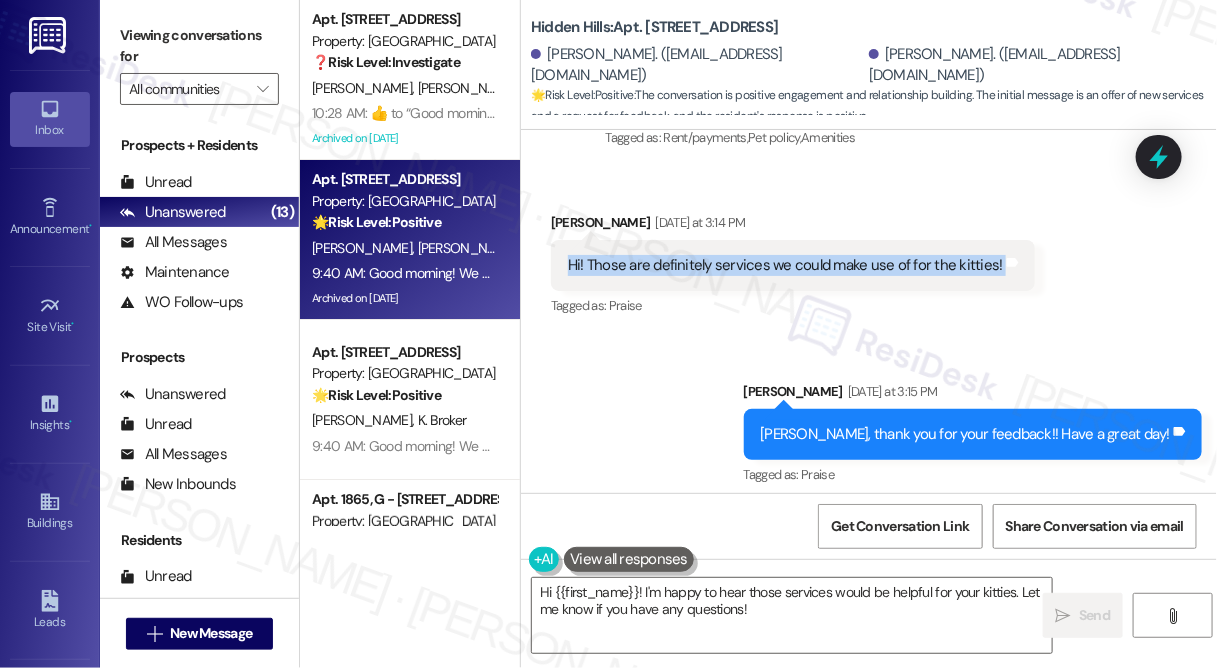 click on "Hi! Those are definitely services we could make use of for the kitties!  Tags and notes" at bounding box center [793, 265] 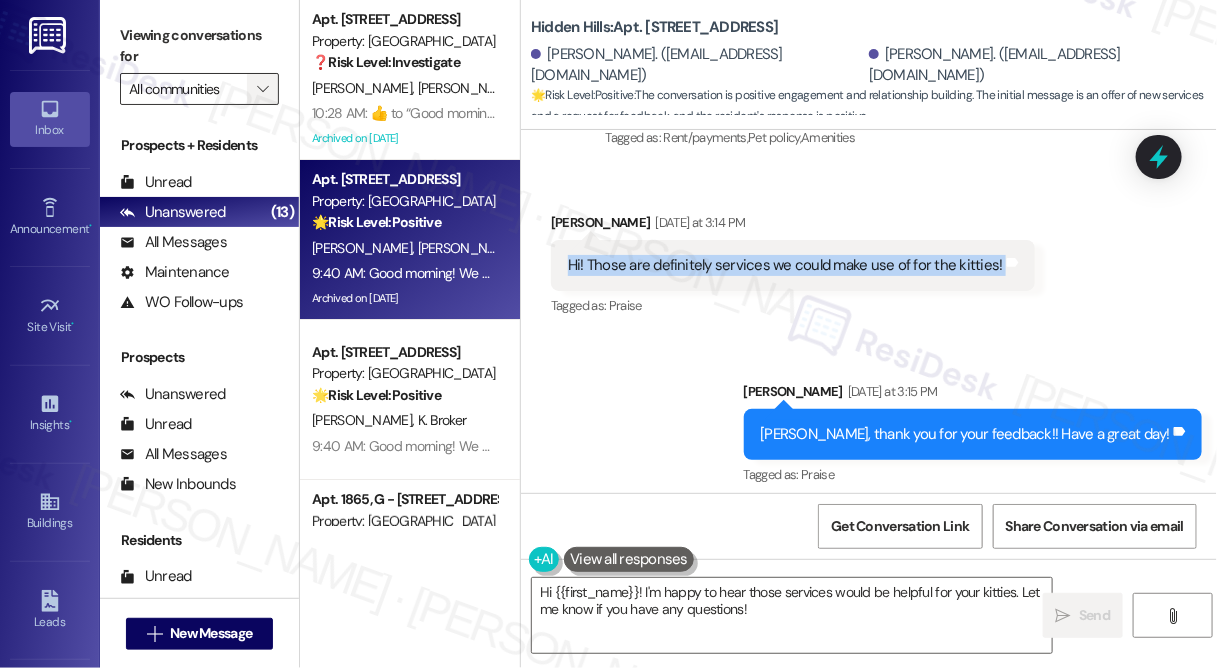 click on "" at bounding box center (263, 89) 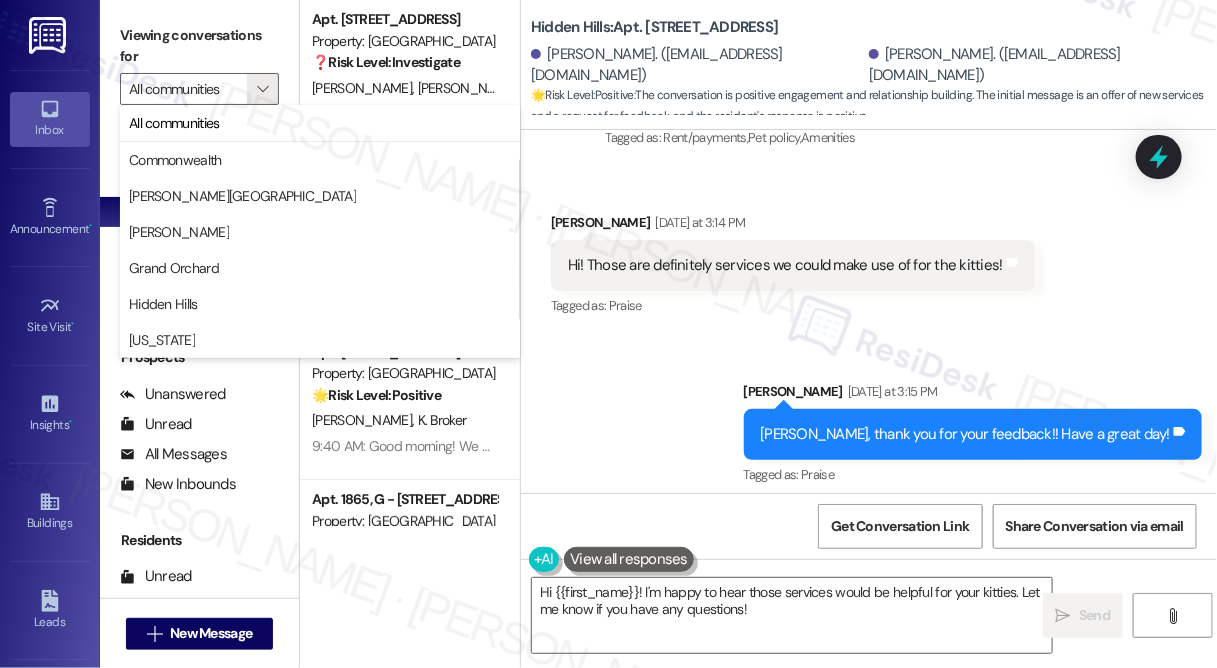 click on "Viewing conversations for" at bounding box center [199, 46] 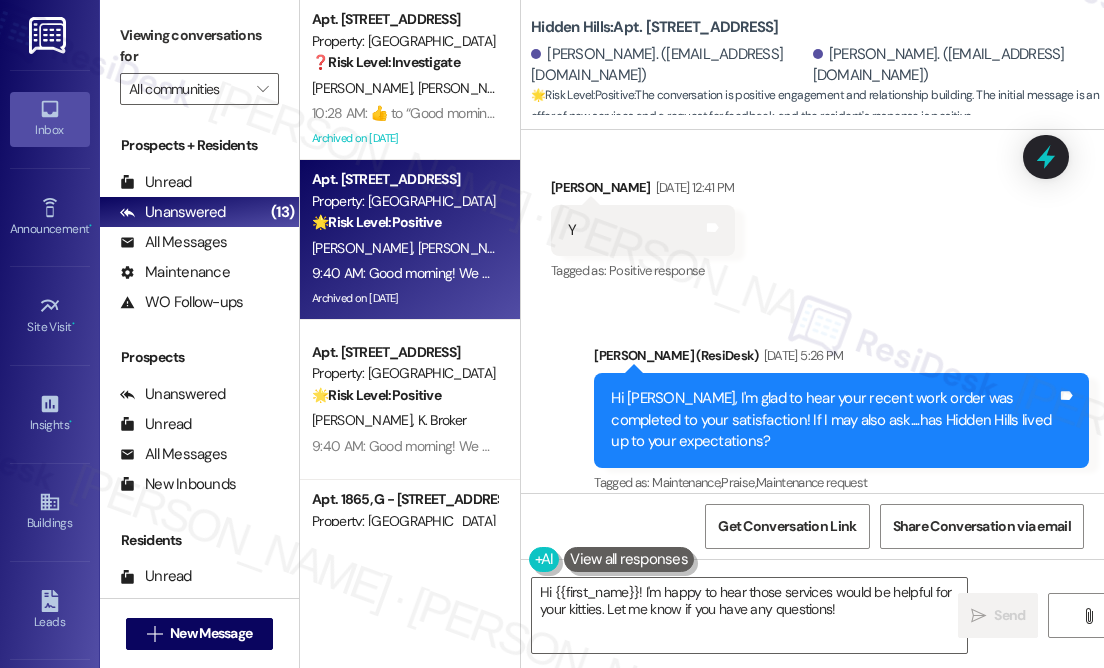 scroll, scrollTop: 32262, scrollLeft: 0, axis: vertical 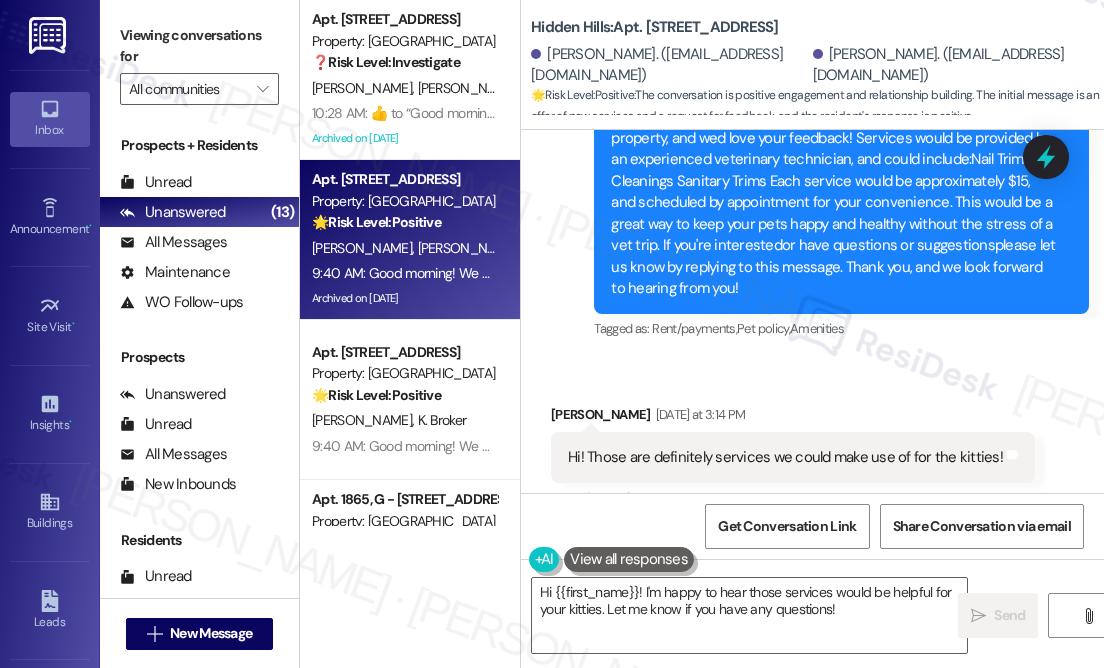 click on "Announcement, sent via SMS [PERSON_NAME] [DATE] at 2:20 PM Good afternoon!Were exploring the possibility of offering convenient pet care services either in your home or at a central location on the property, and wed love your feedback!  Services would be provided by an experienced veterinary technician, and could include:Nail Trims Ear Cleanings Sanitary Trims Each service would be approximately $15, and scheduled by appointment for your convenience.  This would be a great way to keep your pets happy and healthy without the stress of a vet trip.  If you're interestedor have questions or suggestionsplease let us know by replying to this message.  Thank you, and we look forward to hearing from you! Tags and notes Tagged as:   Rent/payments ,  Click to highlight conversations about Rent/payments Pet policy ,  Click to highlight conversations about Pet policy Amenities Click to highlight conversations about Amenities" at bounding box center (841, 193) 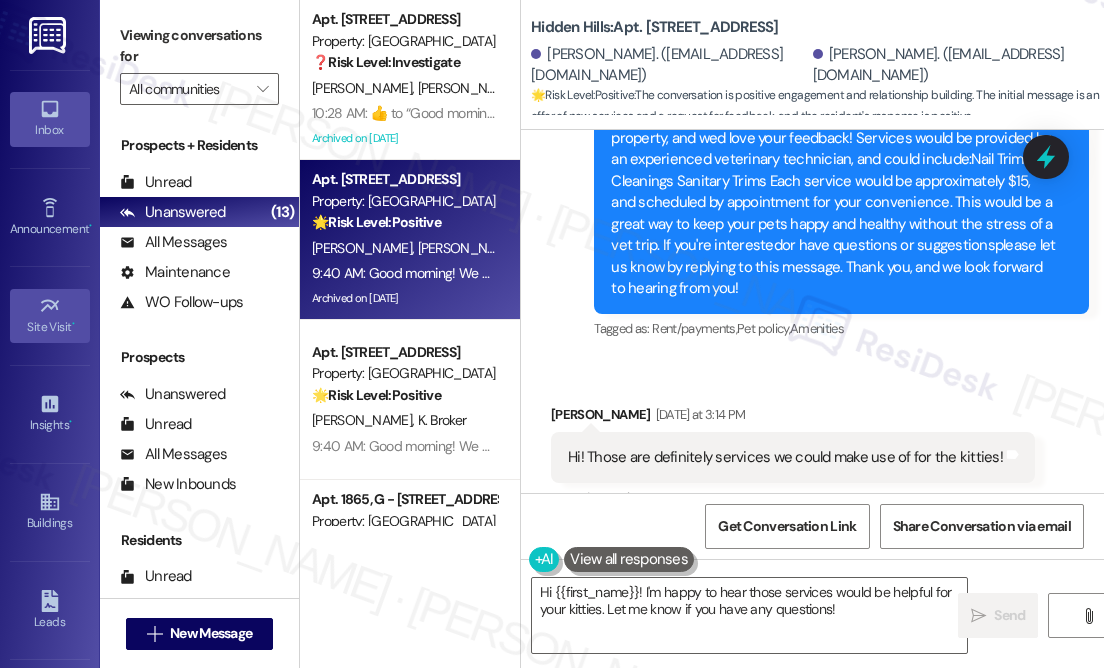 scroll, scrollTop: 175, scrollLeft: 0, axis: vertical 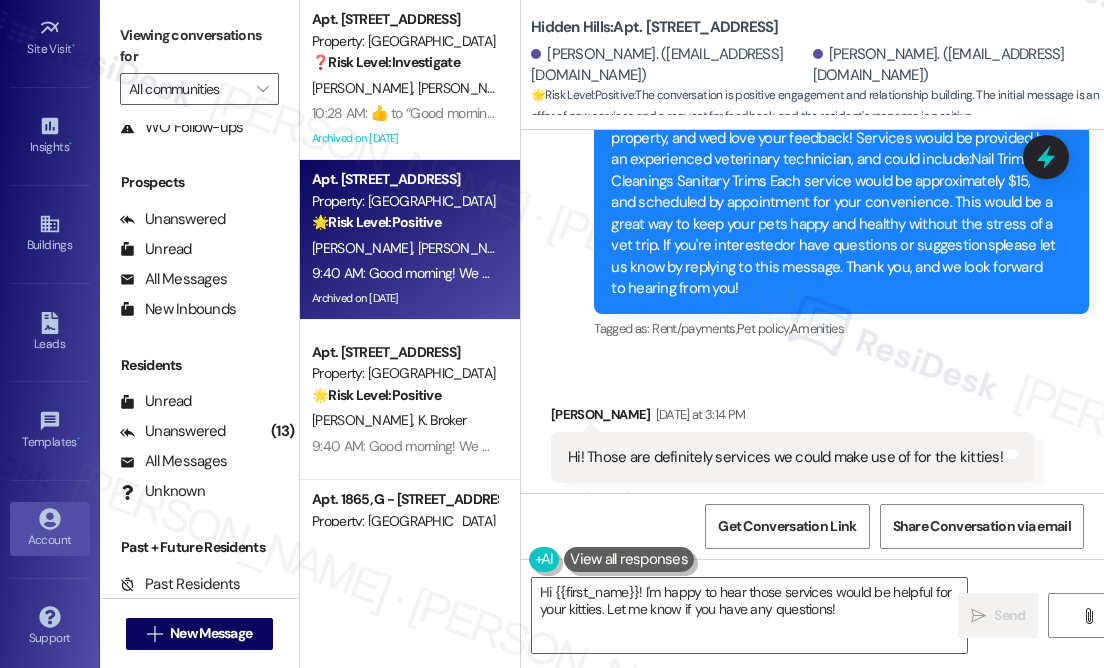 click on "Account" at bounding box center (50, 529) 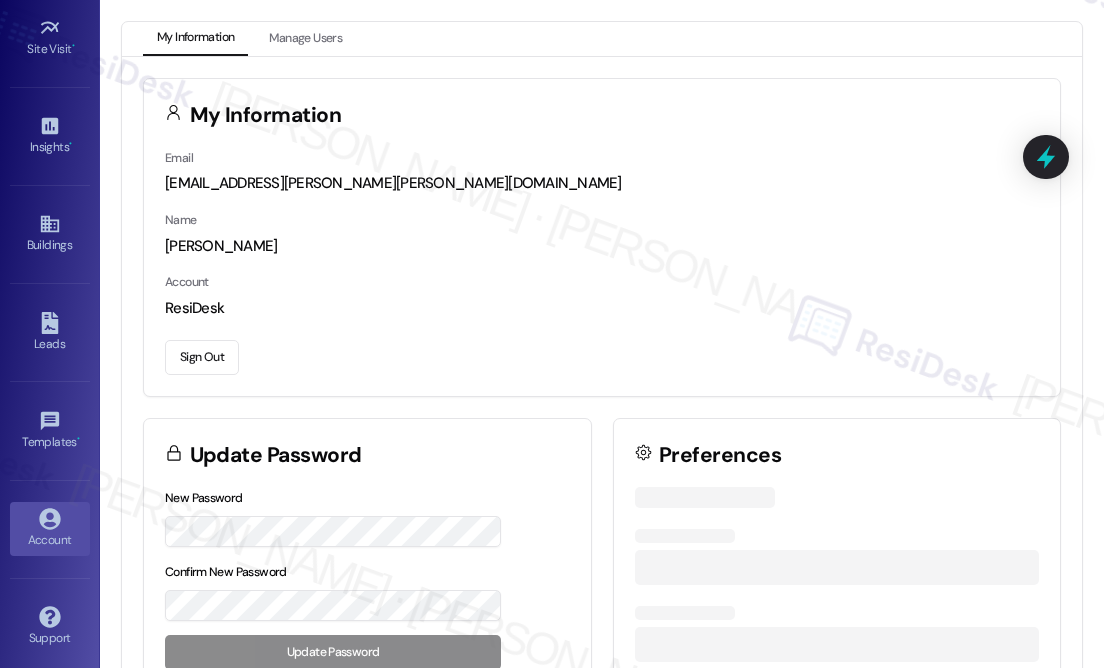 click on "Sign Out" at bounding box center (202, 357) 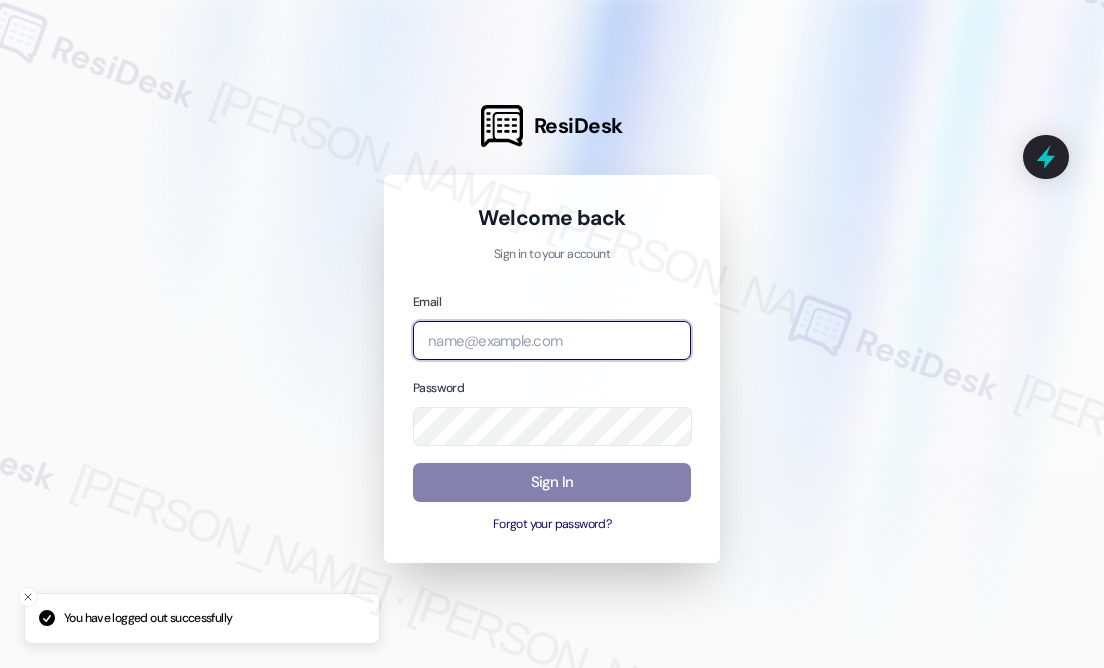 click at bounding box center [552, 340] 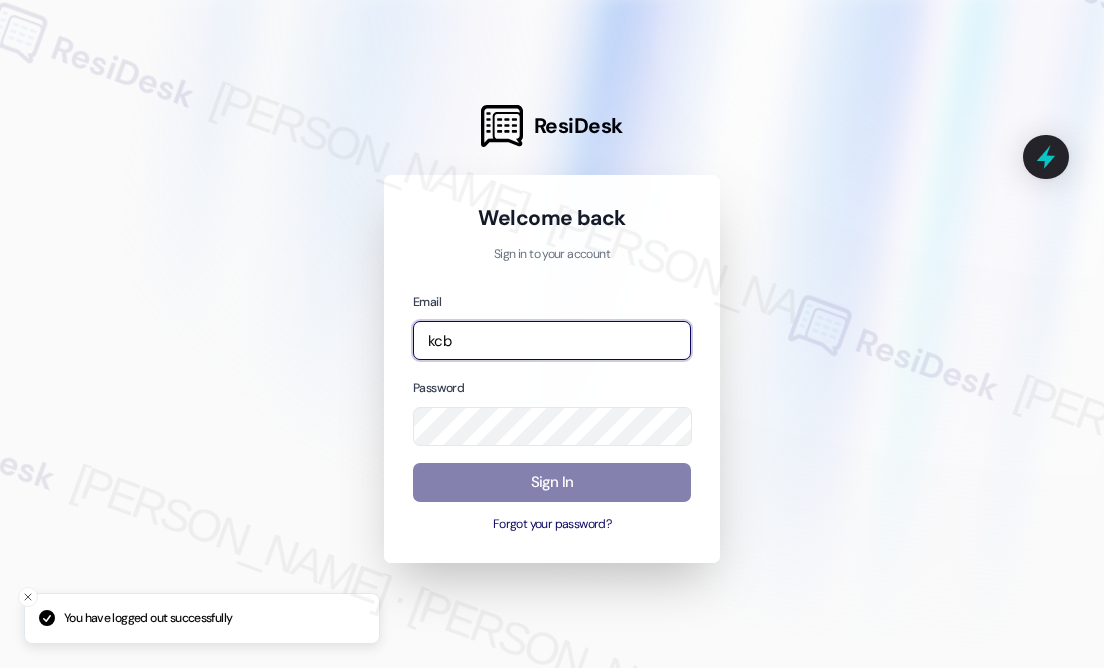 type on "automated-surveys-kcb_aperto-[PERSON_NAME].[PERSON_NAME]@kcb_[DOMAIN_NAME]" 